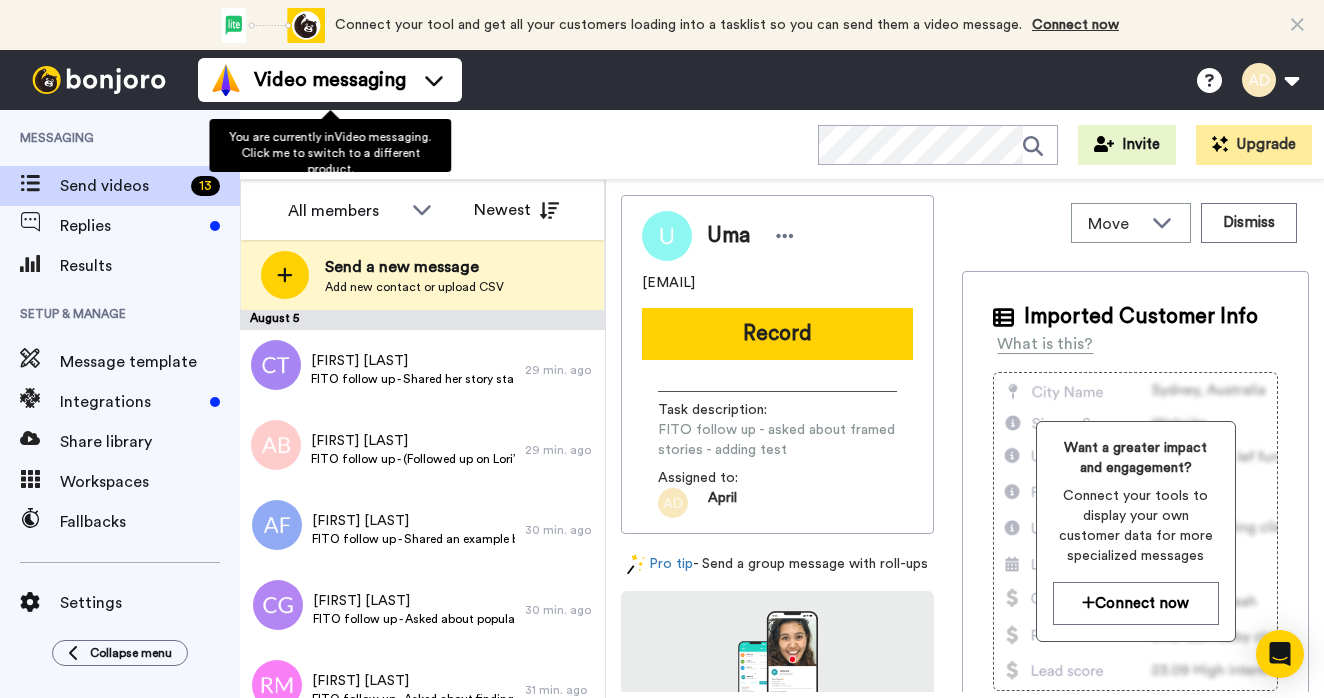 scroll, scrollTop: 0, scrollLeft: 0, axis: both 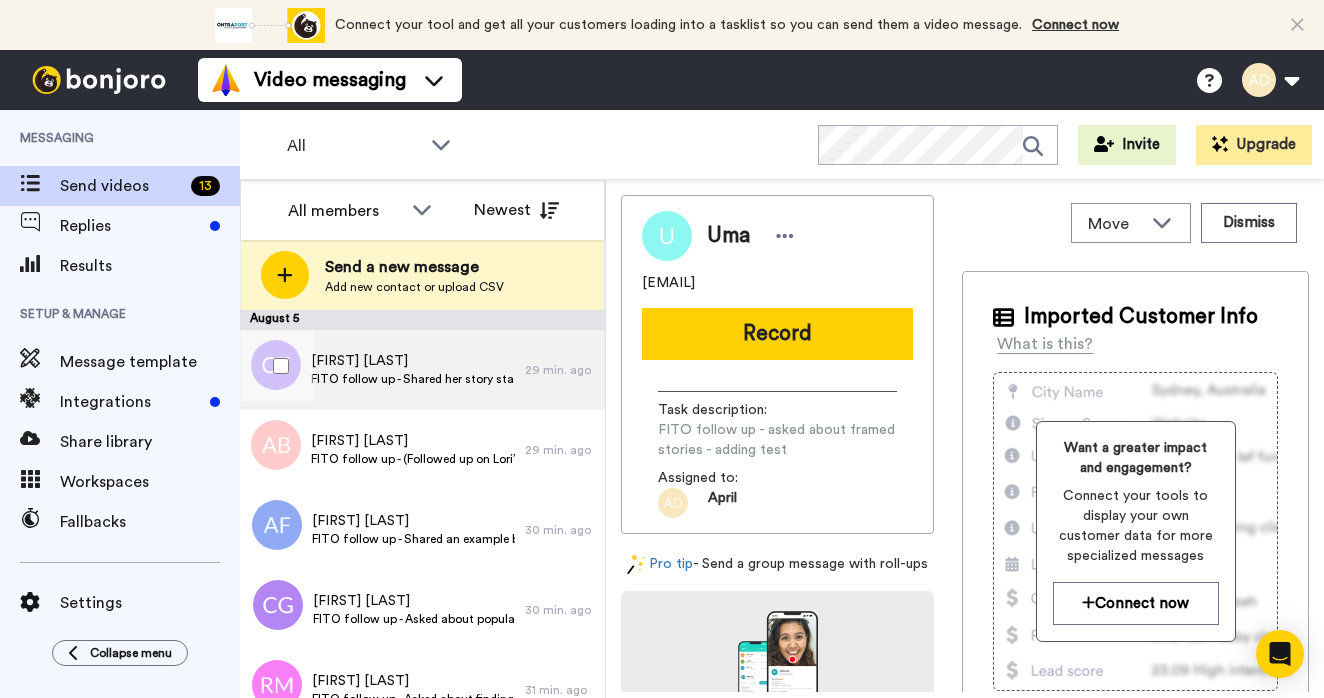 click on "FITO follow up - Shared her story status (“have the beginning and end, missing the middle”) in a way that implied a question." at bounding box center [413, 379] 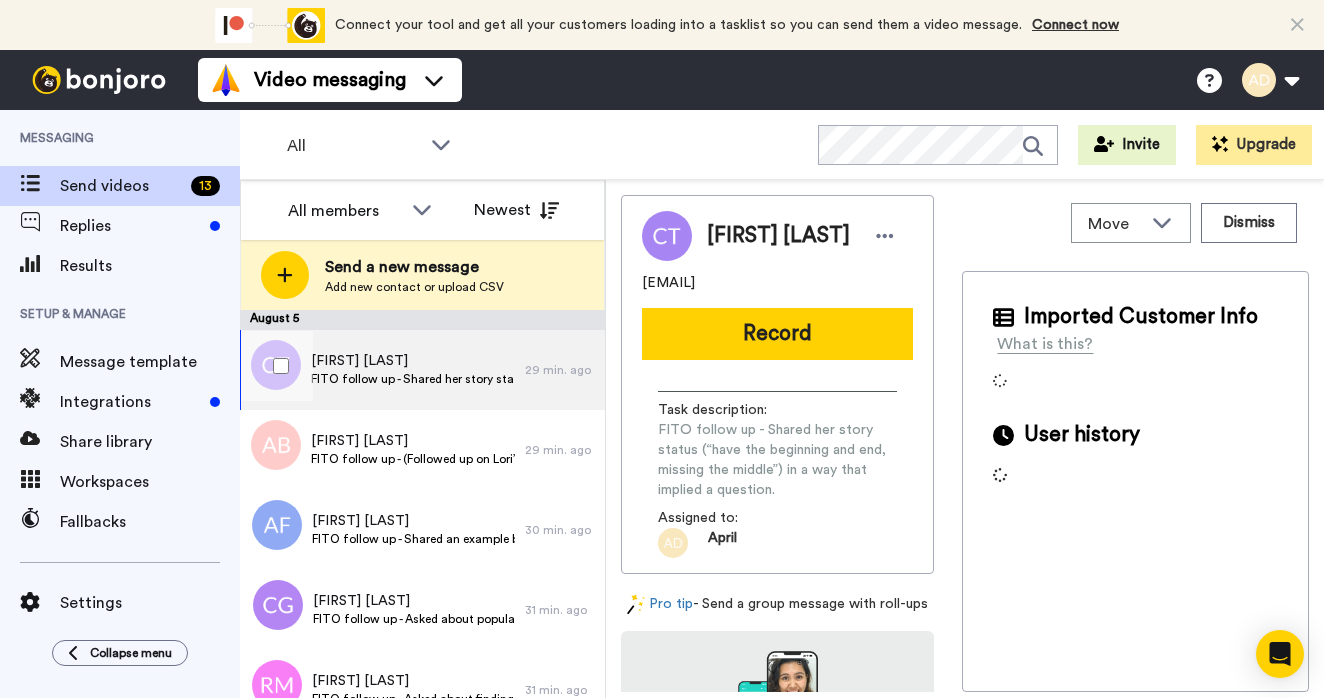 scroll, scrollTop: 0, scrollLeft: 0, axis: both 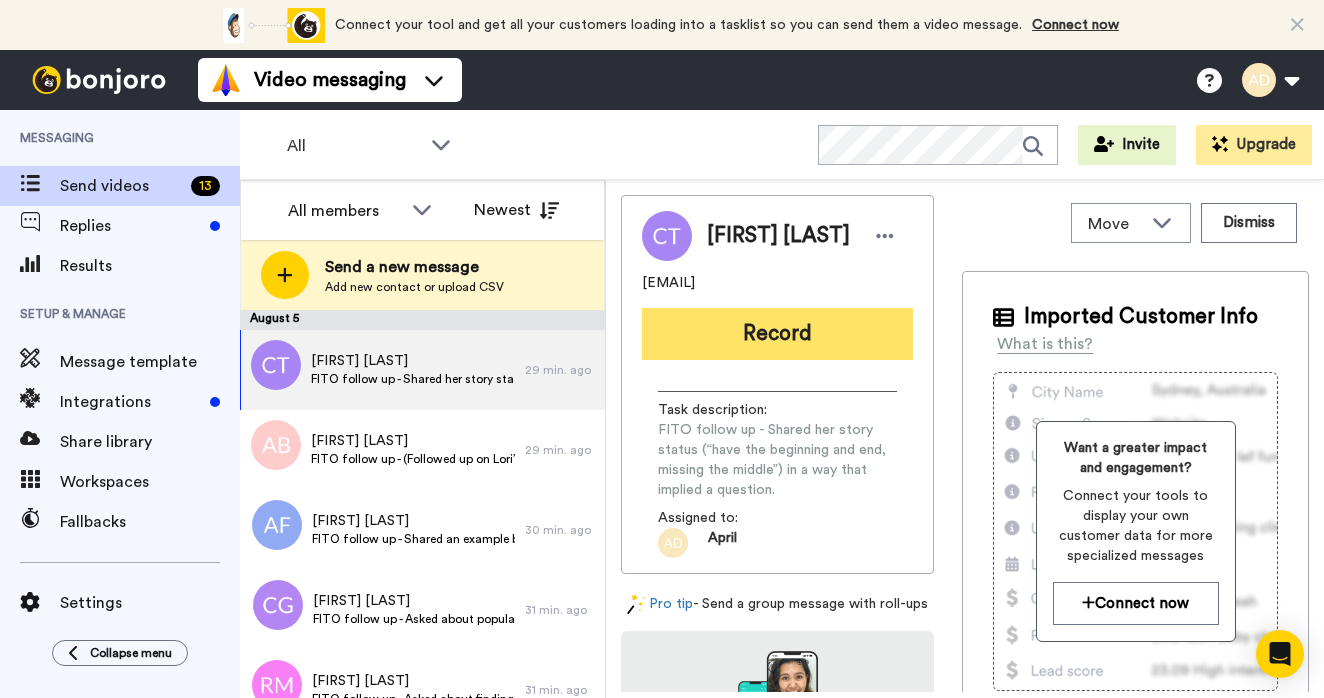 click on "Record" at bounding box center (777, 334) 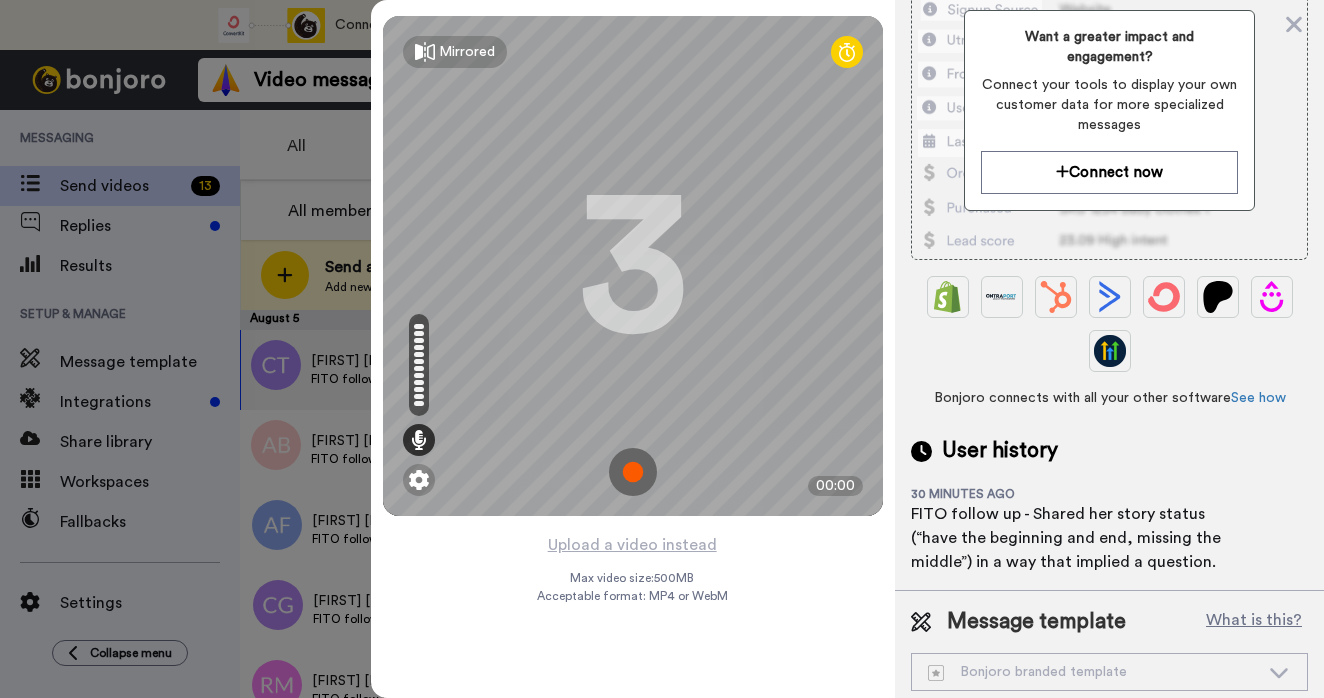 scroll, scrollTop: 290, scrollLeft: 0, axis: vertical 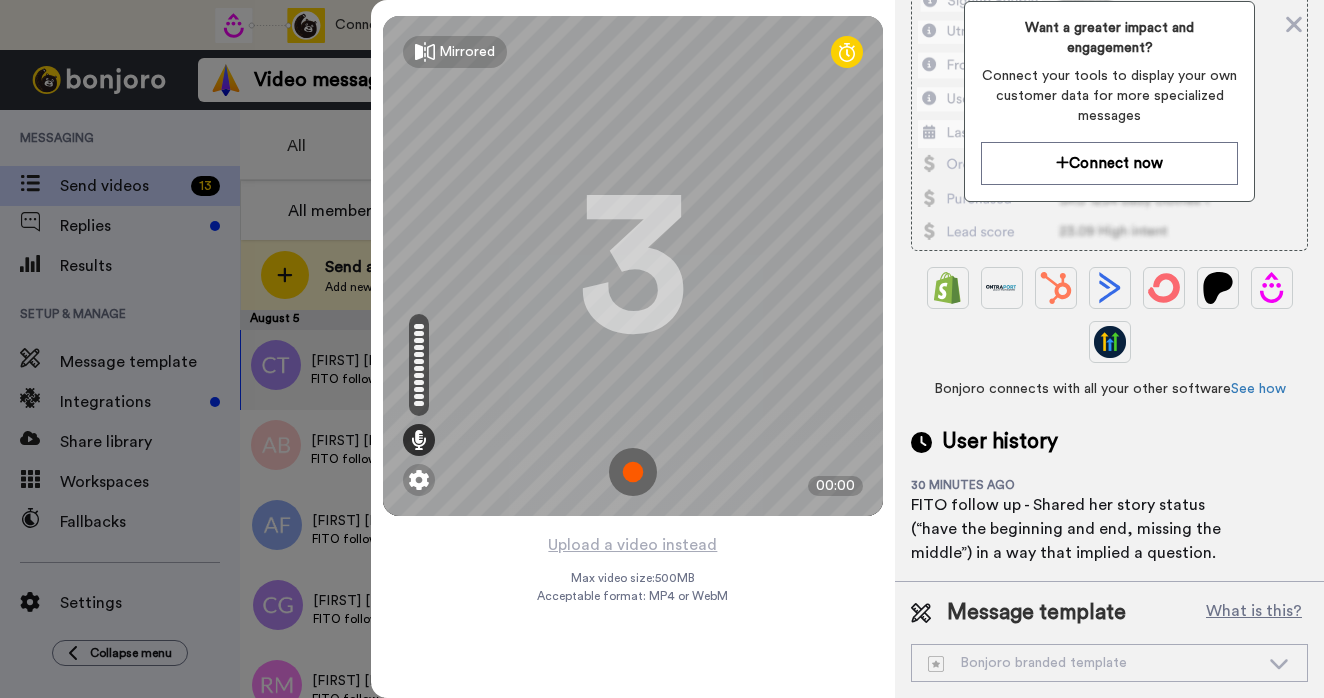 click at bounding box center (633, 472) 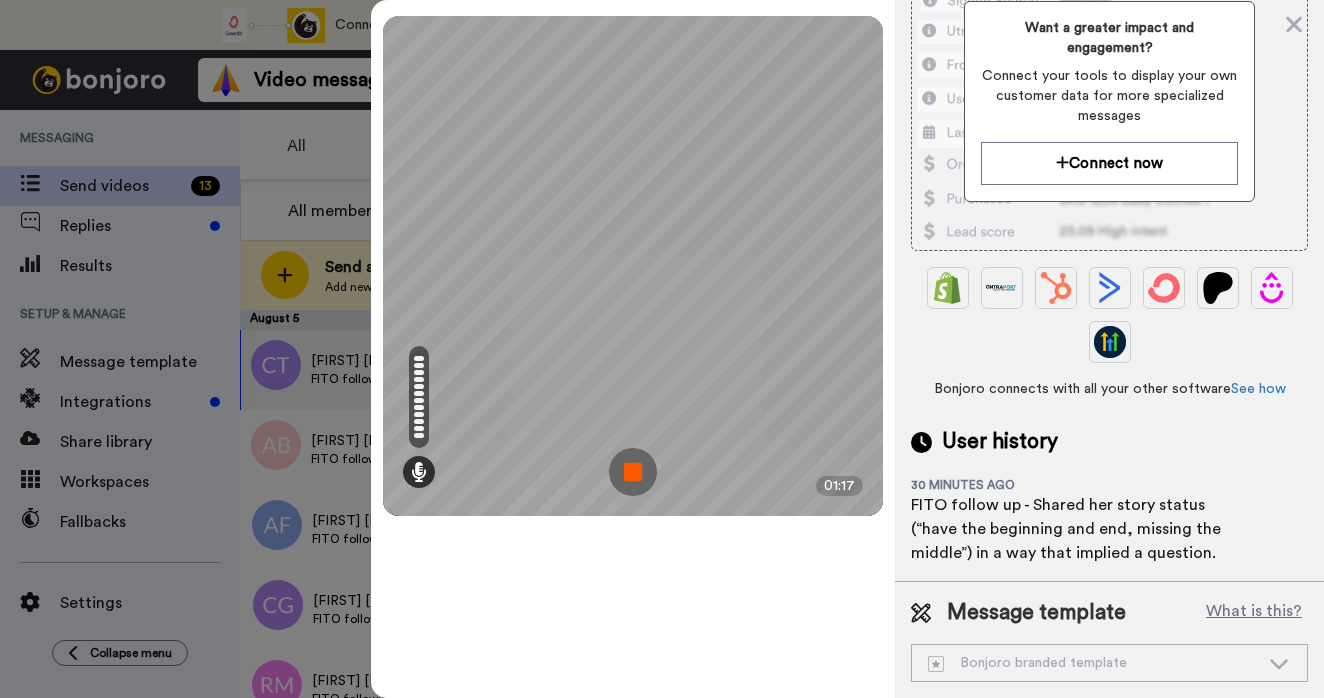 click at bounding box center [633, 472] 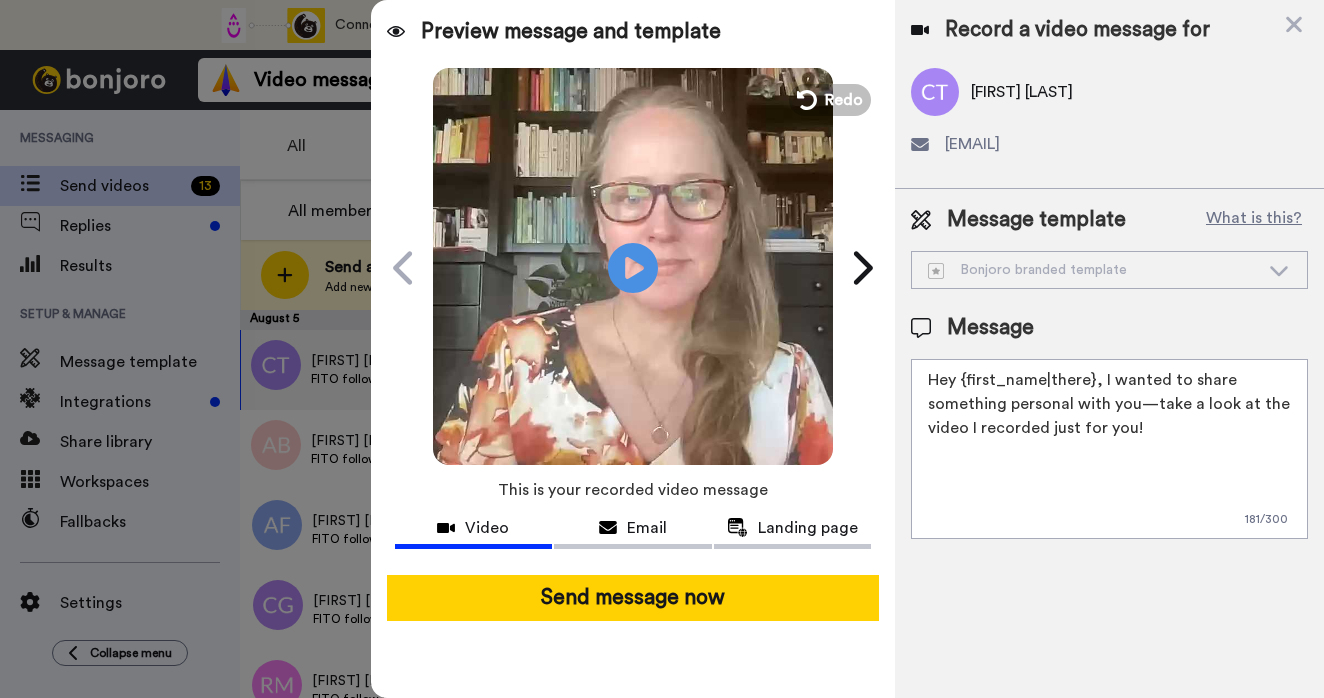 scroll, scrollTop: 0, scrollLeft: 0, axis: both 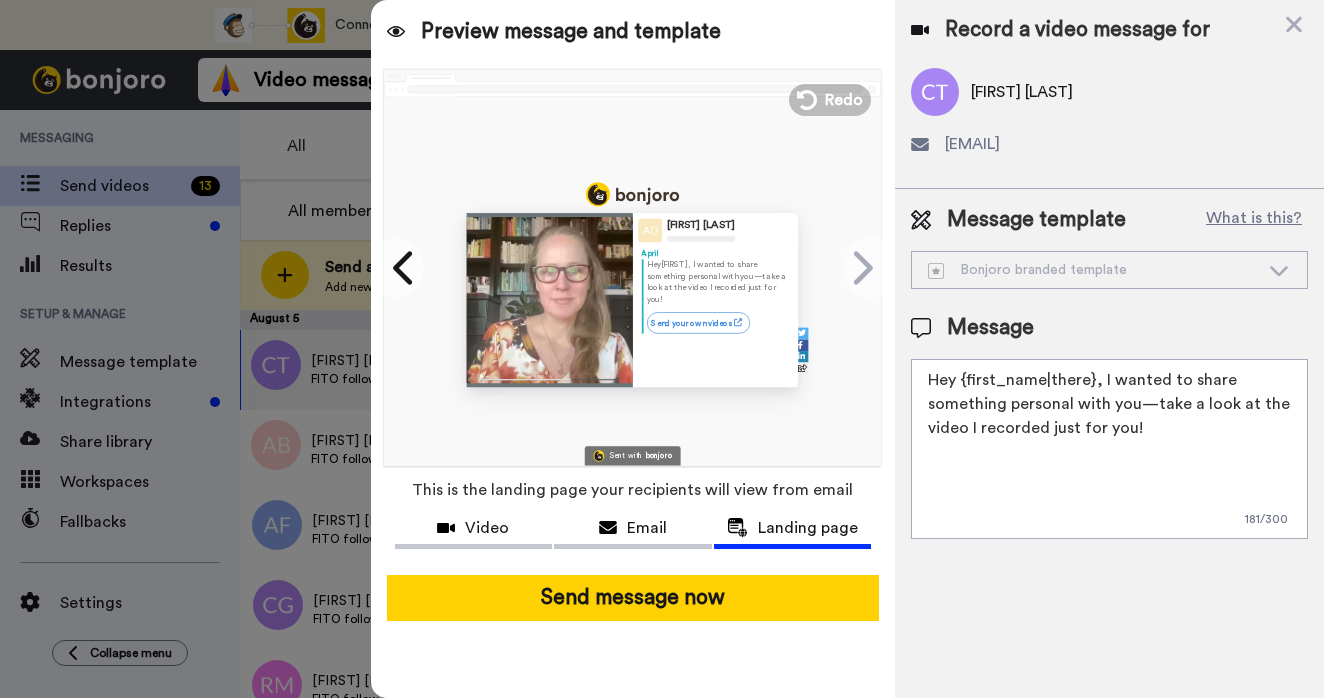 drag, startPoint x: 1101, startPoint y: 381, endPoint x: 1111, endPoint y: 447, distance: 66.75328 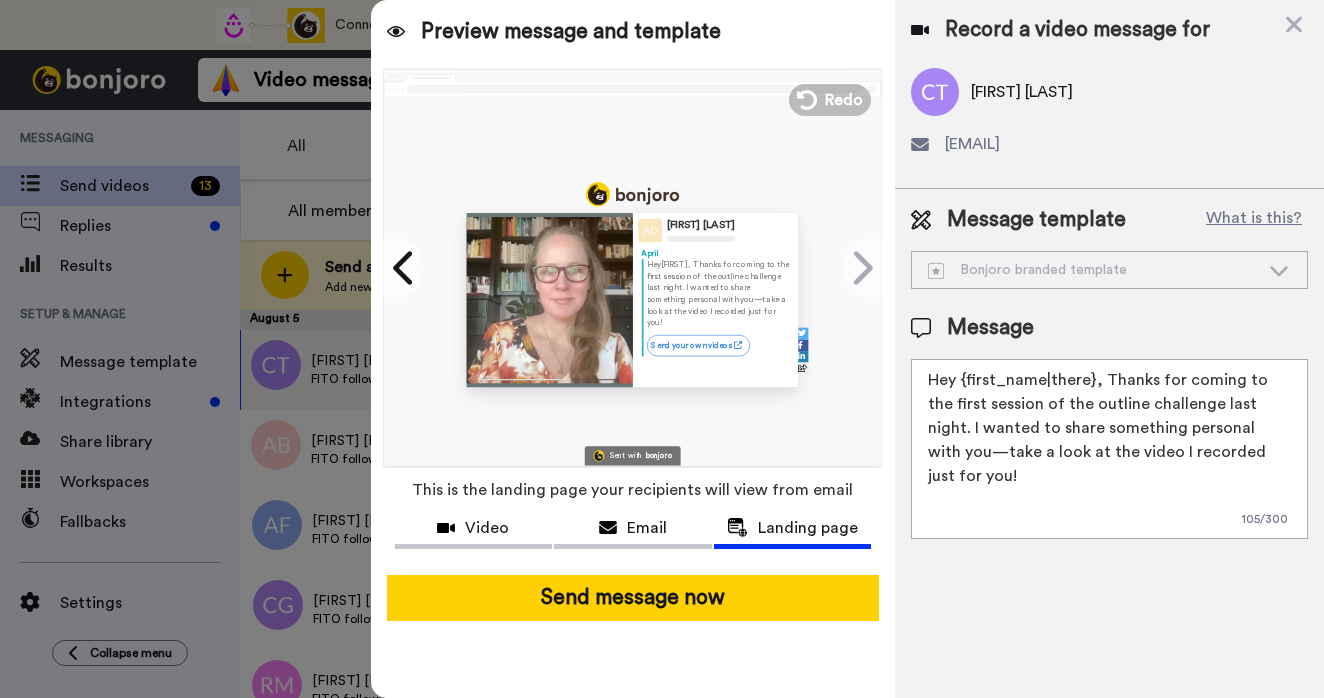 drag, startPoint x: 1261, startPoint y: 453, endPoint x: 1102, endPoint y: 379, distance: 175.37674 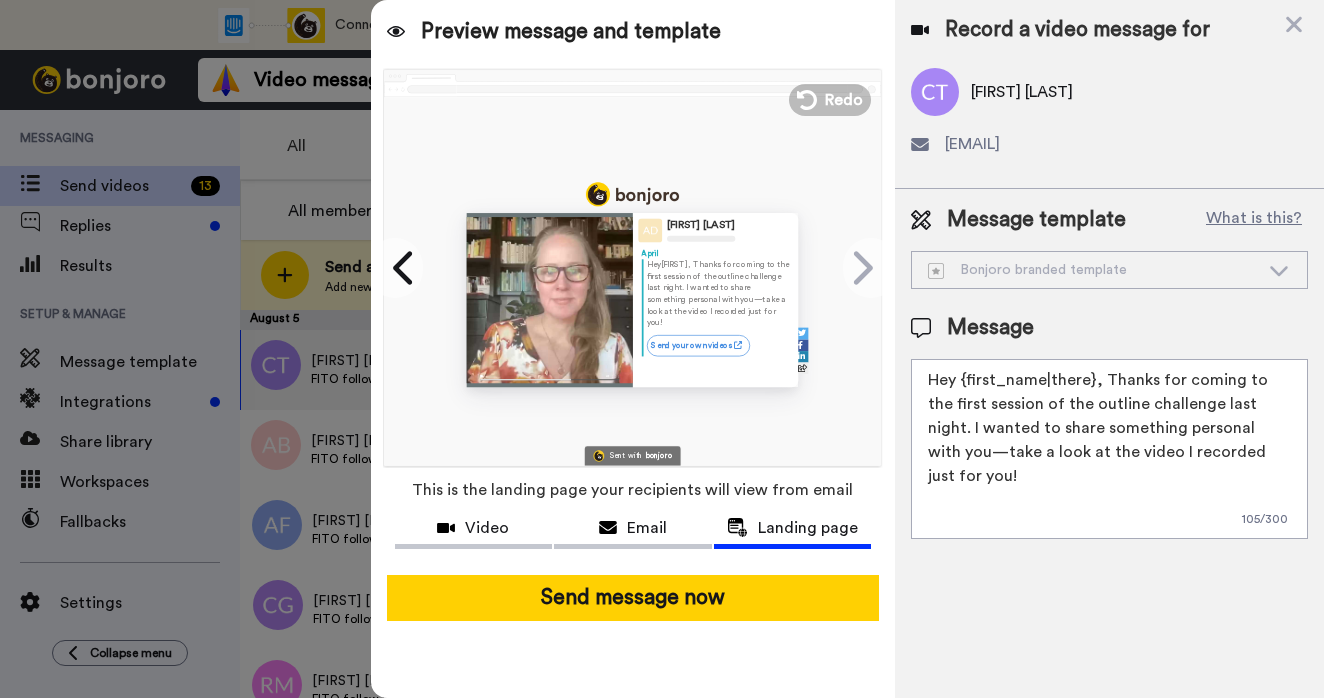 type on "Hey {first_name|there}, Thanks for coming to the first session of the outline challenge last night. I wanted to share something personal with you—take a look at the video I recorded just for you!" 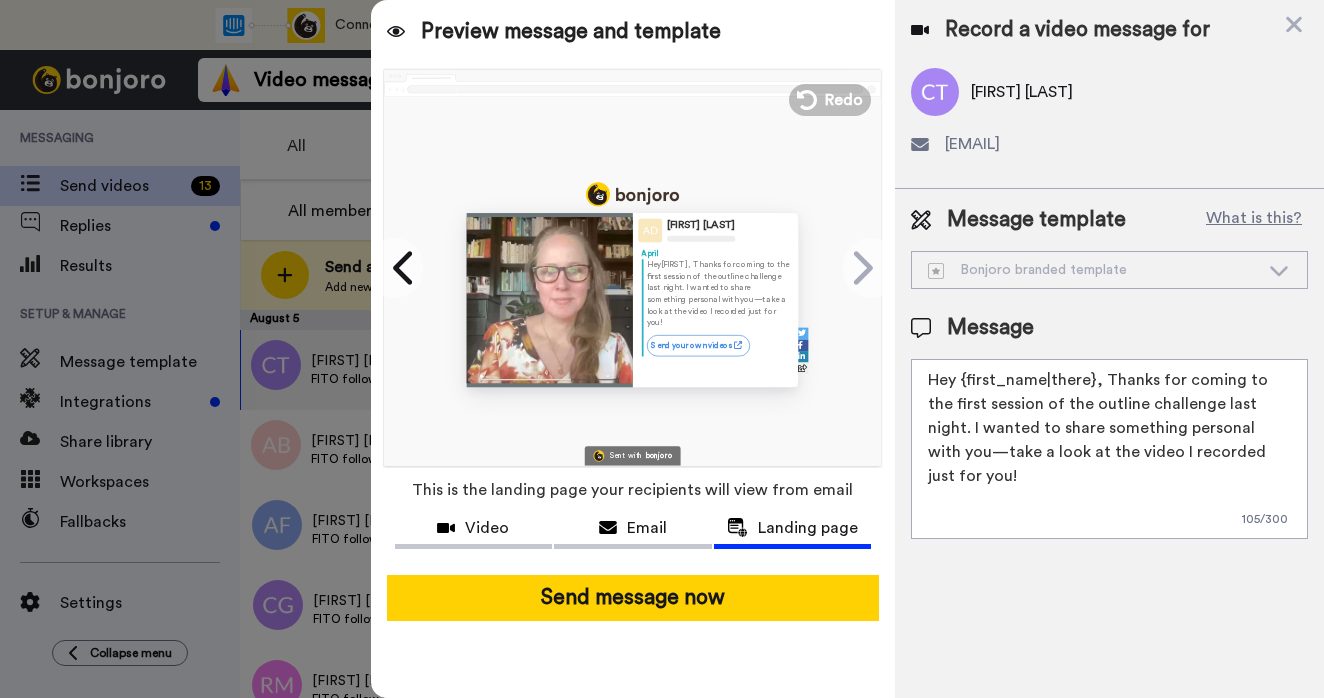 click on "Record a video message for Cherida Trott cheridatrott@hotmail.com Message template What is this? Bonjoro branded template Bonjoro branded template Message Hey {first_name|there}, Thanks for coming to the first session of the outline challenge last night. I wanted to share something personal with you—take a look at the video I recorded just for you! 105 / 300" at bounding box center [1109, 349] 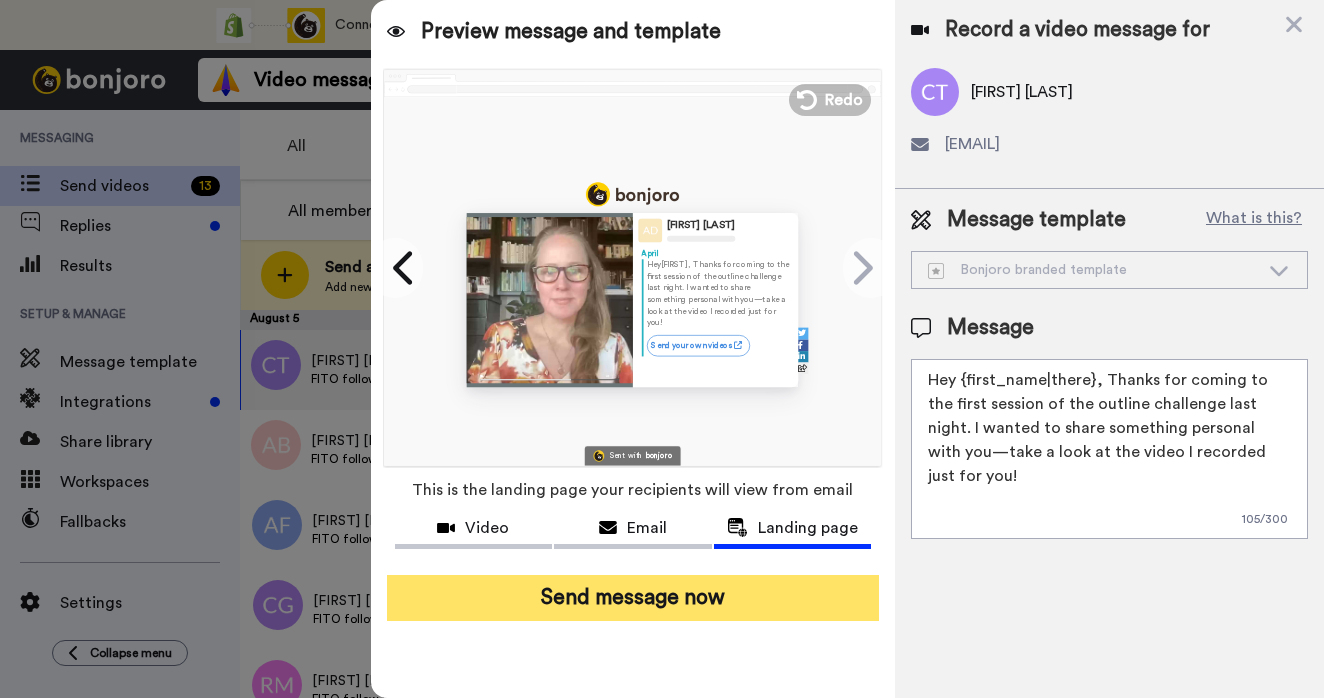 click on "Send message now" at bounding box center [633, 598] 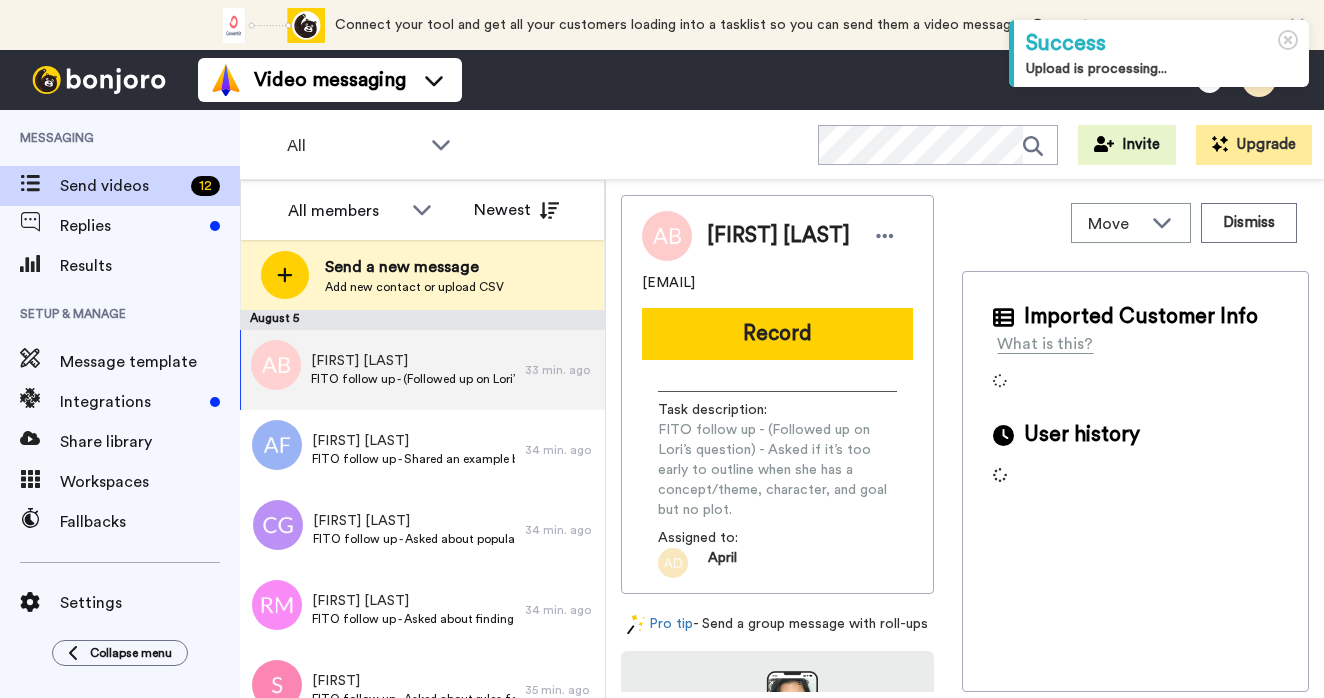 scroll, scrollTop: 0, scrollLeft: 0, axis: both 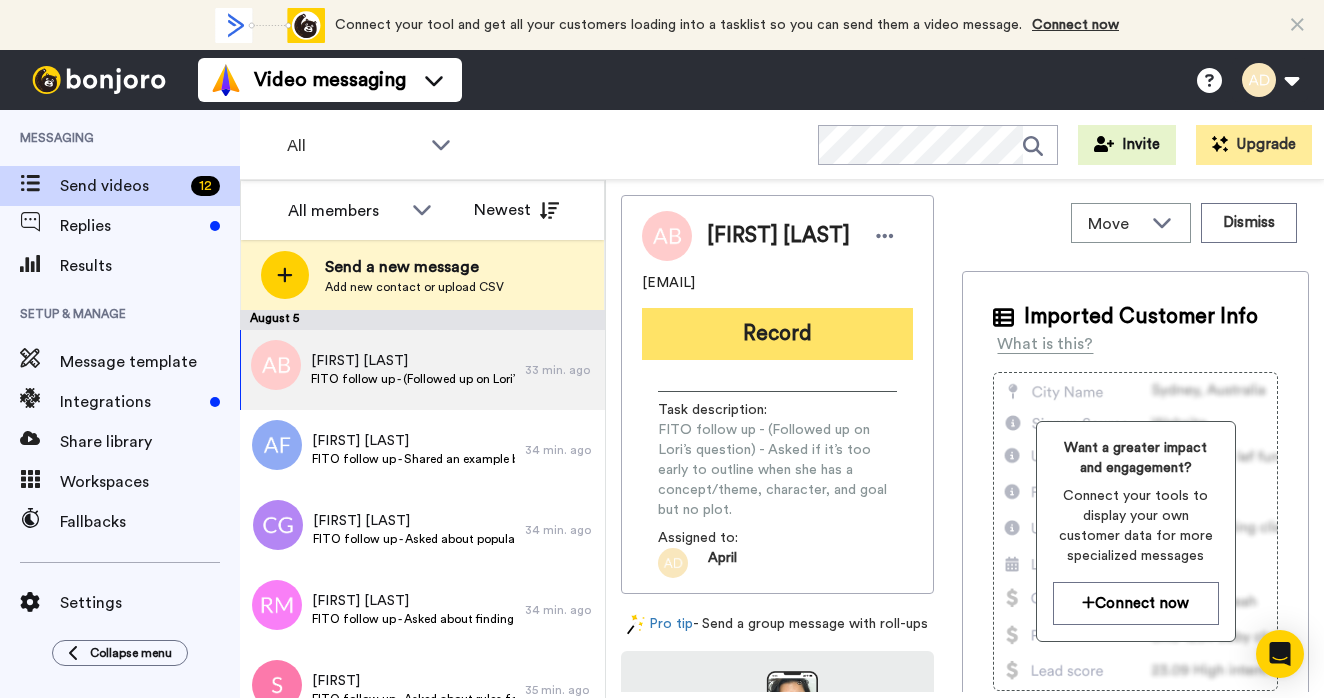 click on "Record" at bounding box center [777, 334] 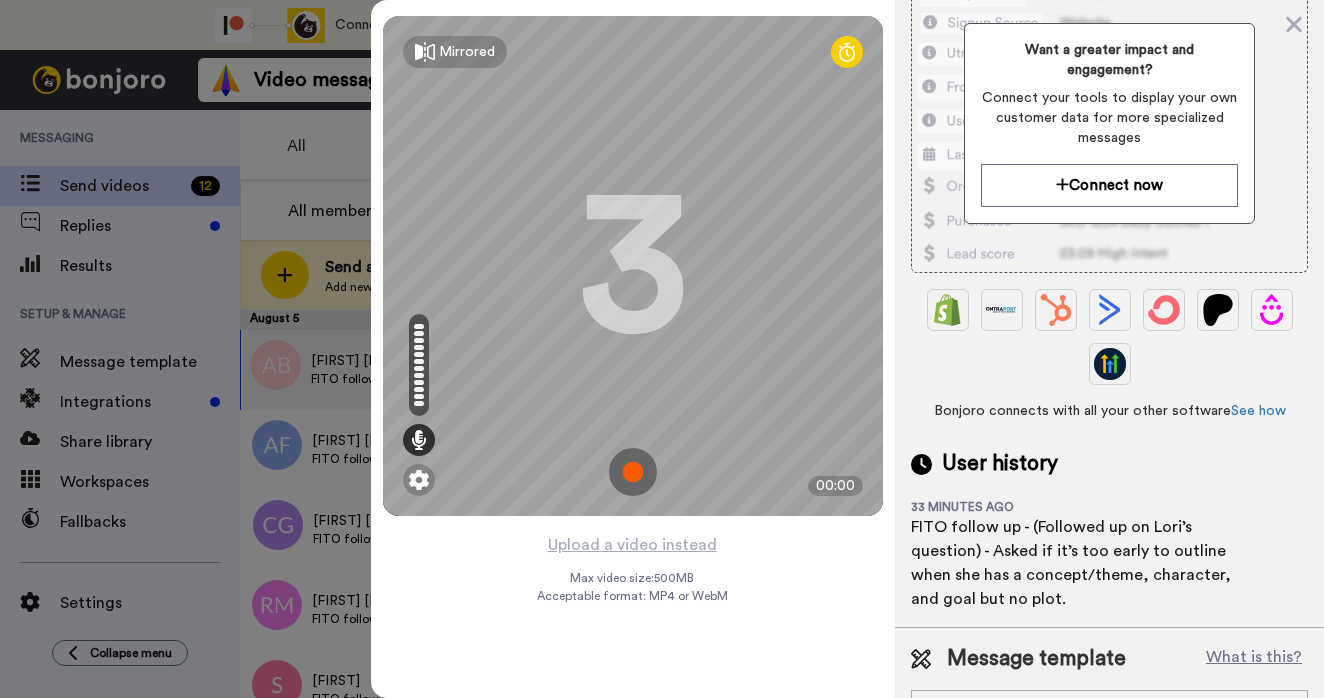 scroll, scrollTop: 314, scrollLeft: 0, axis: vertical 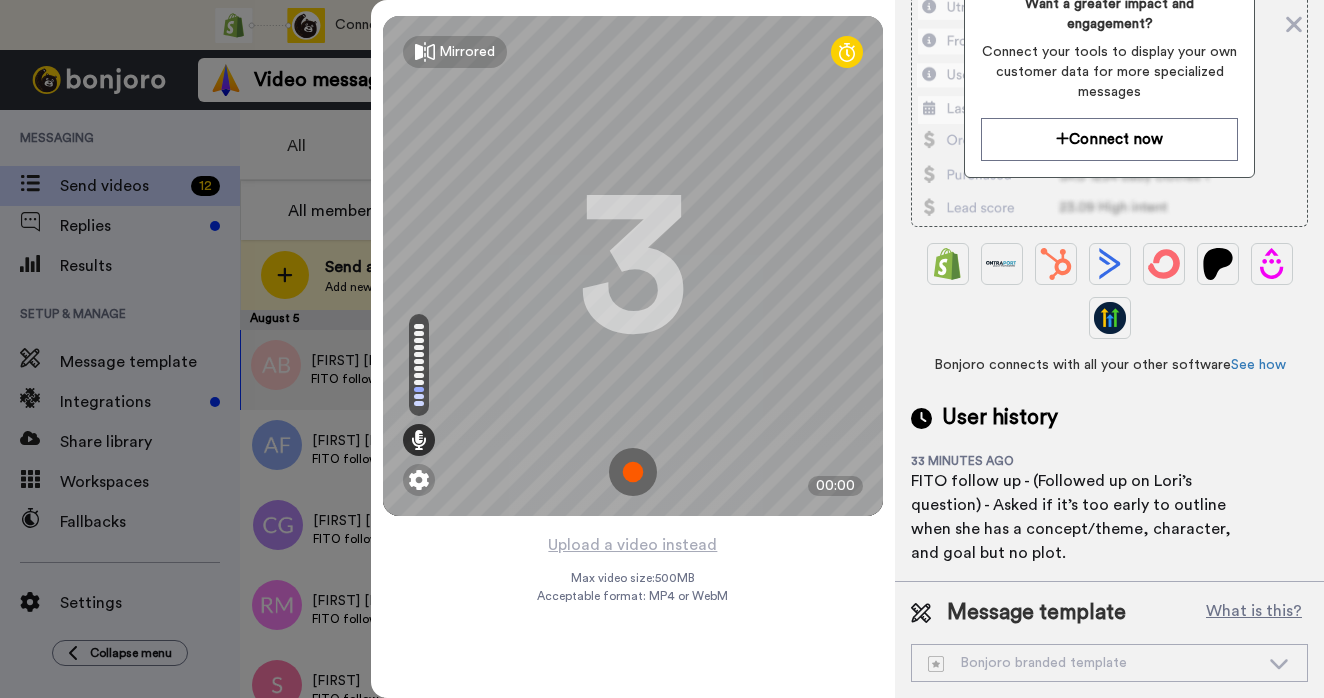 click at bounding box center (633, 472) 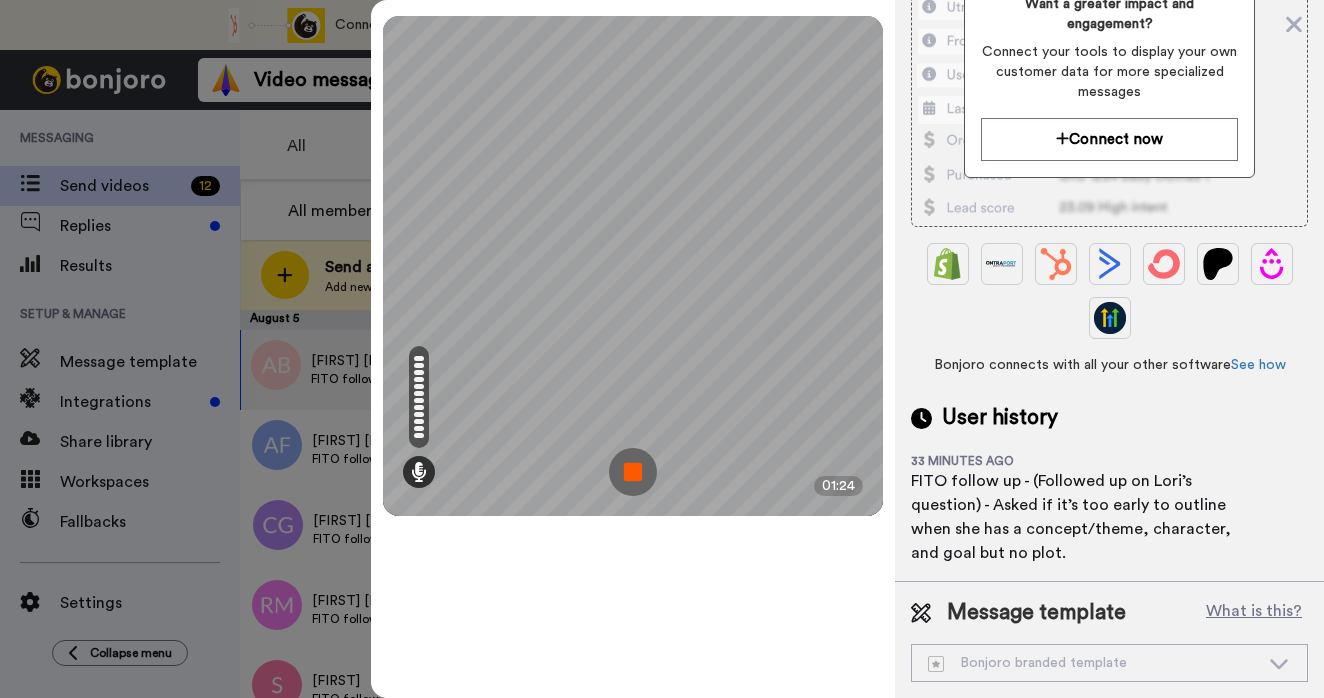 click at bounding box center (633, 472) 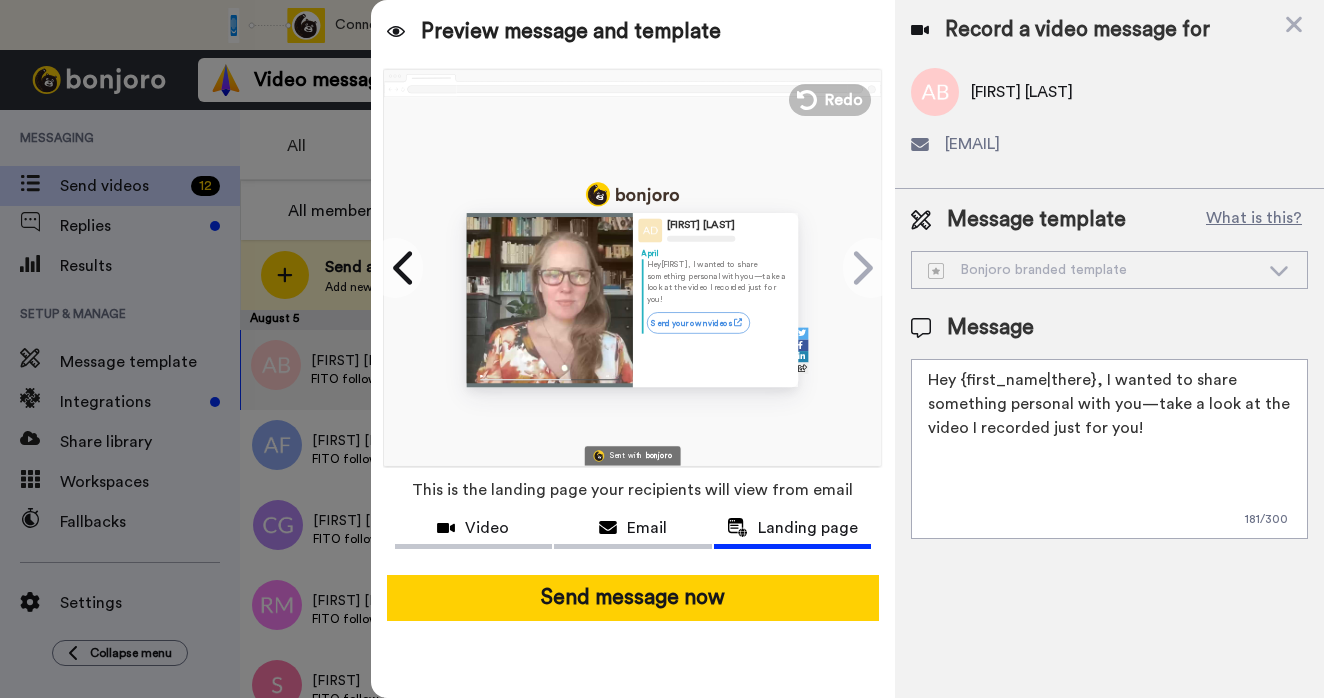 scroll, scrollTop: 0, scrollLeft: 0, axis: both 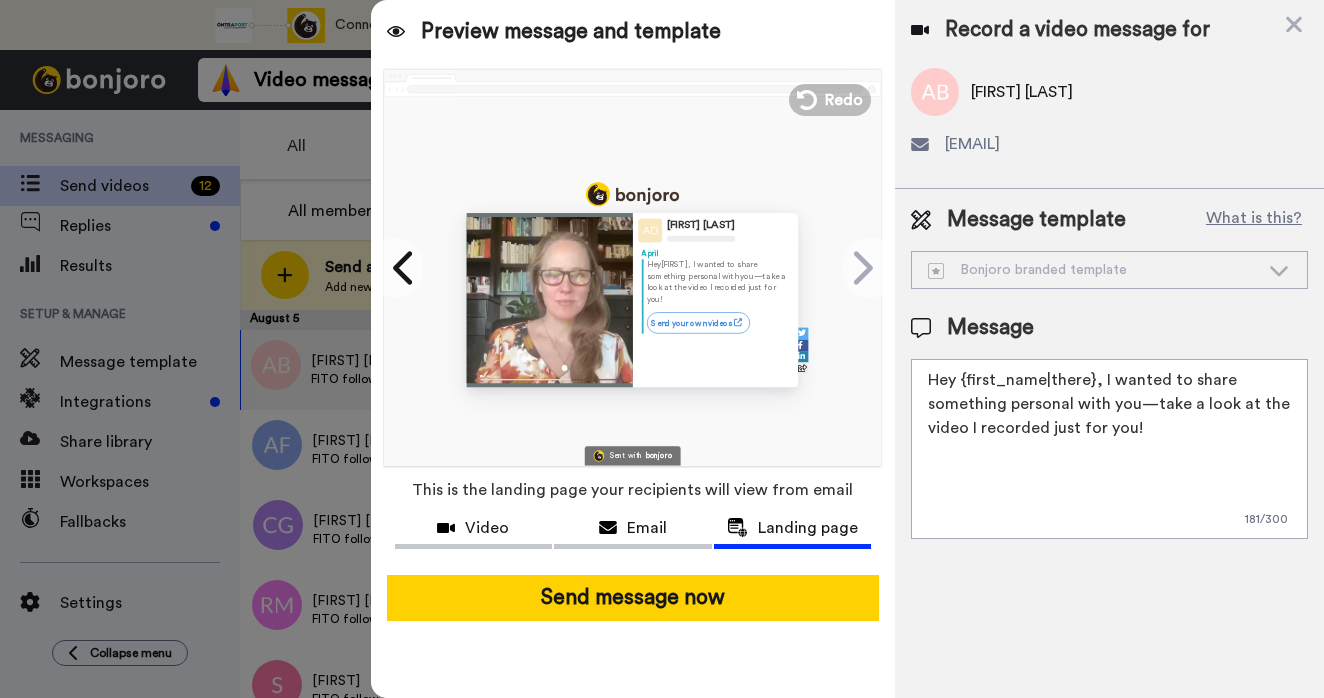 drag, startPoint x: 1148, startPoint y: 433, endPoint x: 1100, endPoint y: 382, distance: 70.035706 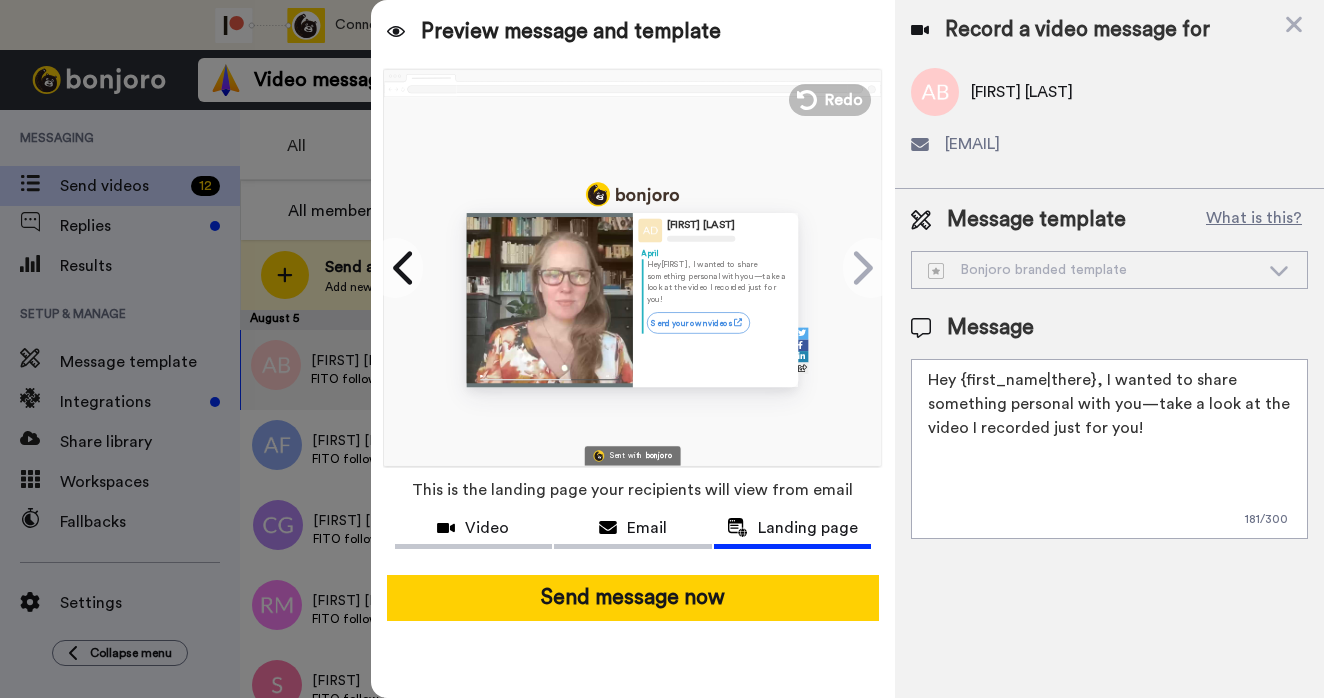 paste on "Thanks for coming to the first session of the outline challenge last night." 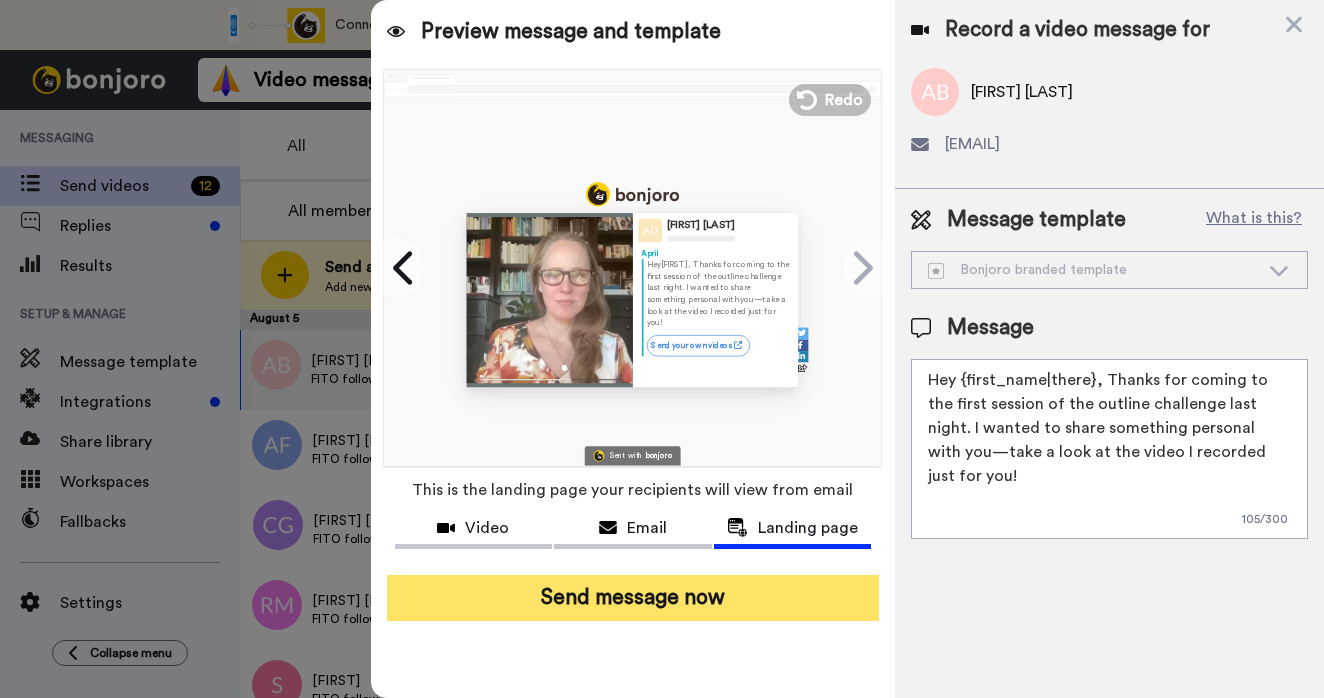 type on "Hey {first_name|there}, Thanks for coming to the first session of the outline challenge last night. I wanted to share something personal with you—take a look at the video I recorded just for you!" 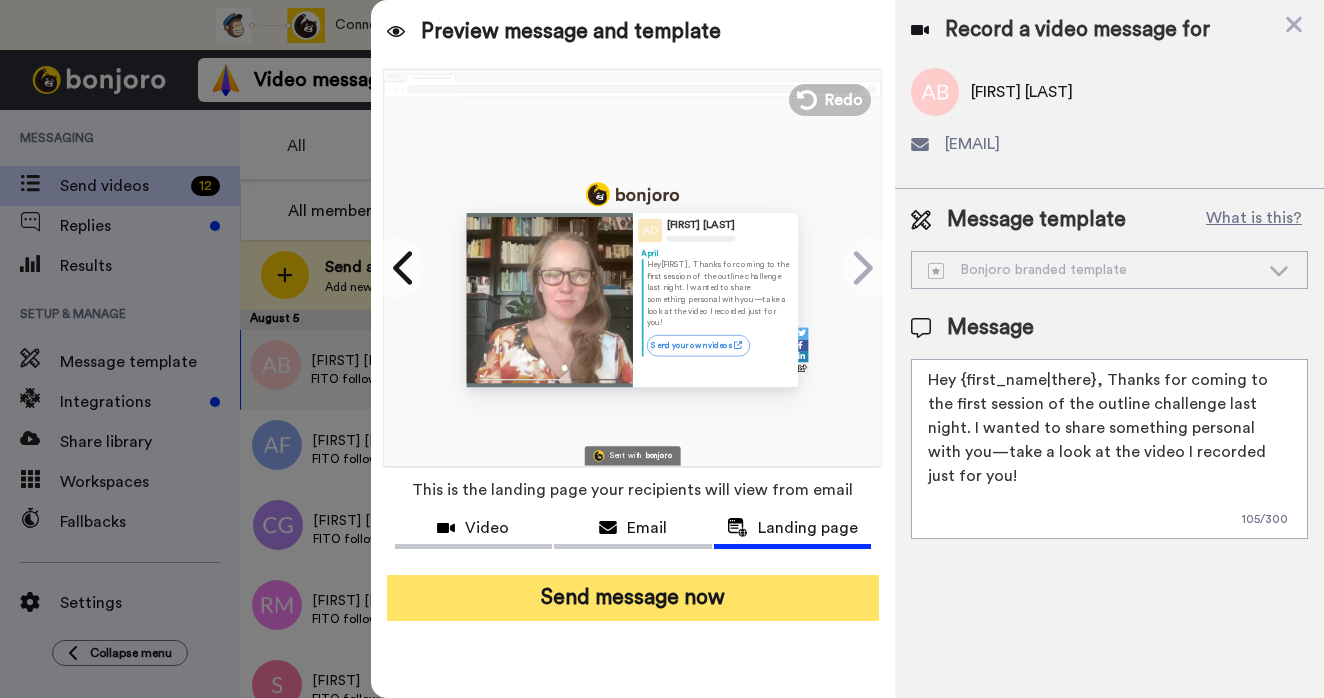 click on "Send message now" at bounding box center [633, 598] 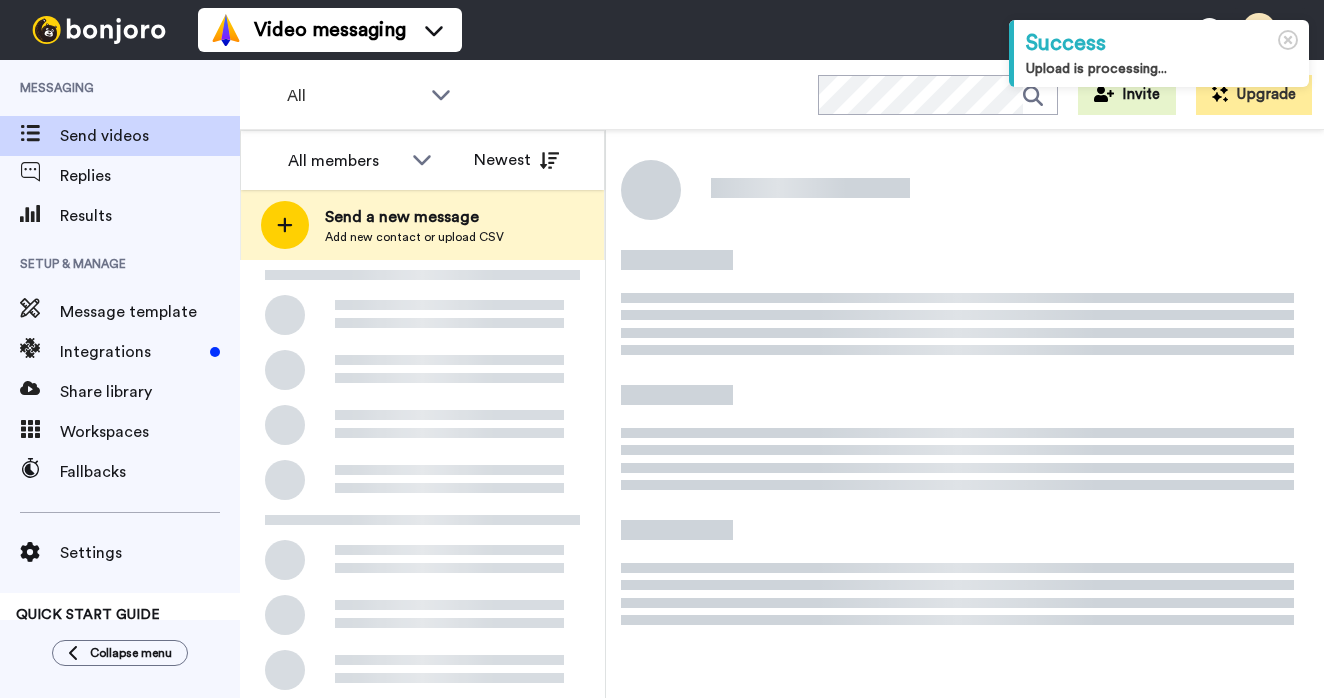 scroll, scrollTop: 0, scrollLeft: 0, axis: both 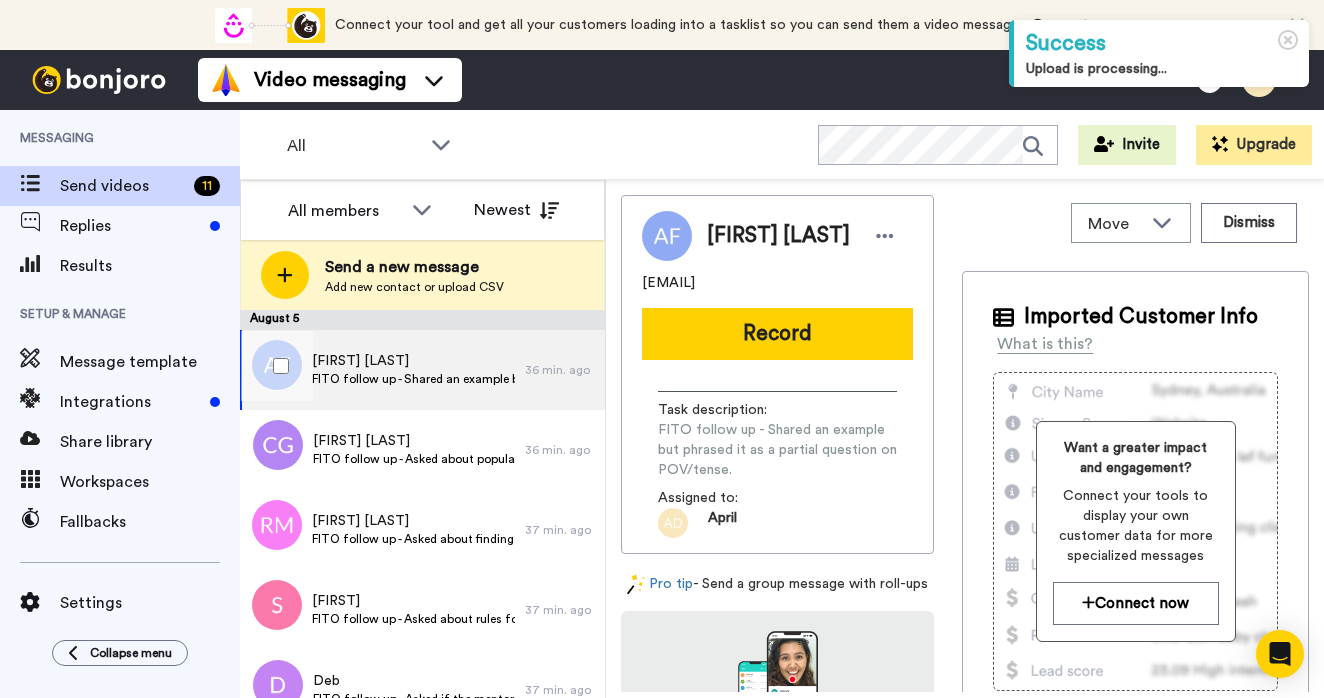 click on "FITO follow up - Shared an example but phrased it as a partial question on POV/tense." at bounding box center (413, 379) 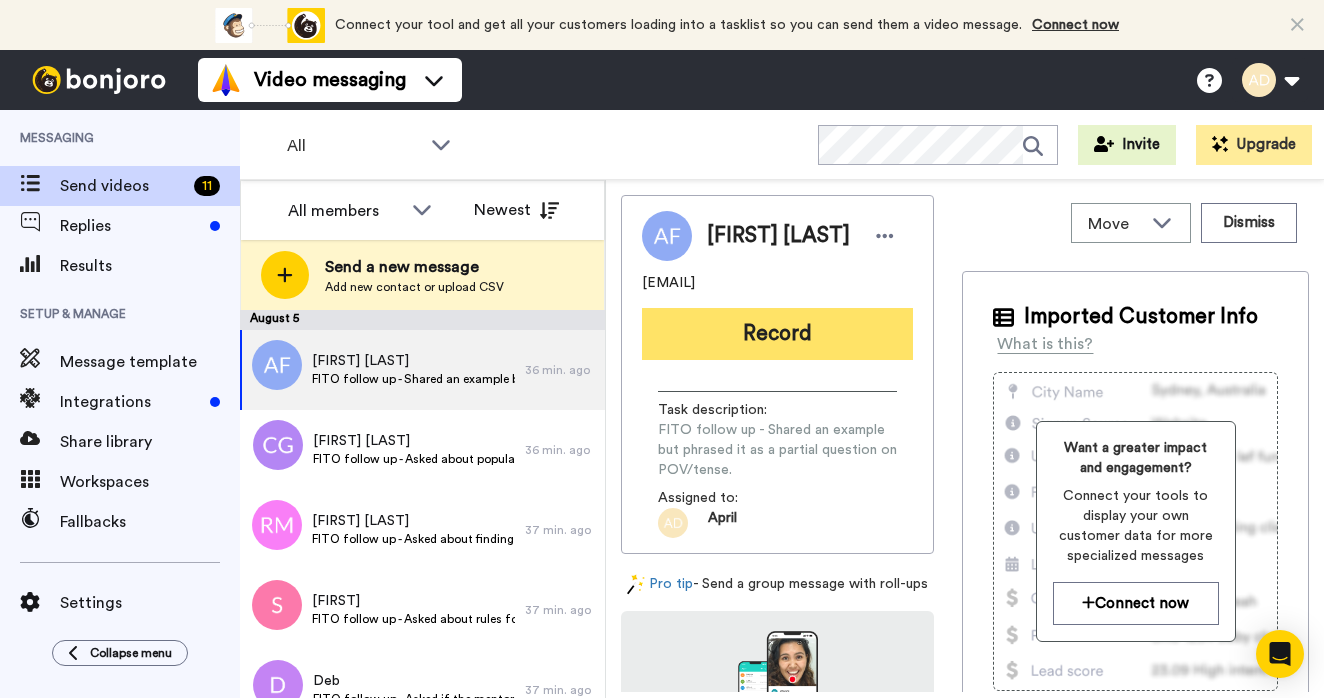 click on "Record" at bounding box center (777, 334) 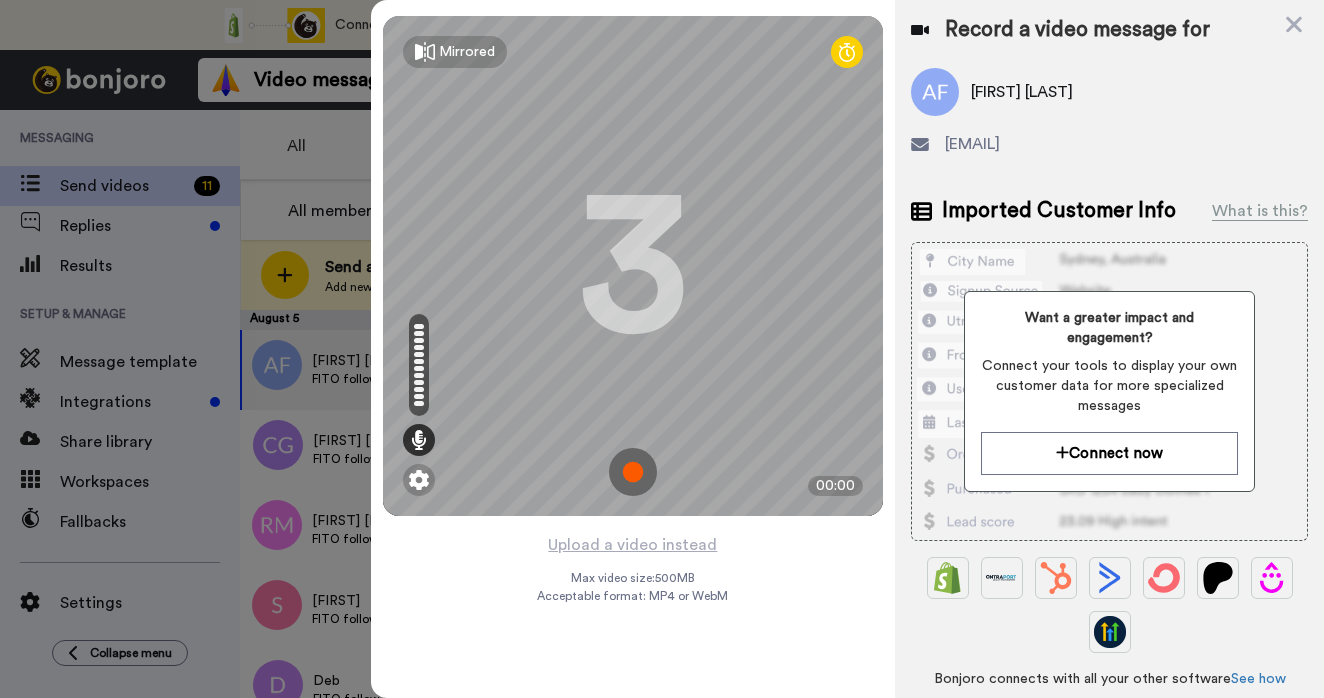 click at bounding box center [633, 472] 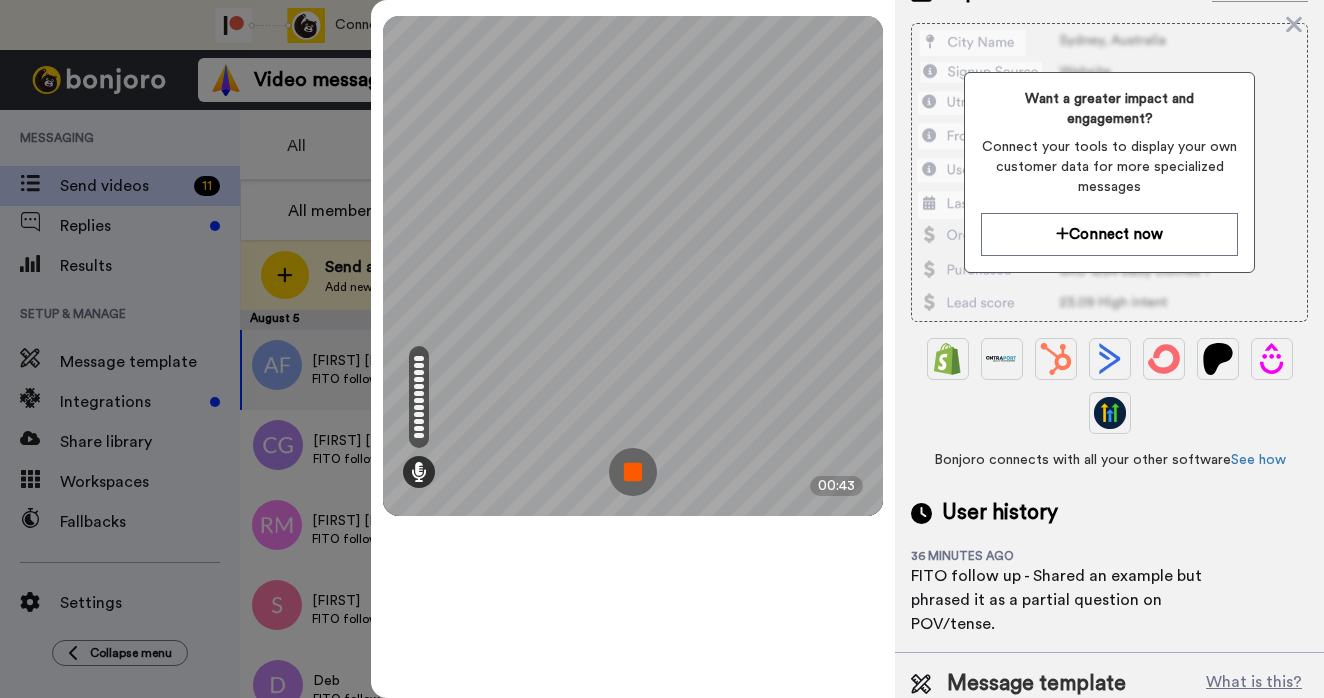 scroll, scrollTop: 221, scrollLeft: 0, axis: vertical 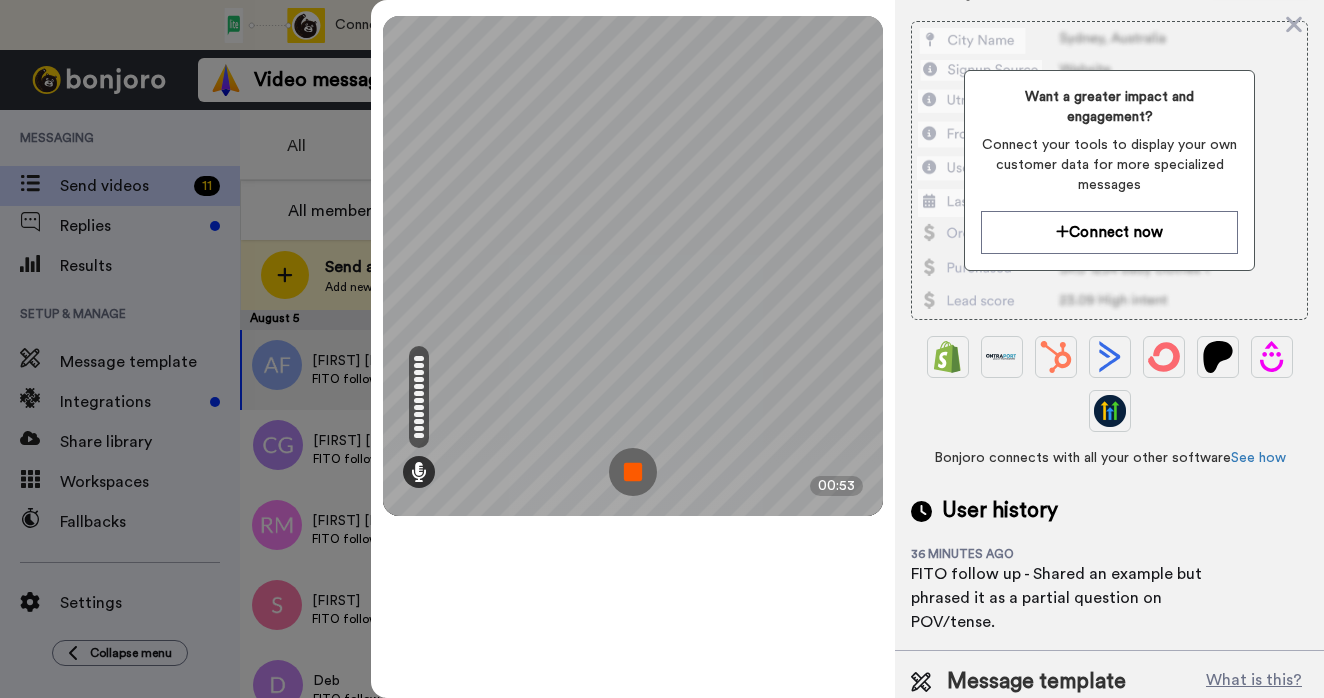 click at bounding box center [633, 472] 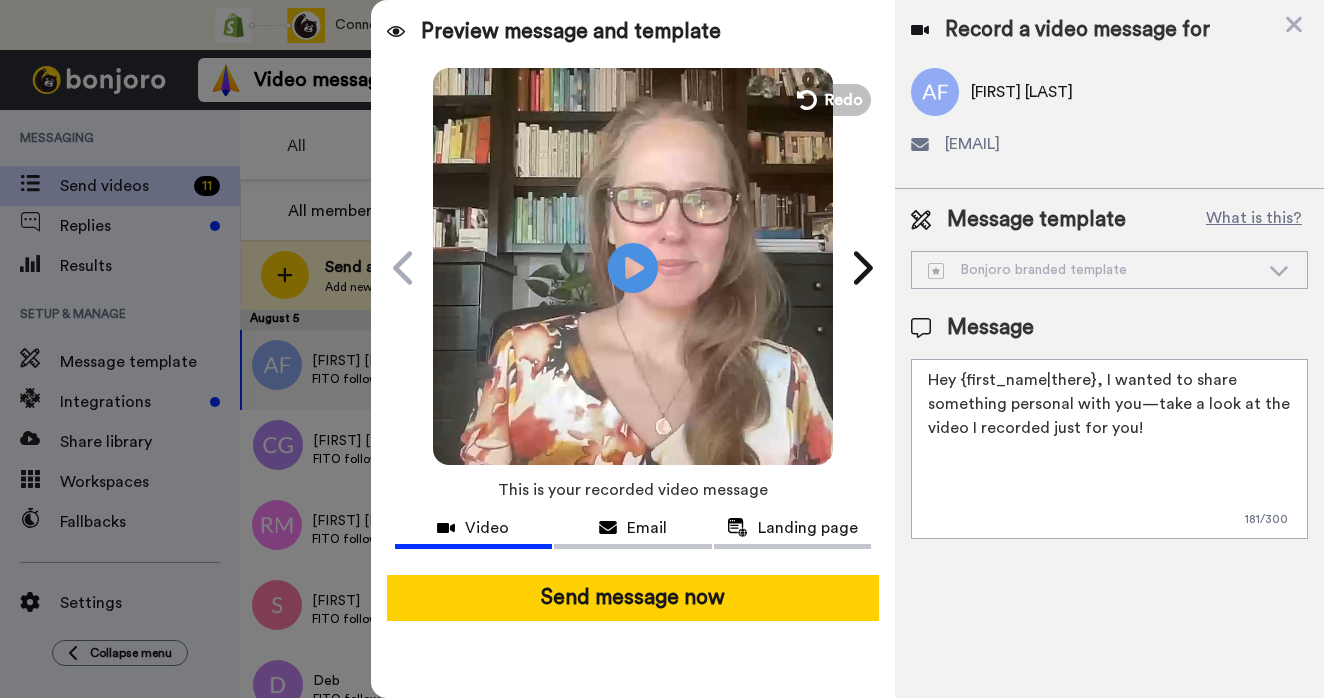 scroll, scrollTop: 0, scrollLeft: 0, axis: both 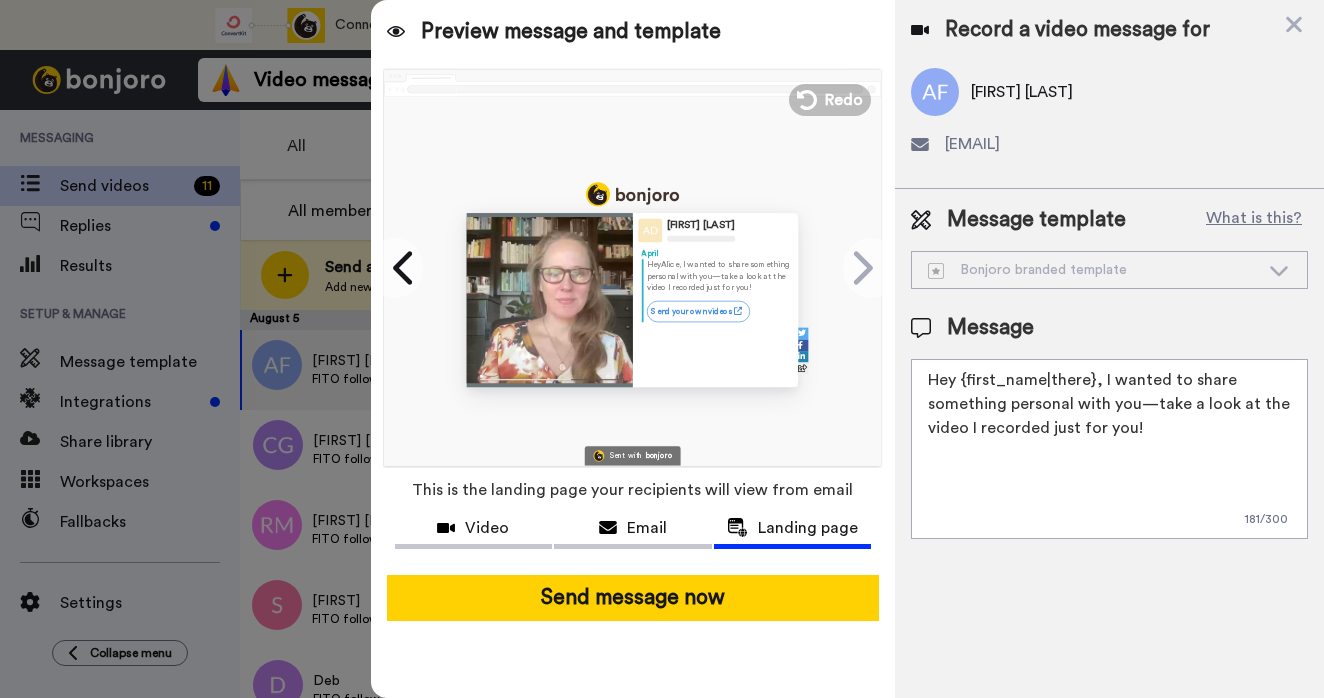 drag, startPoint x: 1140, startPoint y: 425, endPoint x: 1100, endPoint y: 385, distance: 56.568542 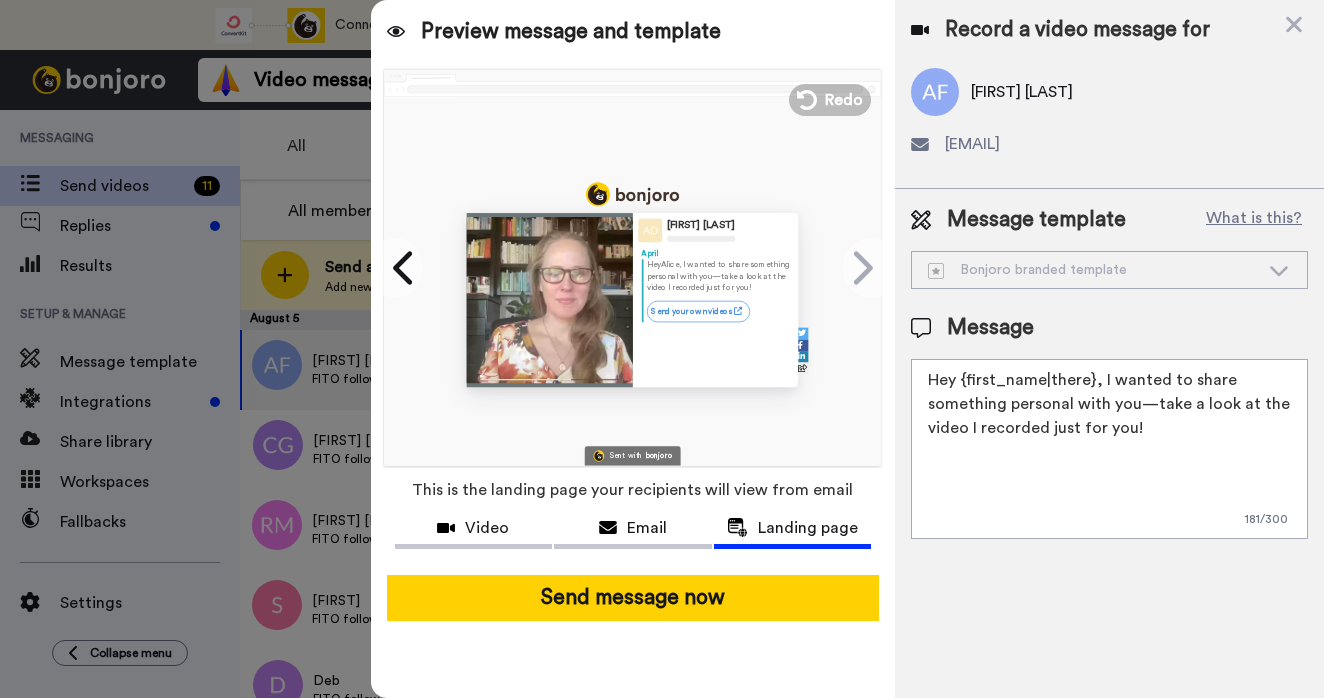 paste on "Thanks for coming to the first session of the outline challenge last night." 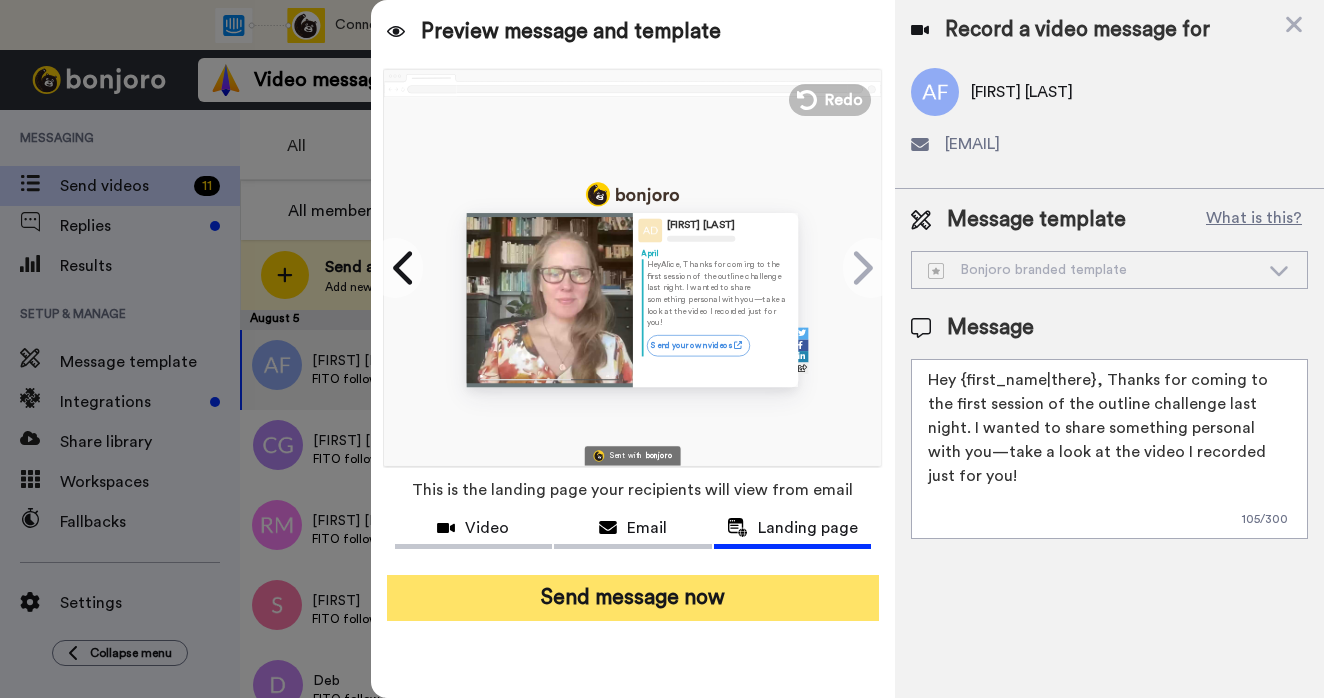 type on "Hey {first_name|there}, Thanks for coming to the first session of the outline challenge last night. I wanted to share something personal with you—take a look at the video I recorded just for you!" 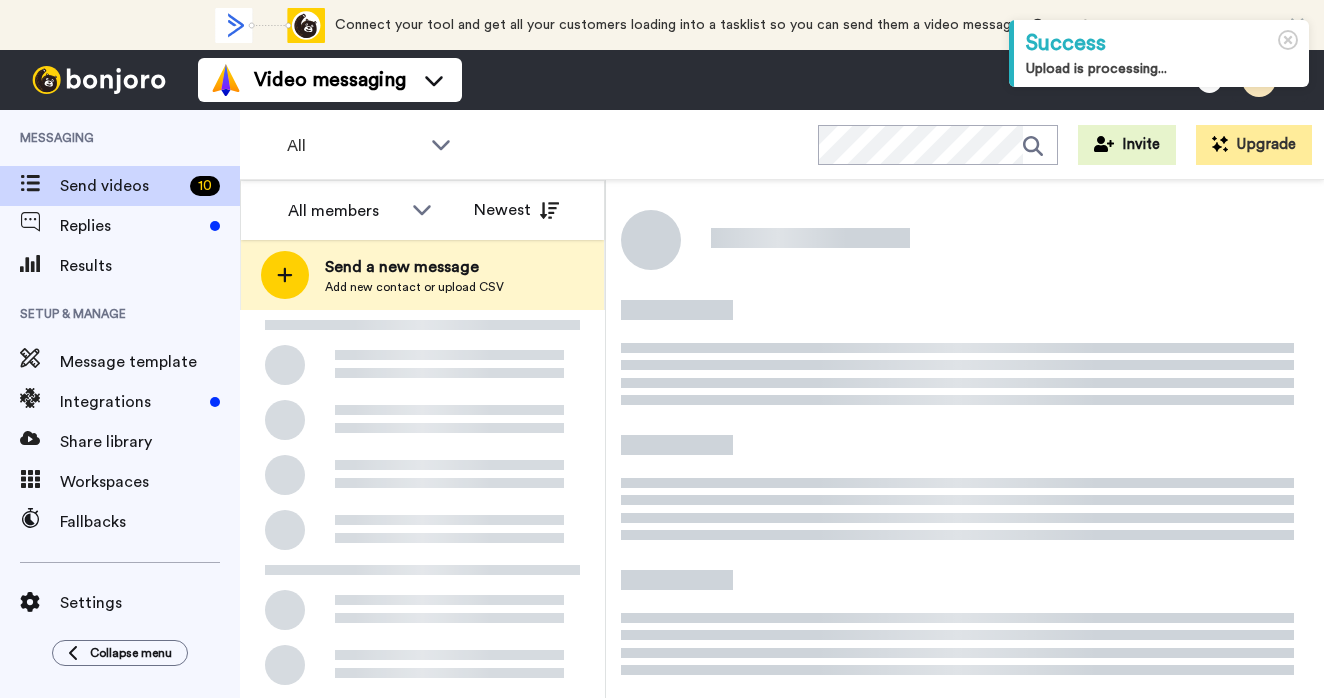 scroll, scrollTop: 0, scrollLeft: 0, axis: both 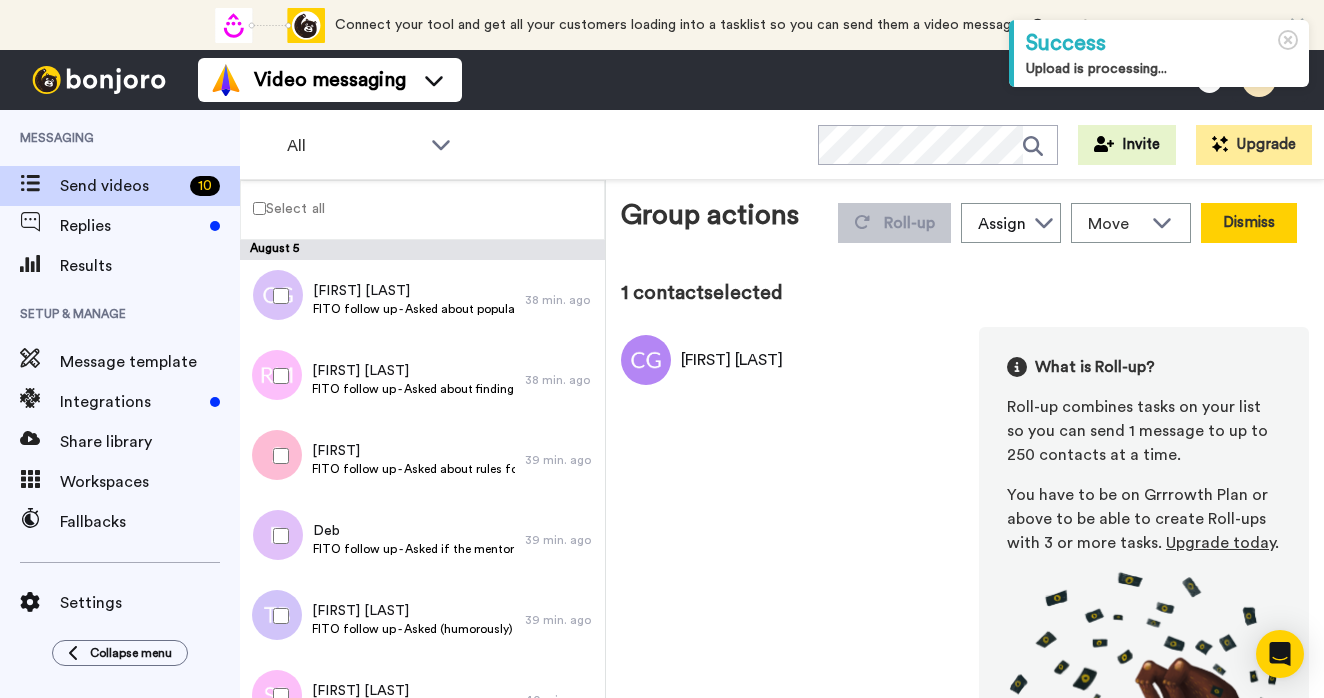 click on "Dismiss" at bounding box center (1249, 223) 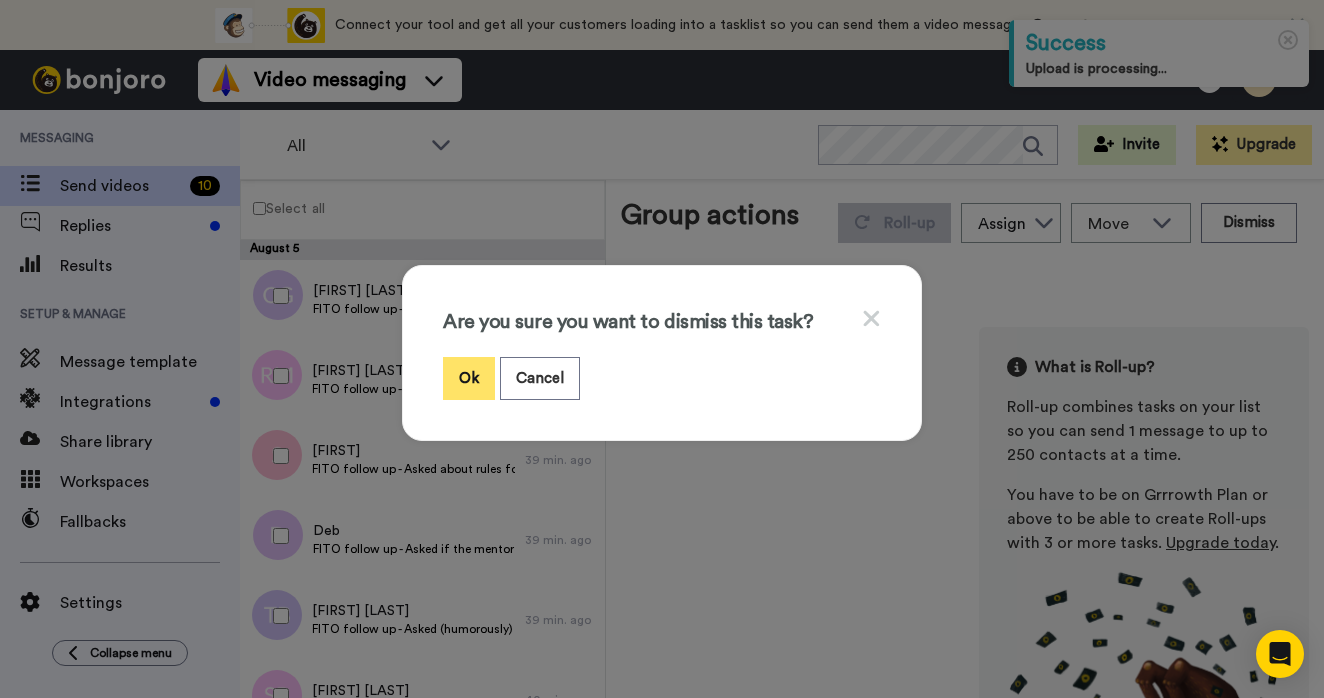click on "Ok" at bounding box center [469, 378] 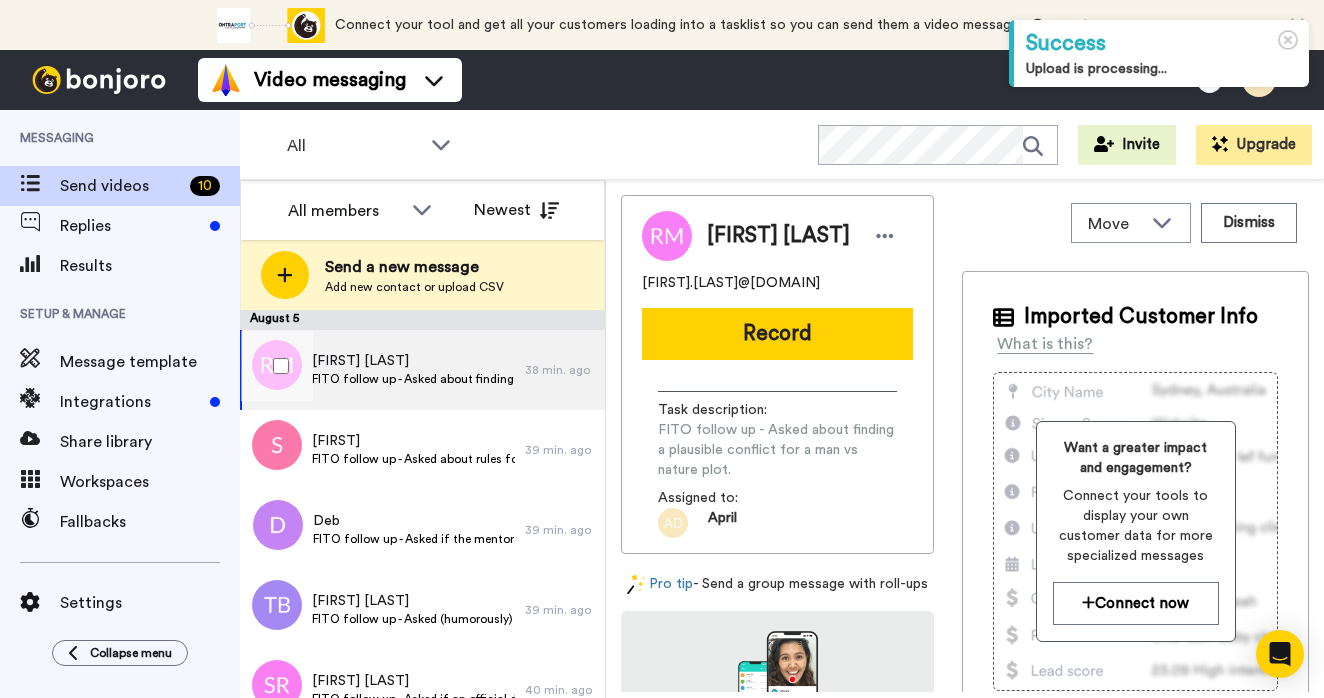 scroll, scrollTop: 0, scrollLeft: 0, axis: both 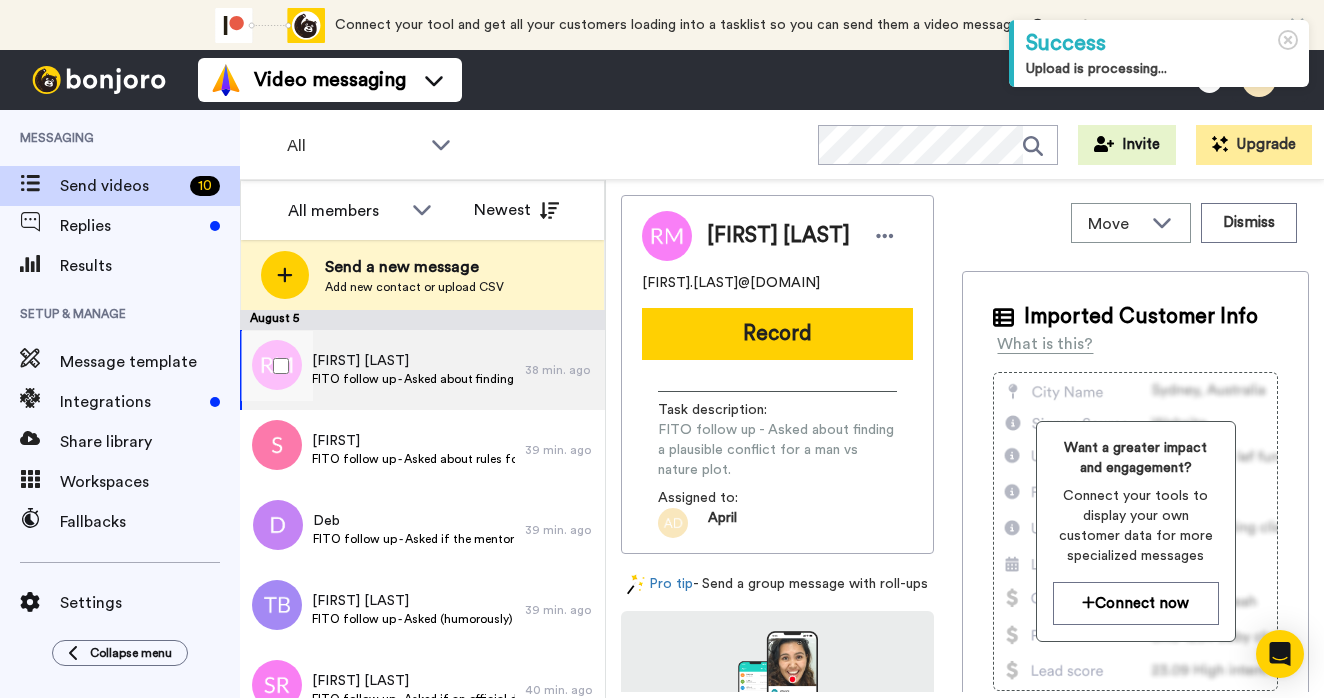 click on "FITO follow up - Asked about finding a plausible conflict for a man vs nature plot." at bounding box center [413, 379] 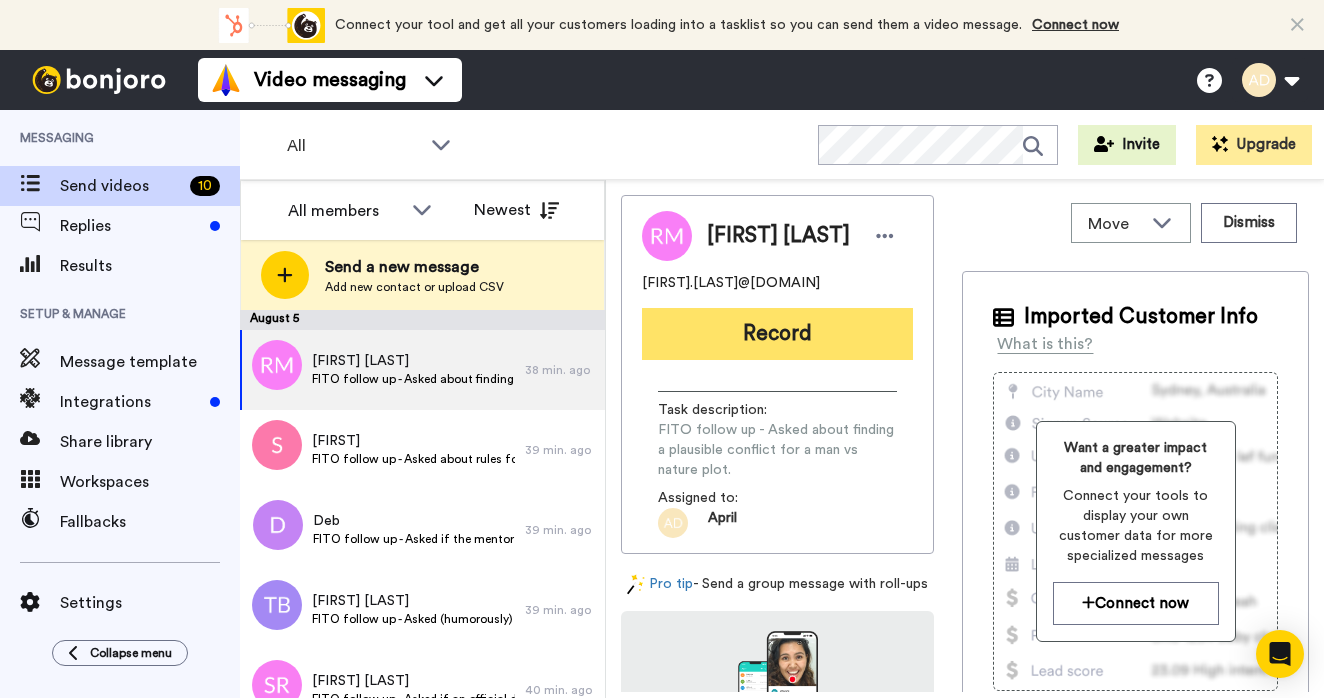 click on "Record" at bounding box center (777, 334) 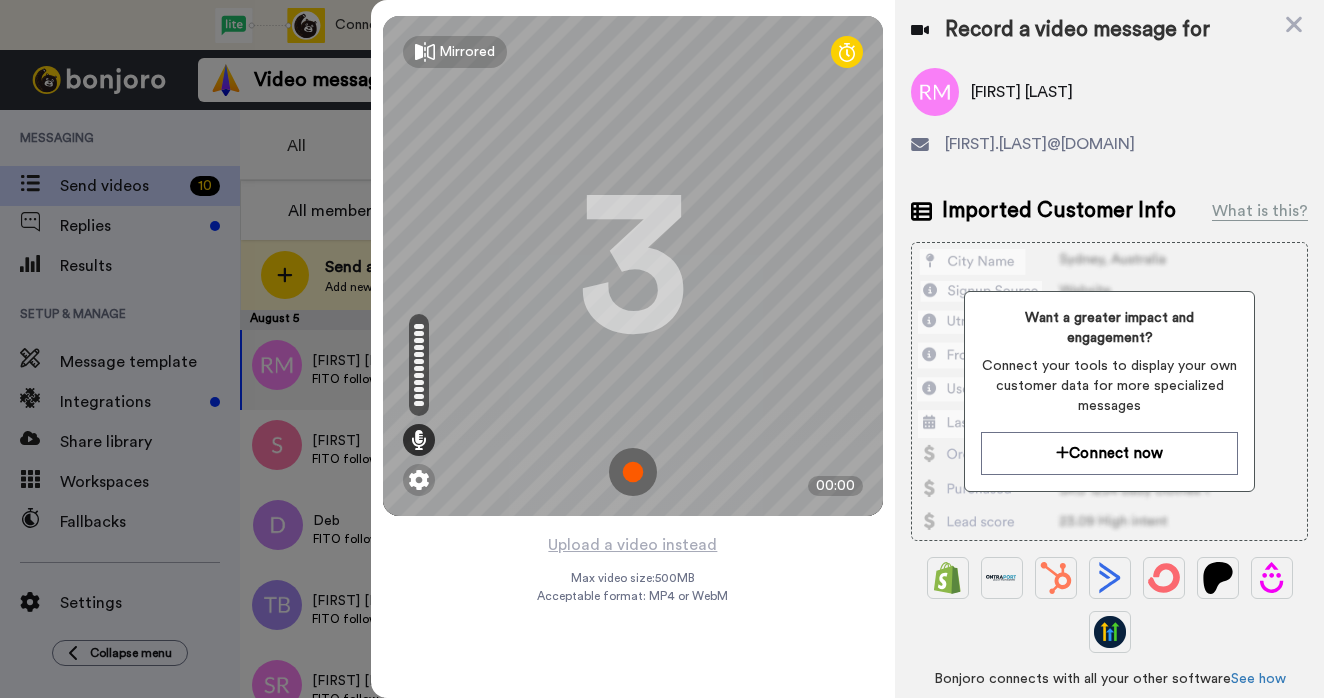 click at bounding box center (633, 472) 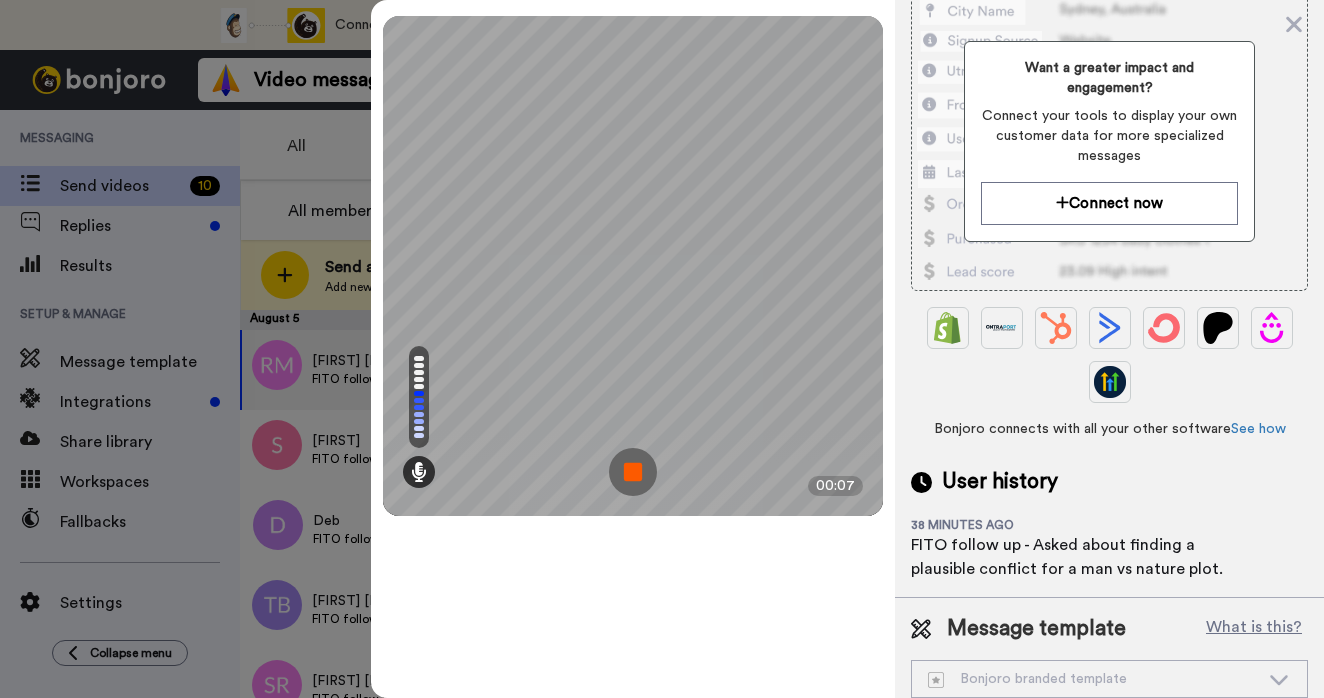 scroll, scrollTop: 266, scrollLeft: 0, axis: vertical 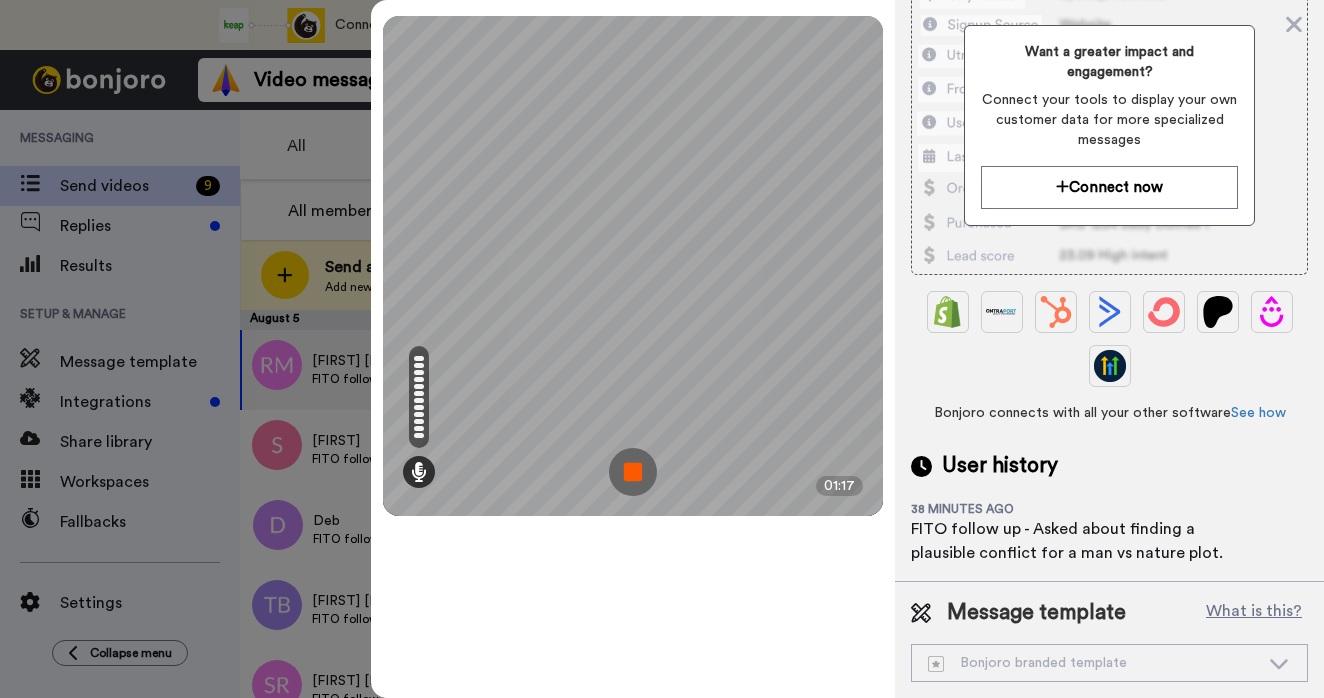 click at bounding box center [633, 472] 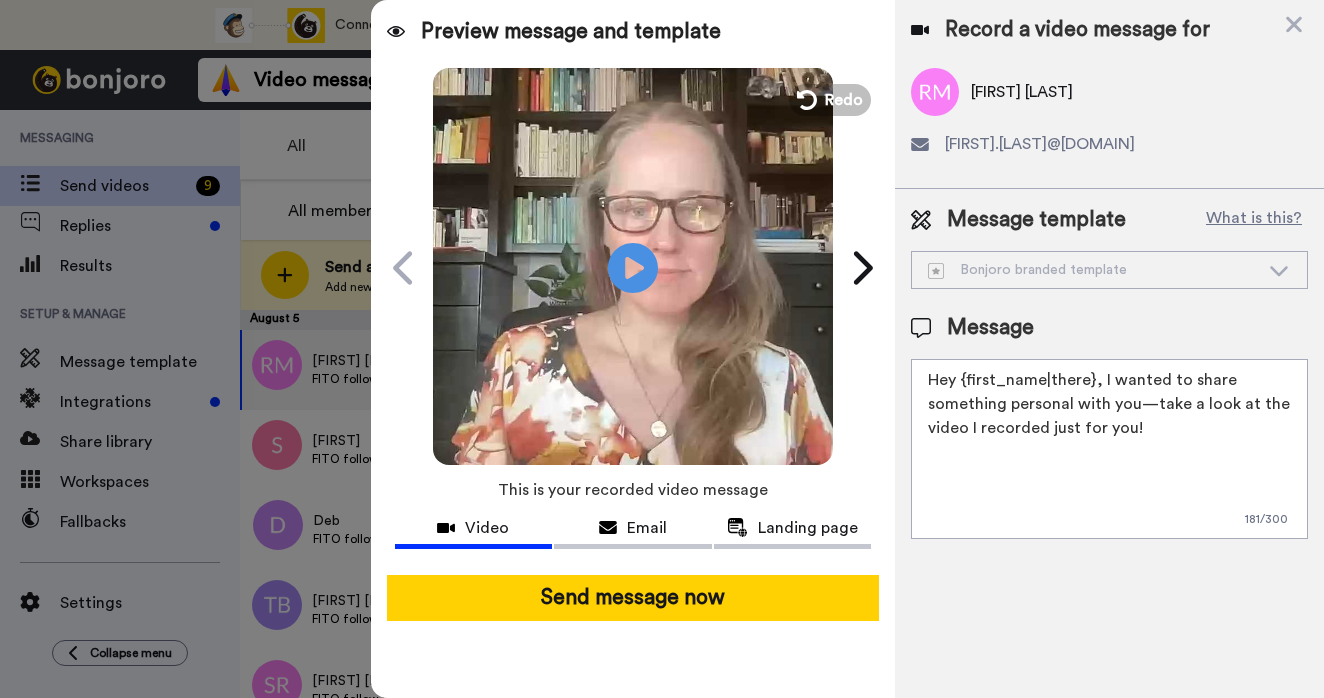 scroll, scrollTop: 0, scrollLeft: 0, axis: both 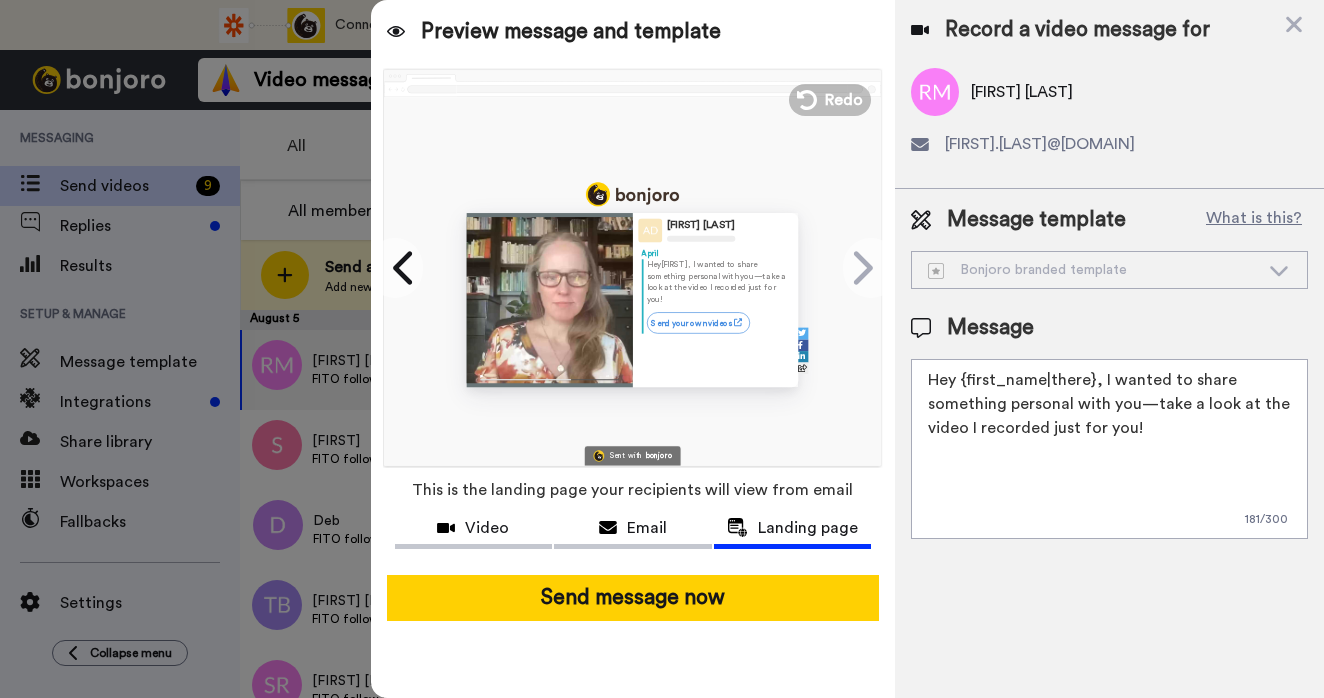 drag, startPoint x: 1132, startPoint y: 424, endPoint x: 1099, endPoint y: 382, distance: 53.413483 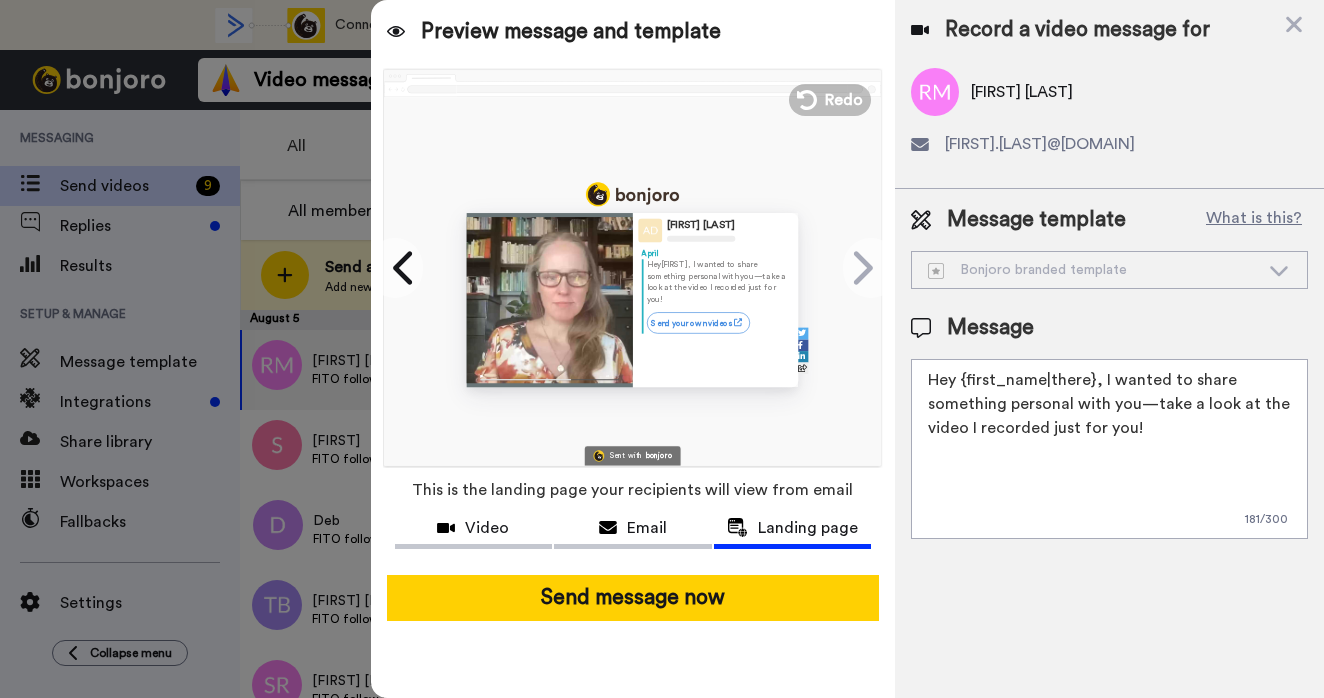 paste on "Thanks for coming to the first session of the outline challenge last night." 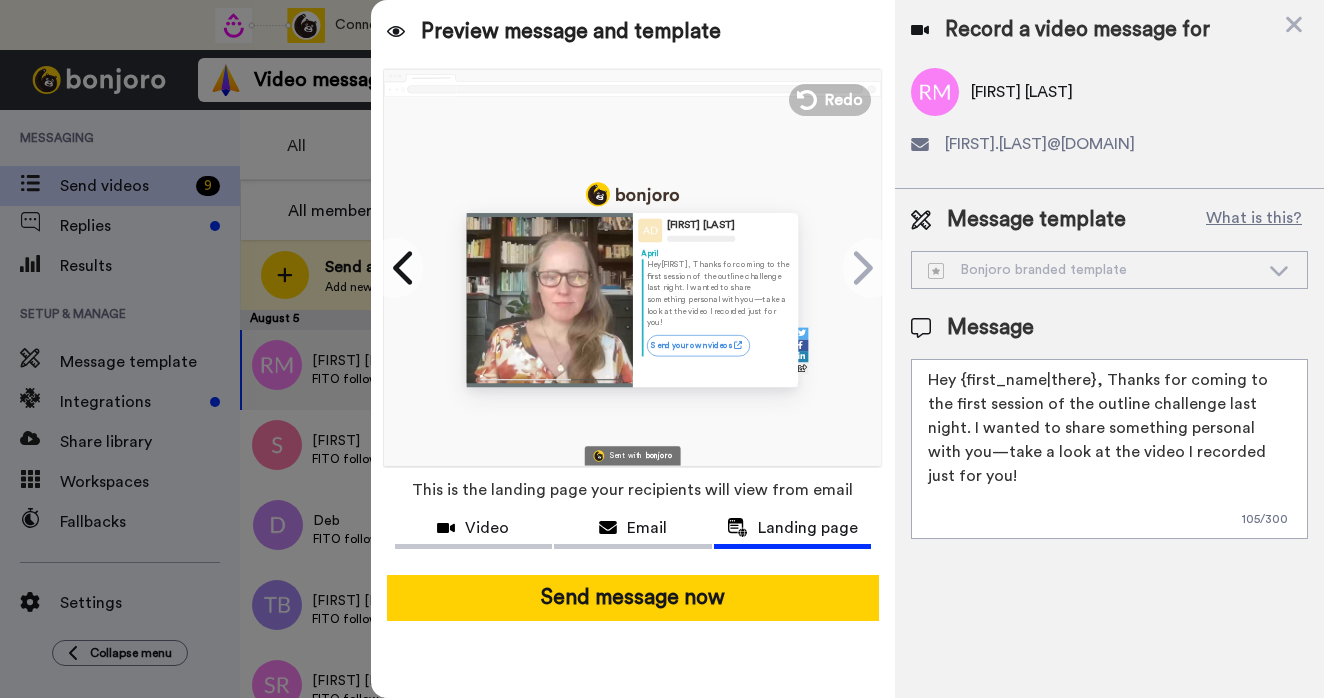 drag, startPoint x: 1255, startPoint y: 432, endPoint x: 1003, endPoint y: 430, distance: 252.00793 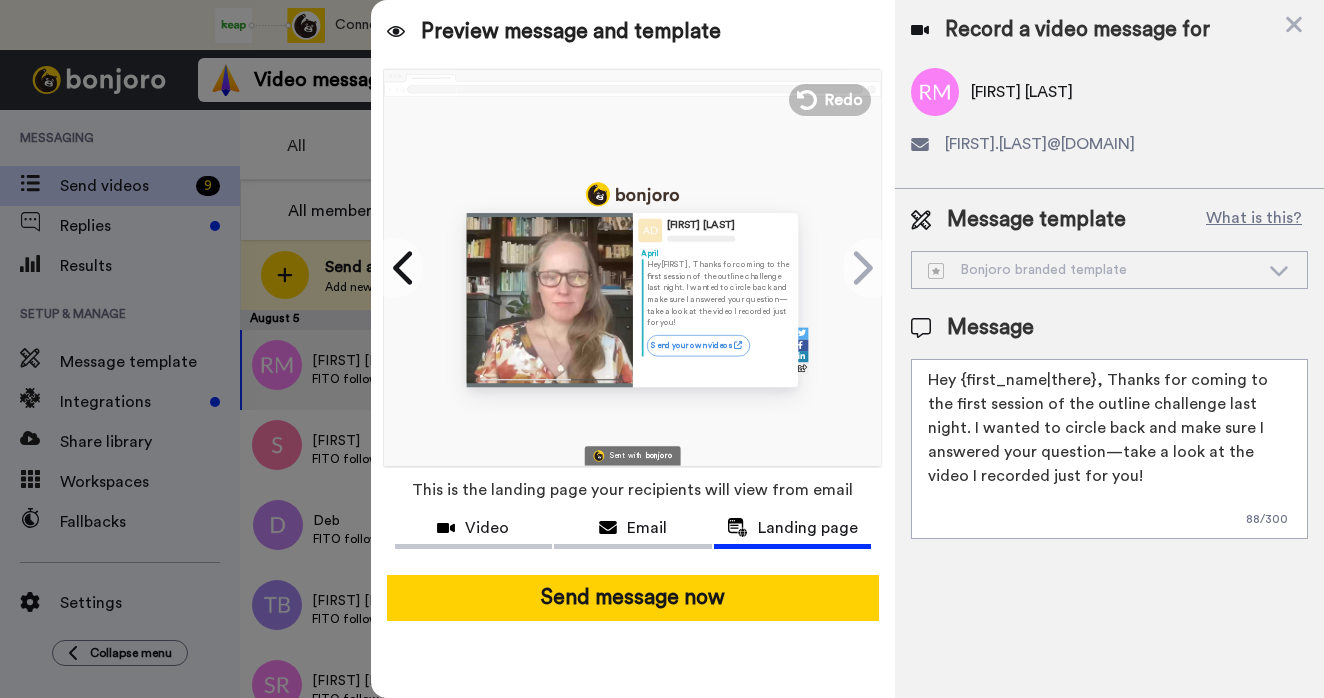 drag, startPoint x: 1083, startPoint y: 403, endPoint x: 1102, endPoint y: 373, distance: 35.510563 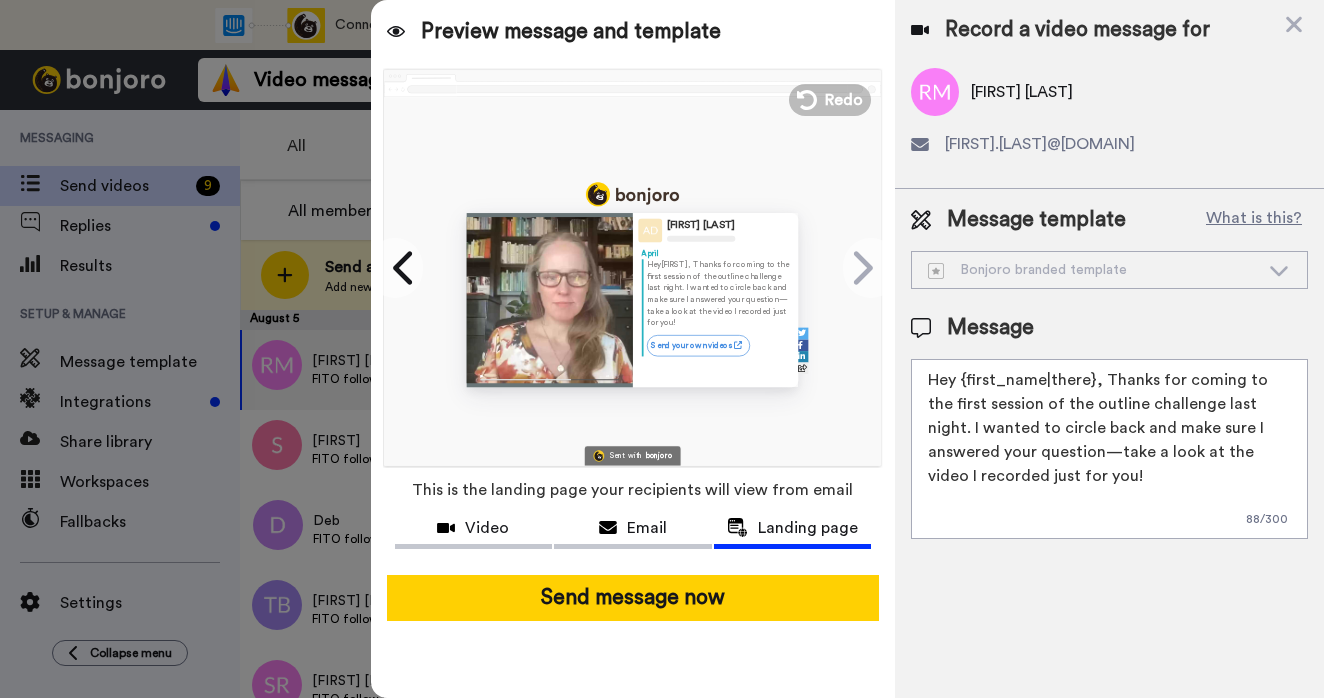 type on "Hey {first_name|there}, Thanks for coming to the first session of the outline challenge last night. I wanted to circle back and make sure I answered your question—take a look at the video I recorded just for you!" 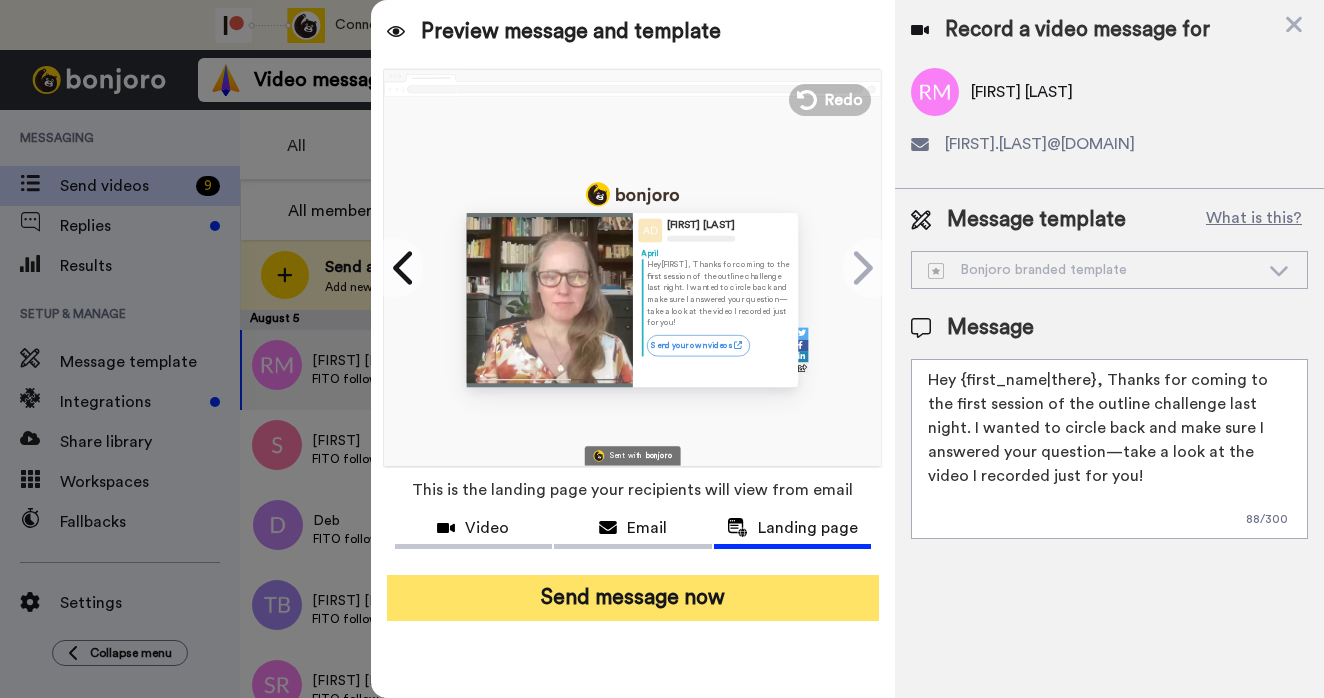 click on "Send message now" at bounding box center (633, 598) 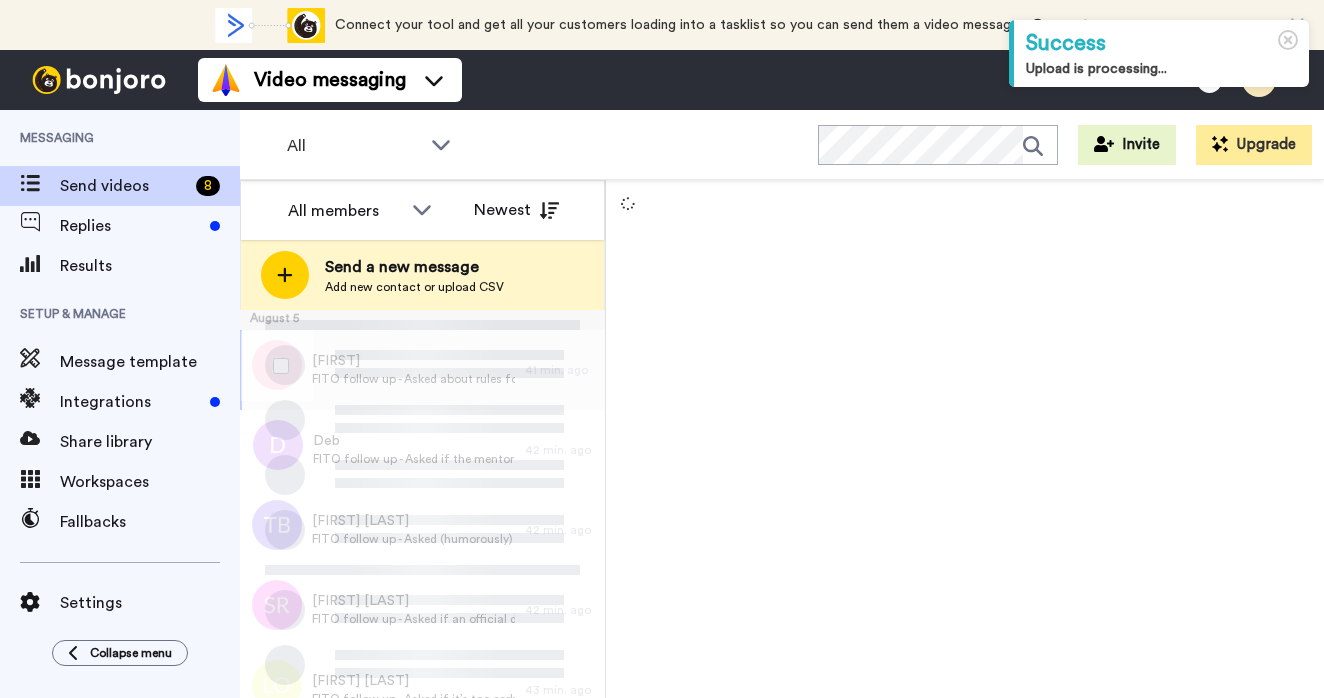 scroll, scrollTop: 0, scrollLeft: 0, axis: both 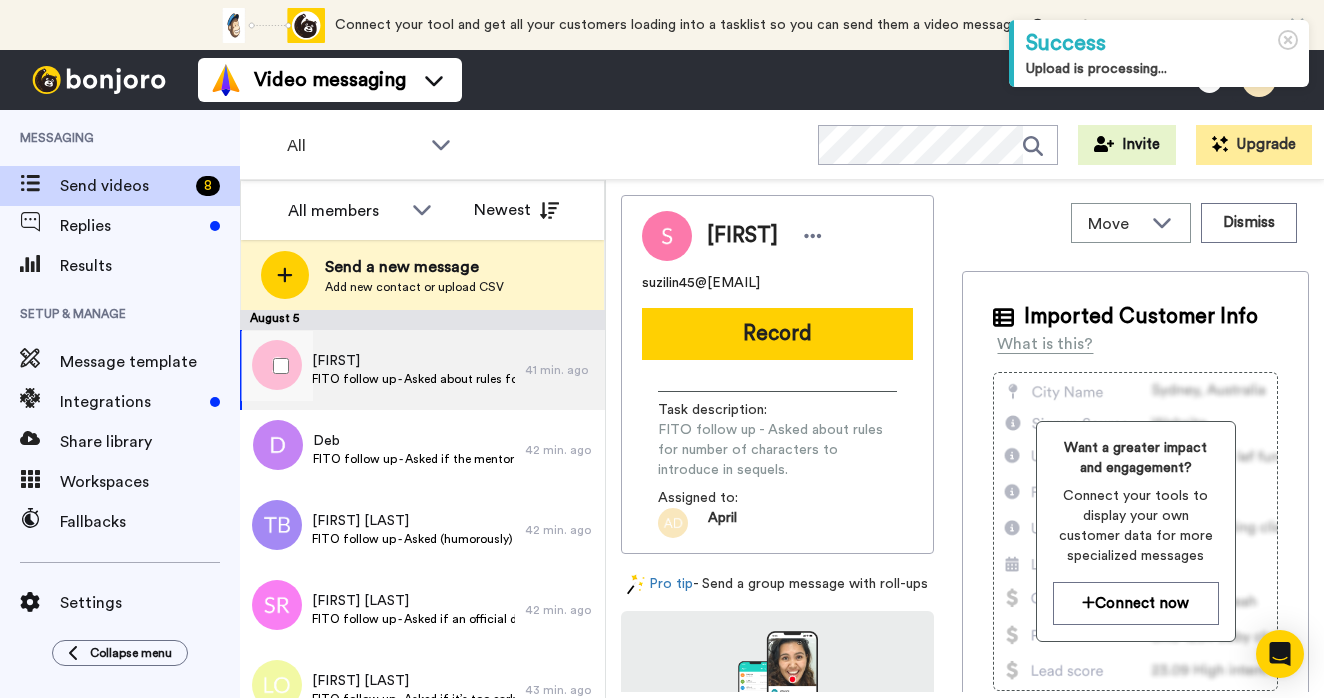 click on "FITO follow up - Asked about rules for number of characters to introduce in sequels." at bounding box center (413, 379) 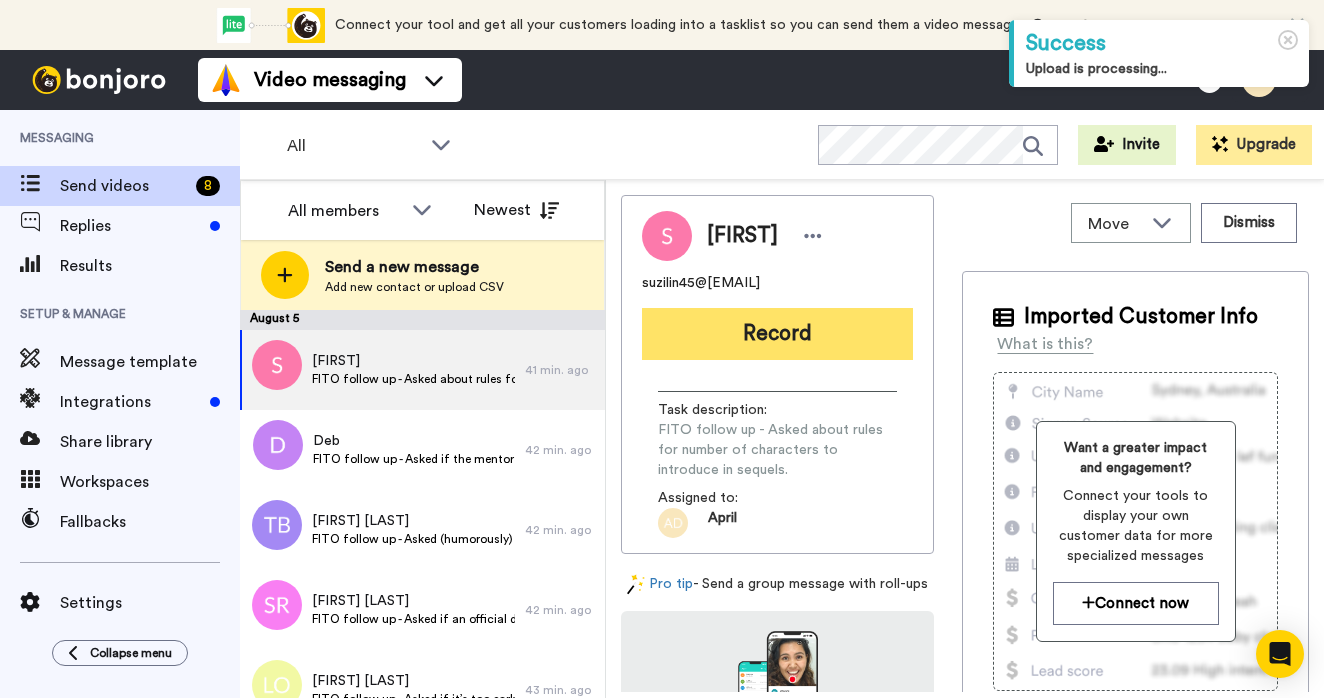 click on "Record" at bounding box center [777, 334] 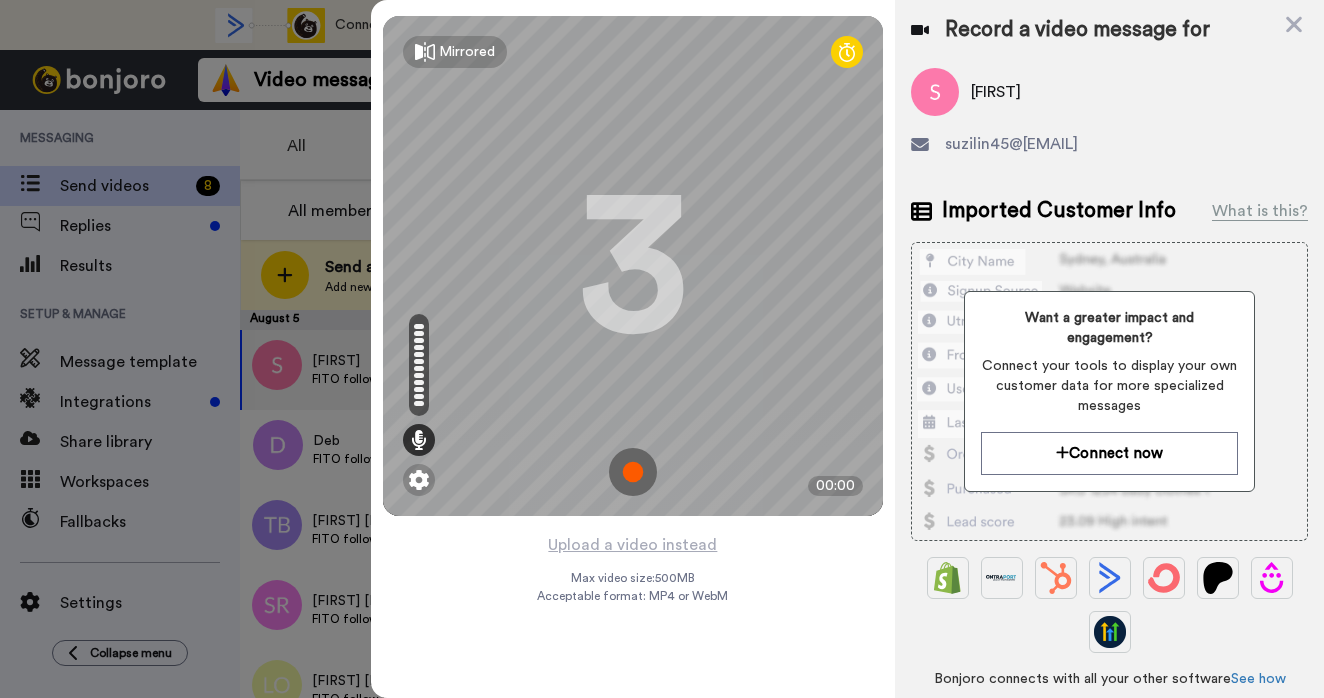 click at bounding box center [633, 472] 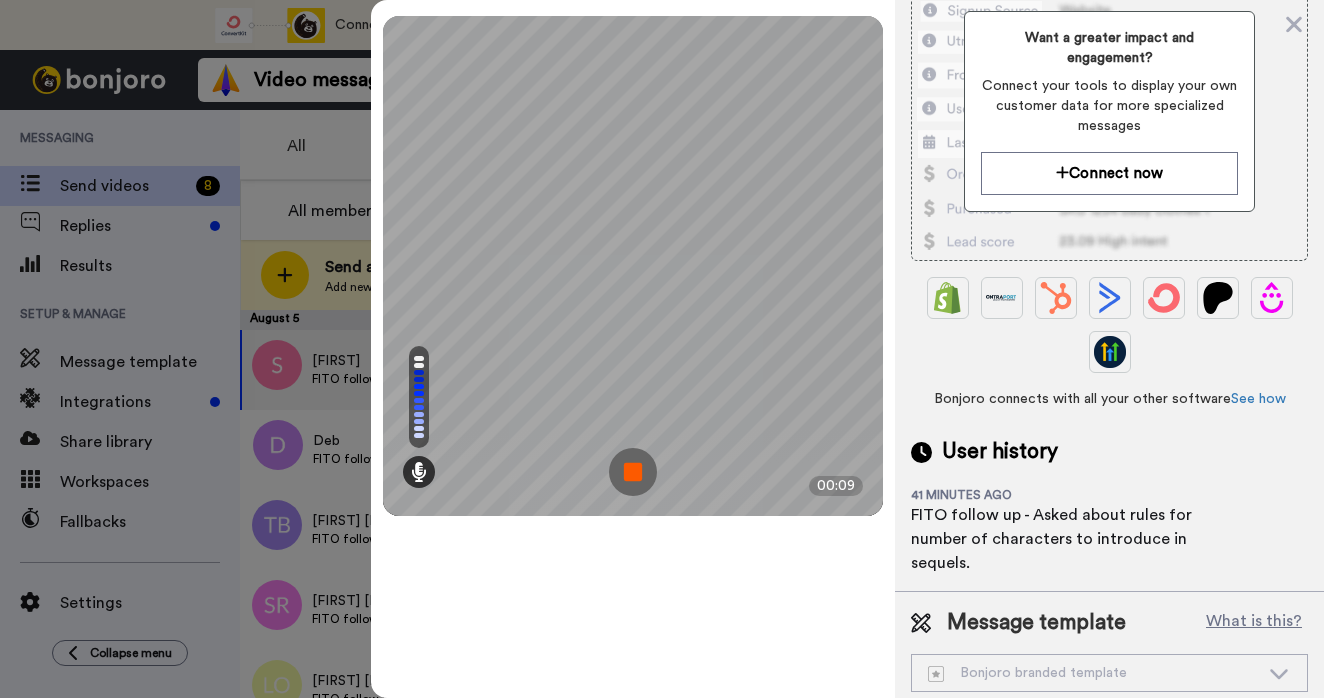 scroll, scrollTop: 290, scrollLeft: 0, axis: vertical 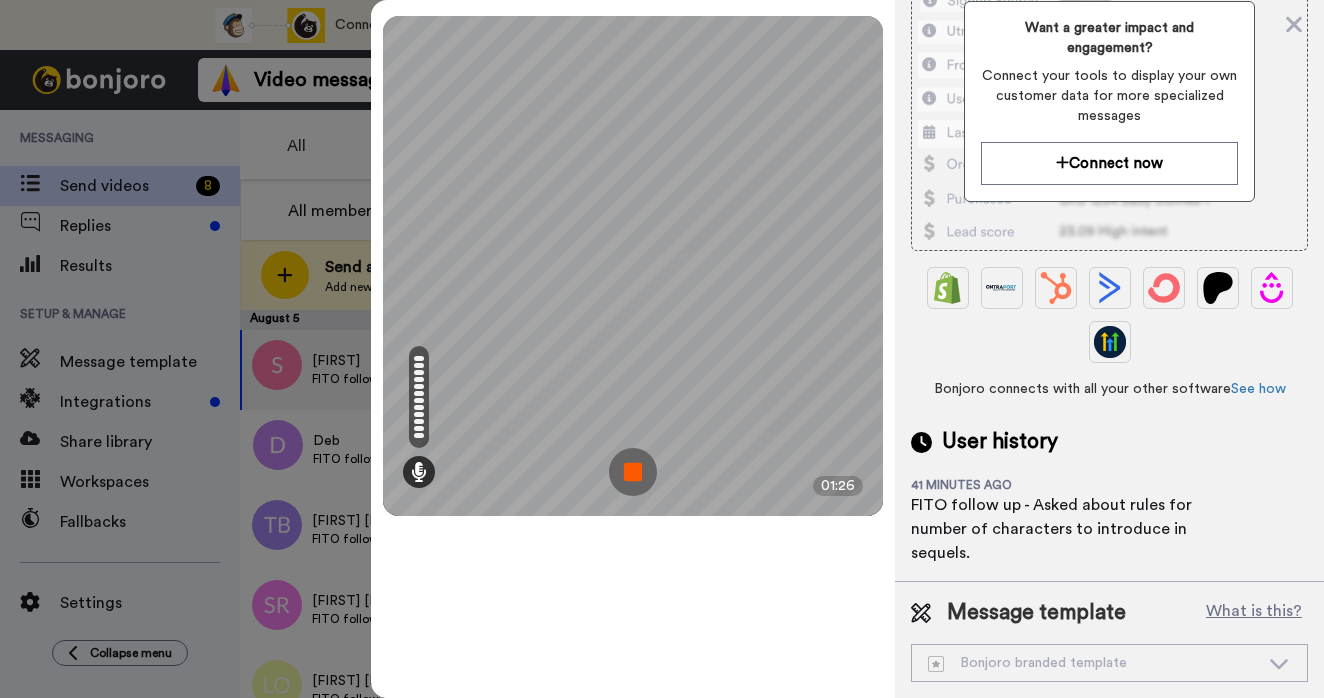 click at bounding box center (633, 472) 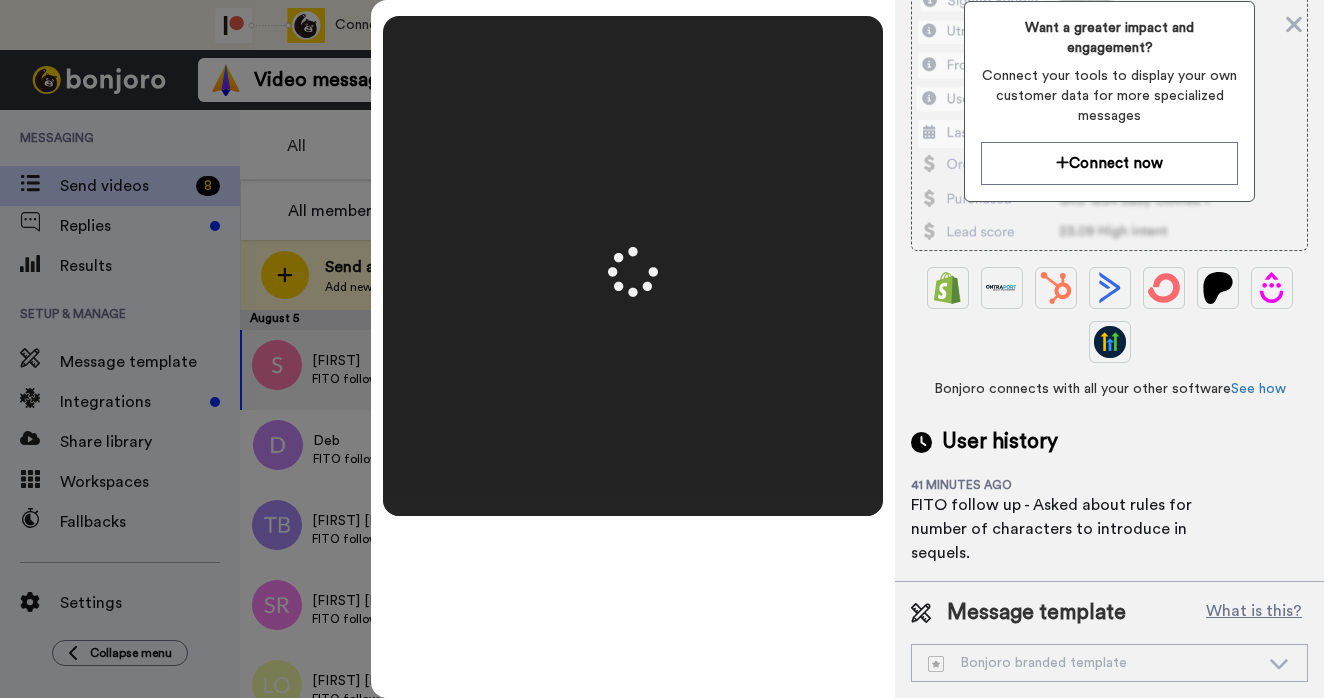 scroll, scrollTop: 0, scrollLeft: 0, axis: both 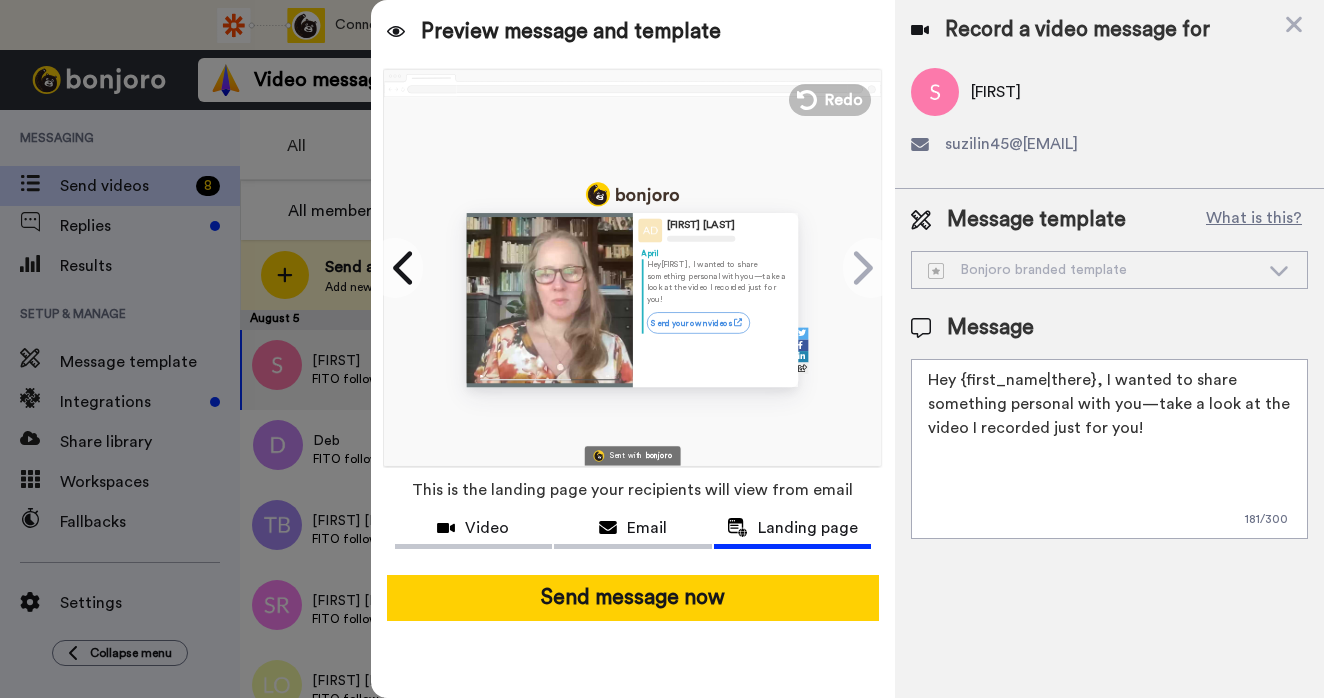 drag, startPoint x: 1138, startPoint y: 429, endPoint x: 1099, endPoint y: 380, distance: 62.625874 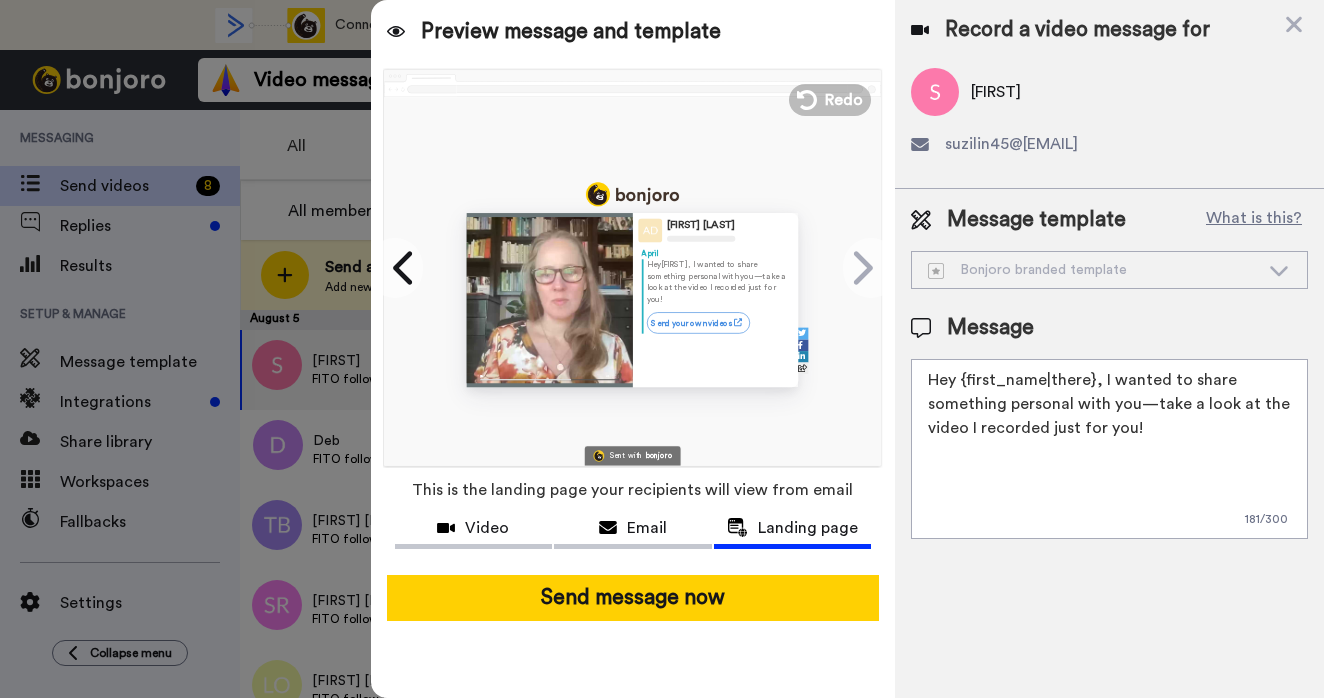 paste on "Thanks for coming to the first session of the outline challenge last night. I wanted to circle back and make sure I answered your question" 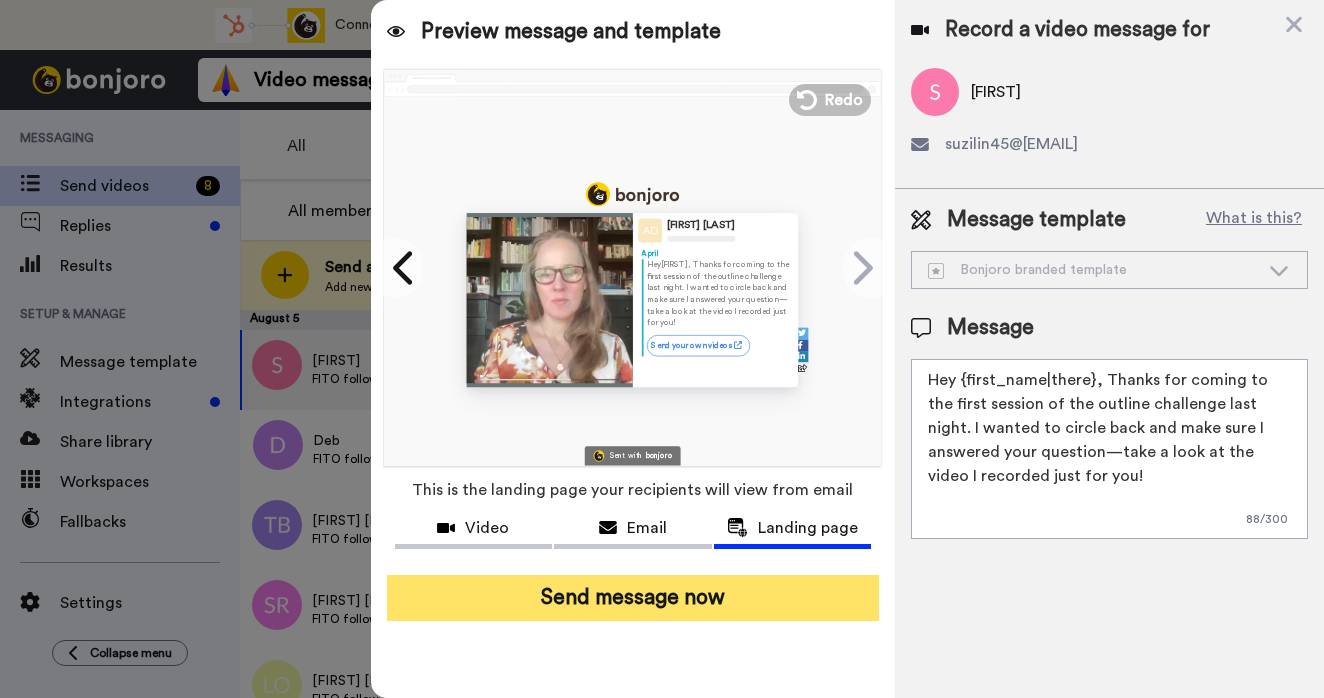 type on "Hey {first_name|there}, Thanks for coming to the first session of the outline challenge last night. I wanted to circle back and make sure I answered your question—take a look at the video I recorded just for you!" 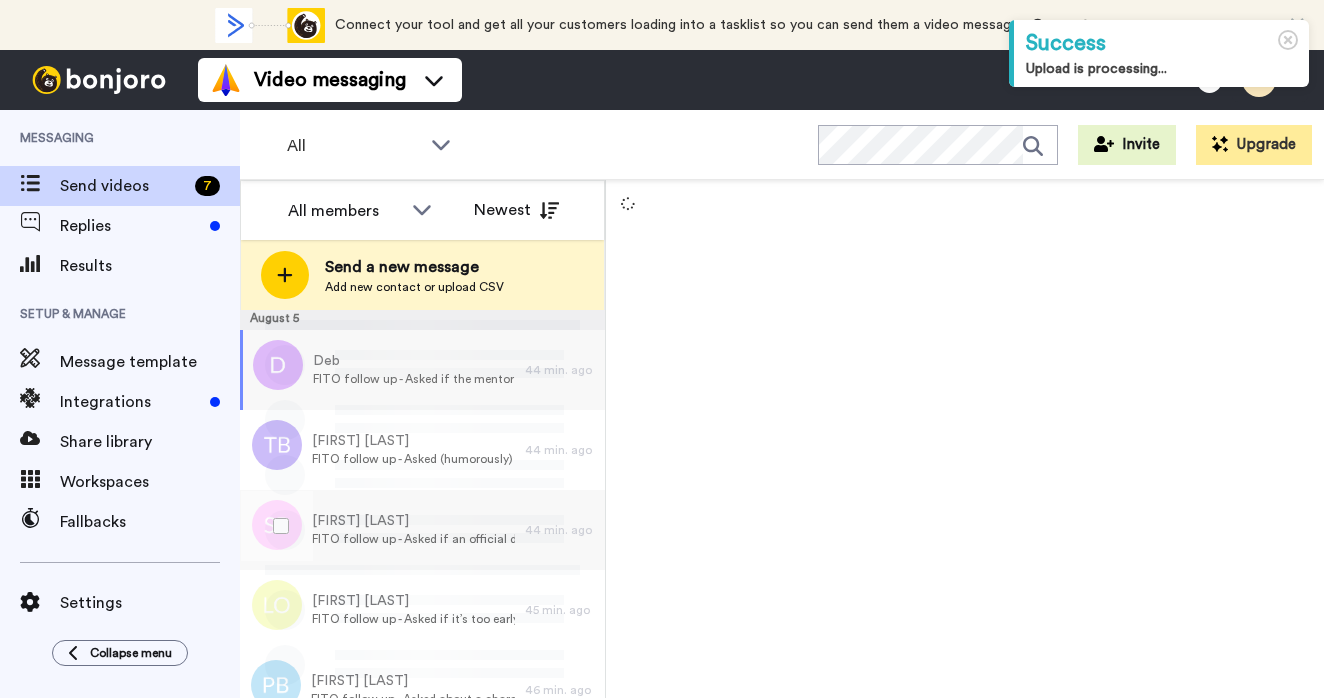 scroll, scrollTop: 0, scrollLeft: 0, axis: both 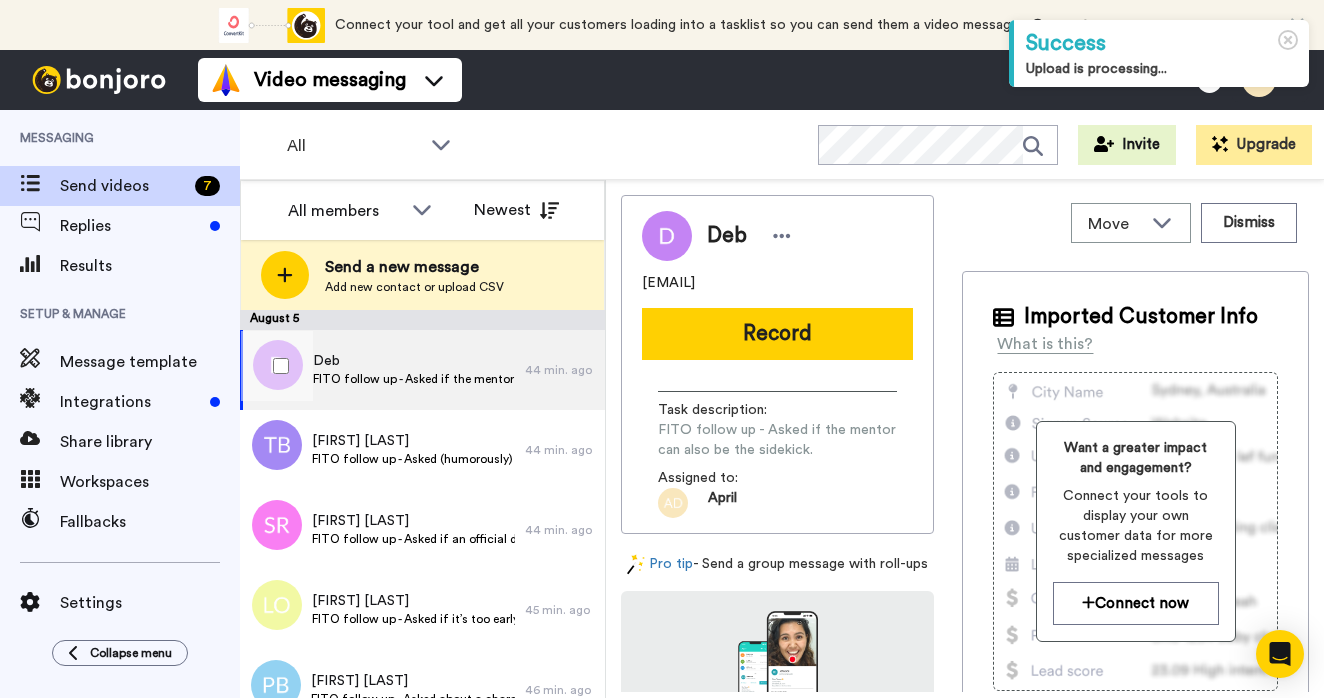 click on "FITO follow up - Asked if the mentor can also be the sidekick." at bounding box center [414, 379] 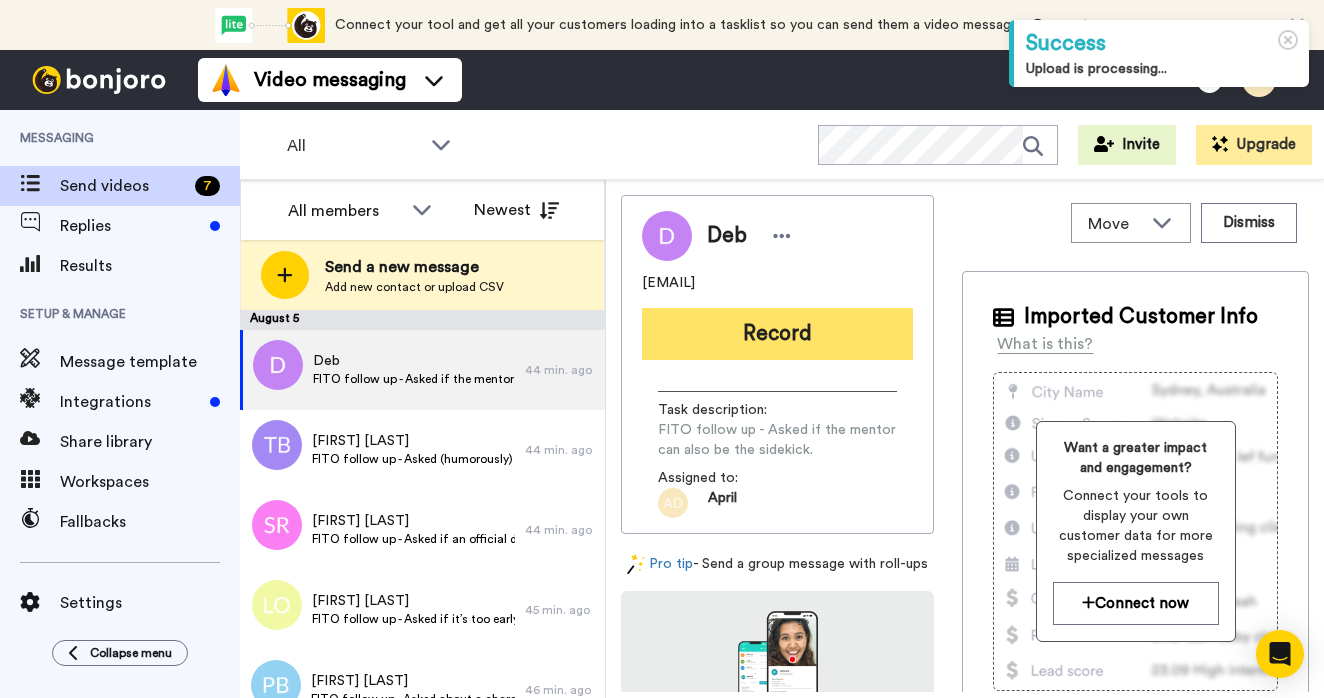 click on "Record" at bounding box center (777, 334) 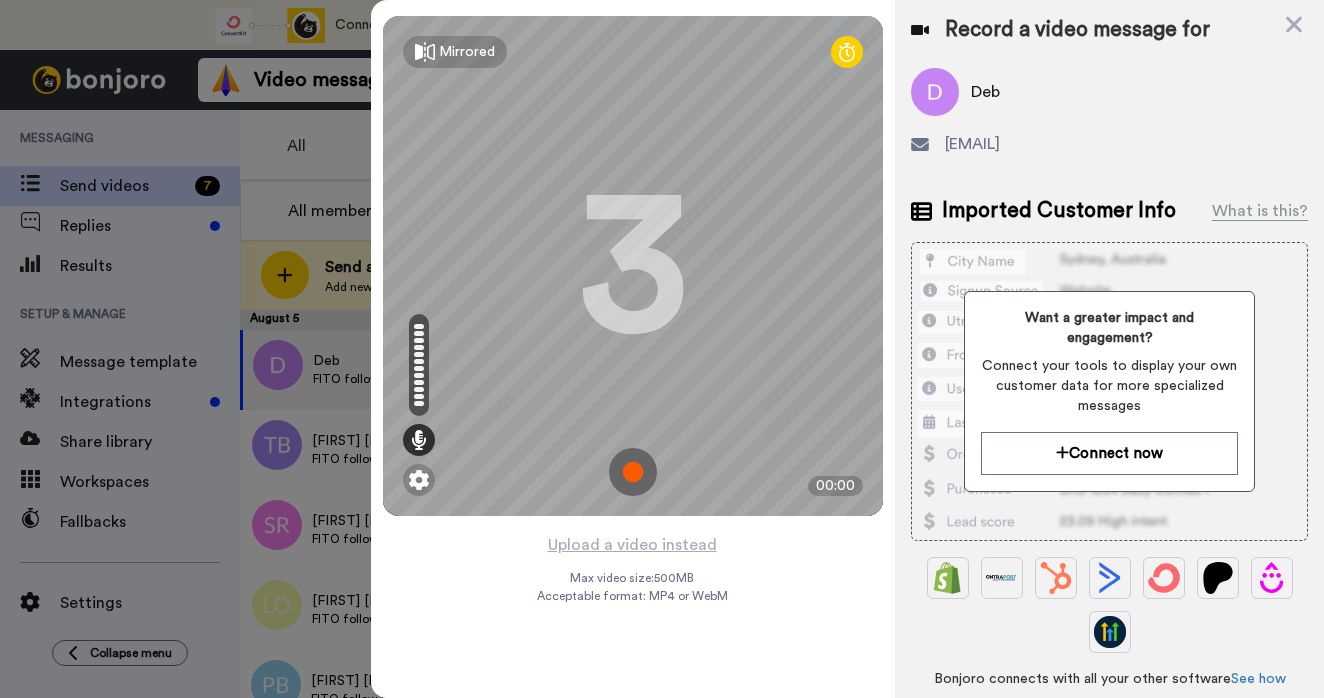 click at bounding box center [633, 472] 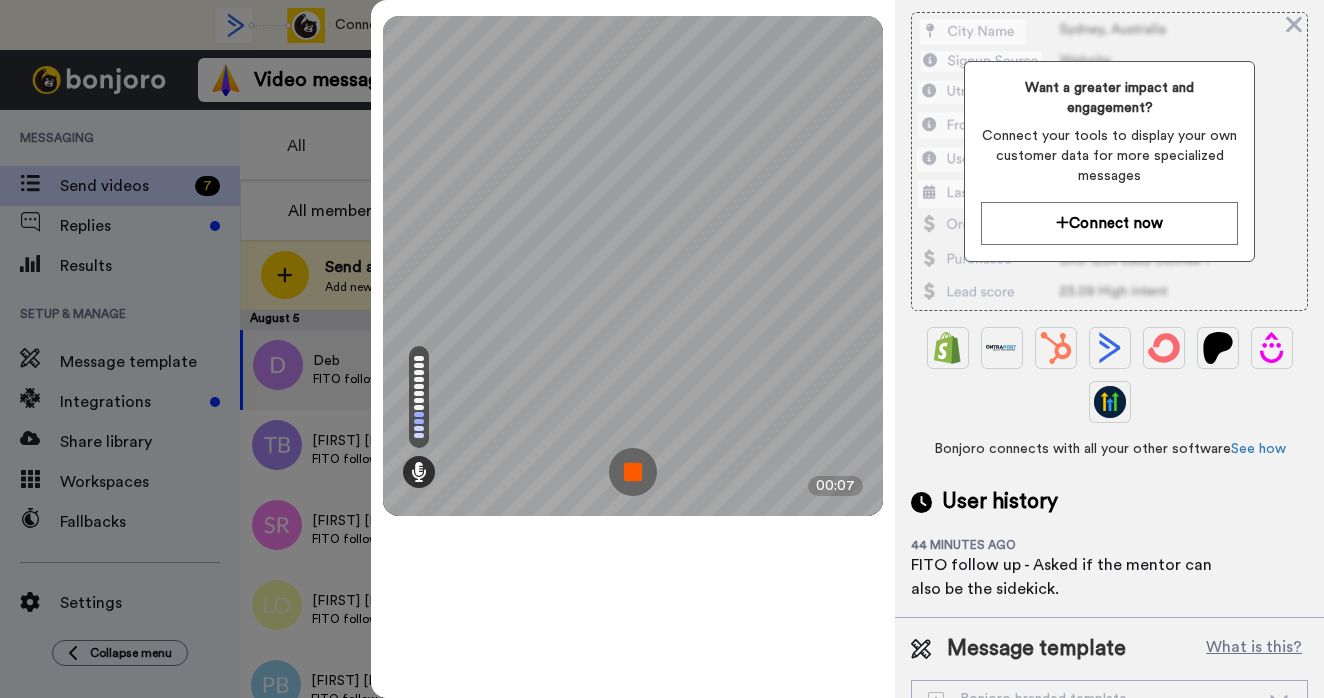 scroll, scrollTop: 229, scrollLeft: 0, axis: vertical 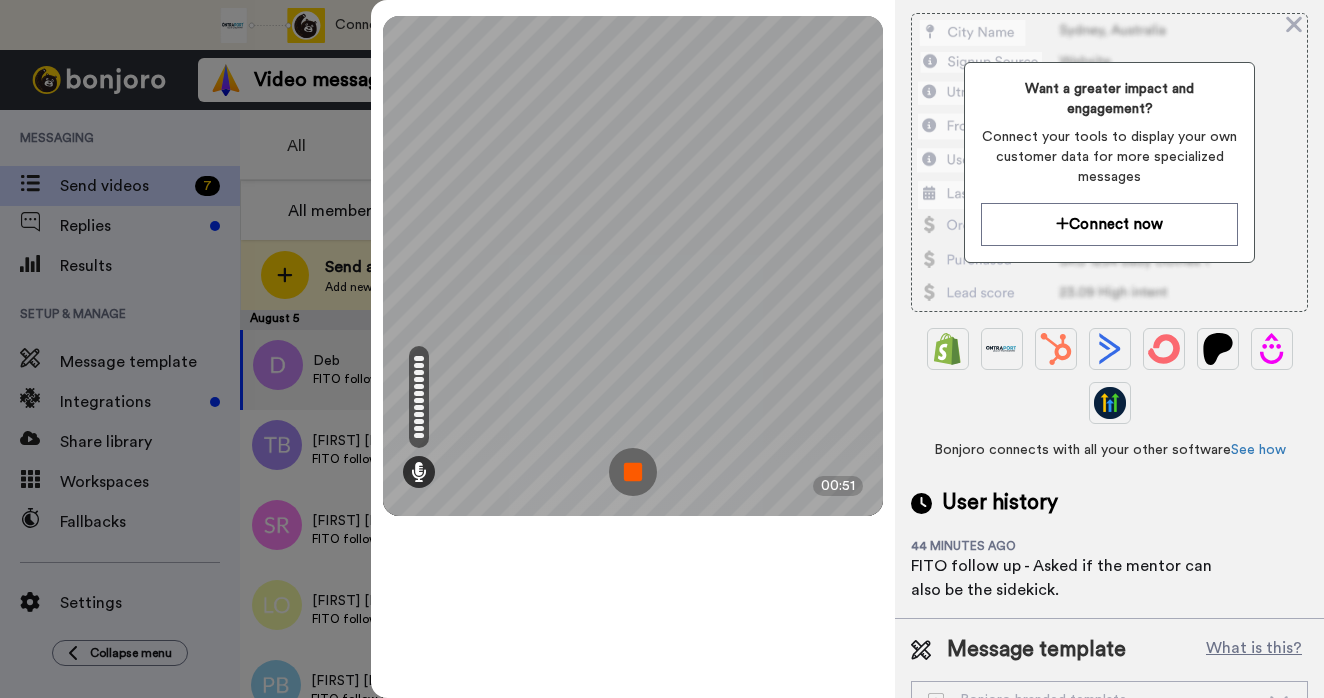 click at bounding box center (633, 472) 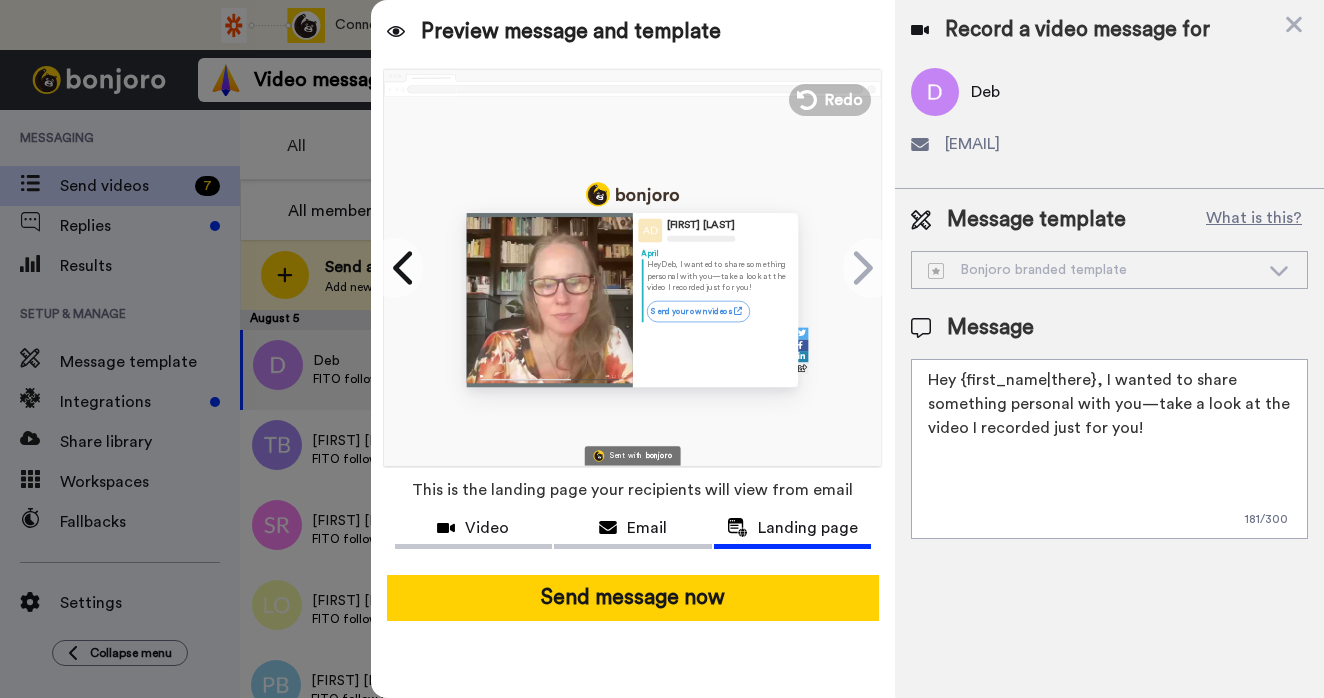 scroll, scrollTop: 0, scrollLeft: 0, axis: both 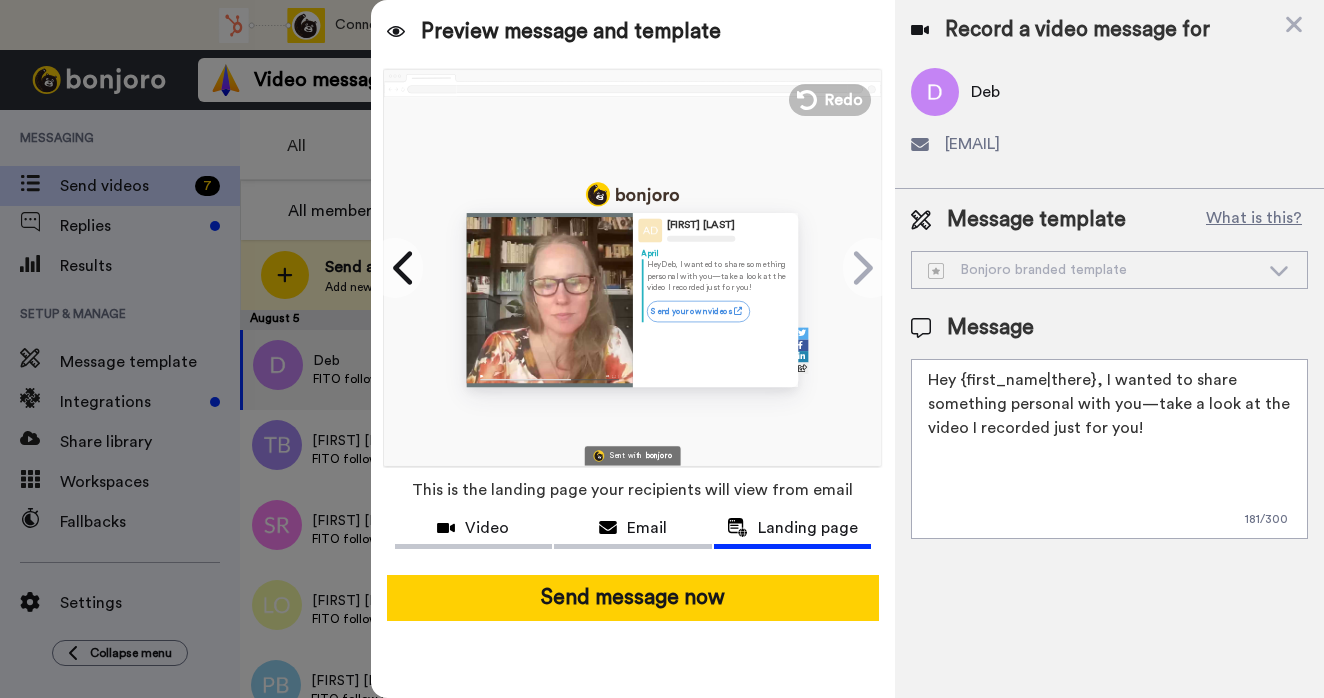 drag, startPoint x: 1147, startPoint y: 426, endPoint x: 1099, endPoint y: 383, distance: 64.44377 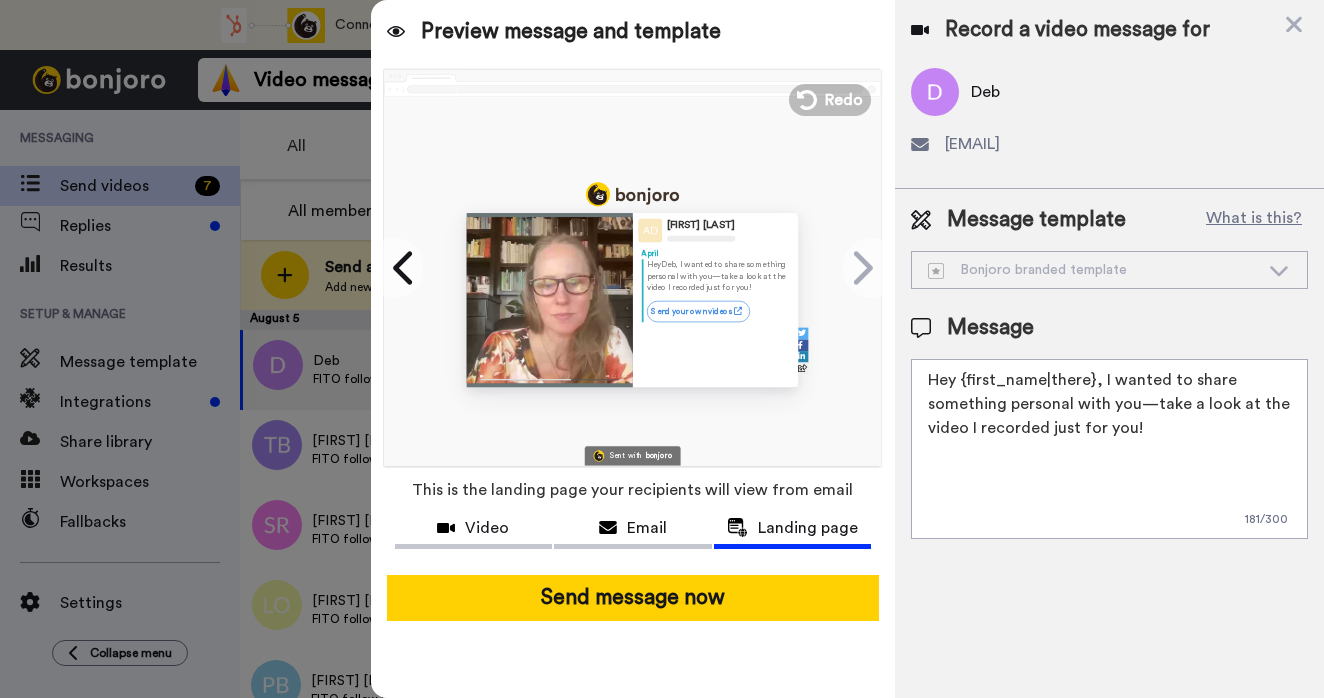 paste on "Thanks for coming to the first session of the outline challenge last night. I wanted to circle back and make sure I answered your question" 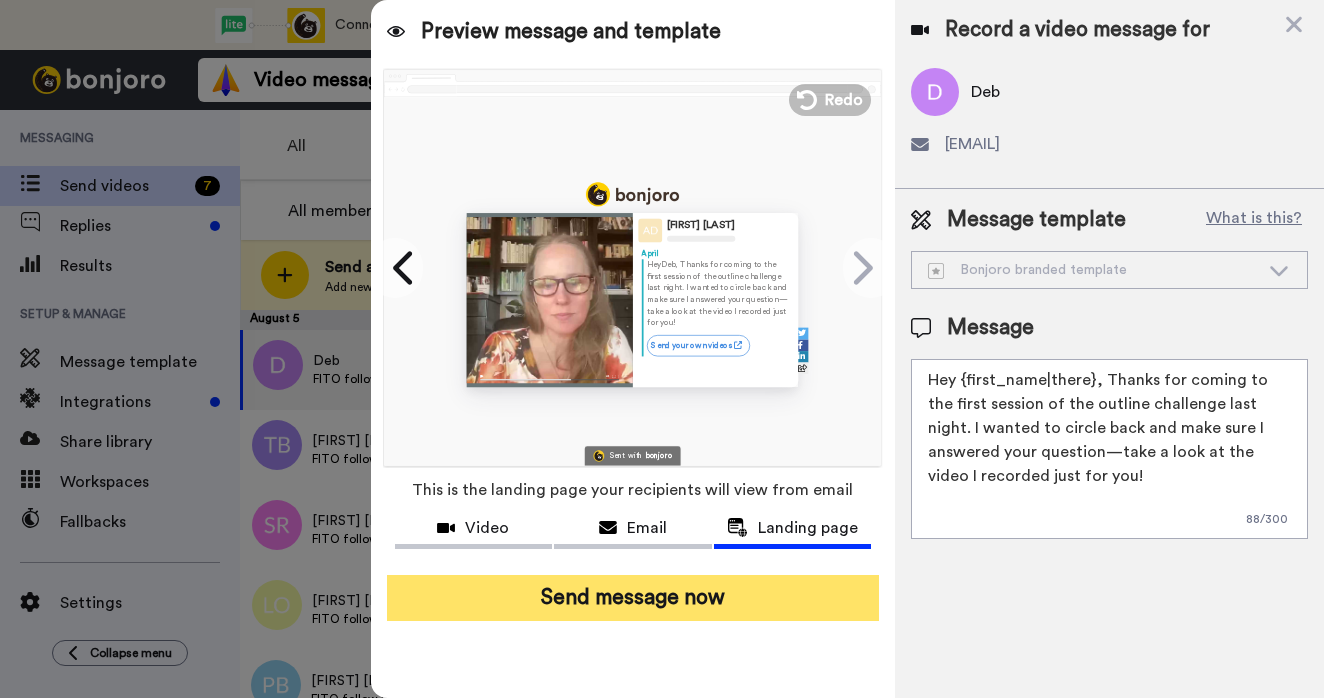 type on "Hey {first_name|there}, Thanks for coming to the first session of the outline challenge last night. I wanted to circle back and make sure I answered your question—take a look at the video I recorded just for you!" 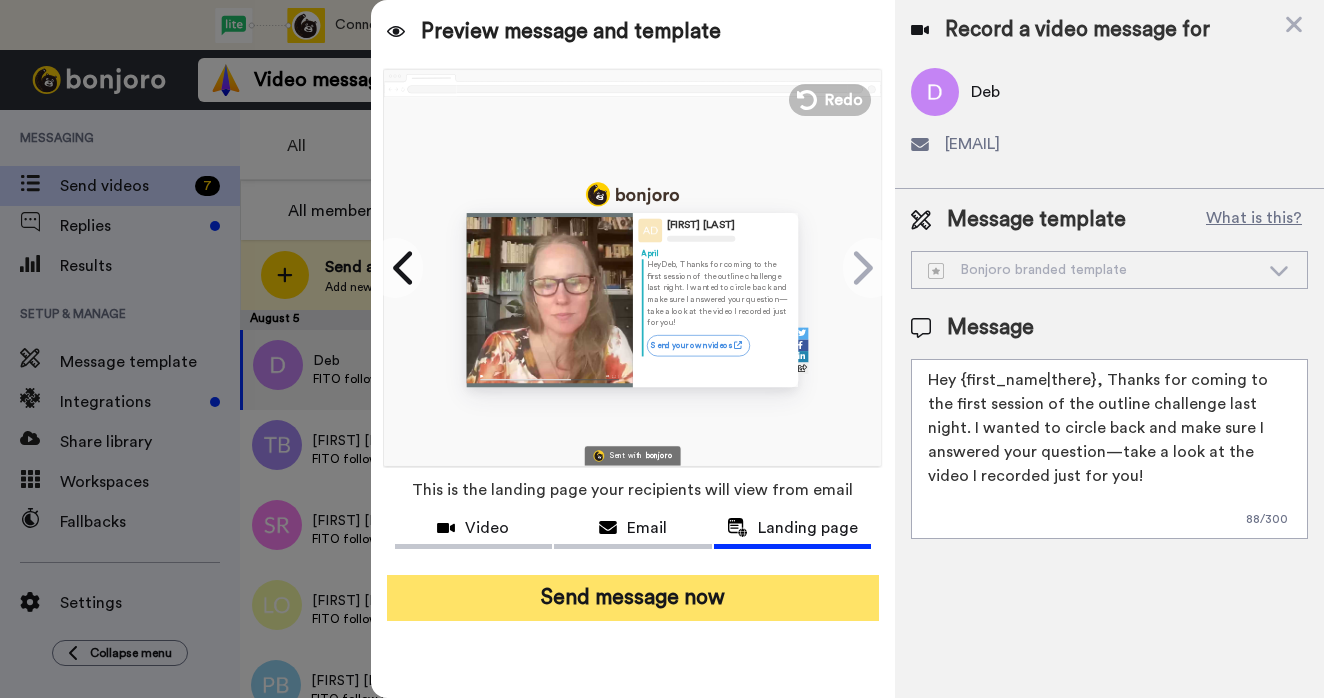 click on "Send message now" at bounding box center [633, 598] 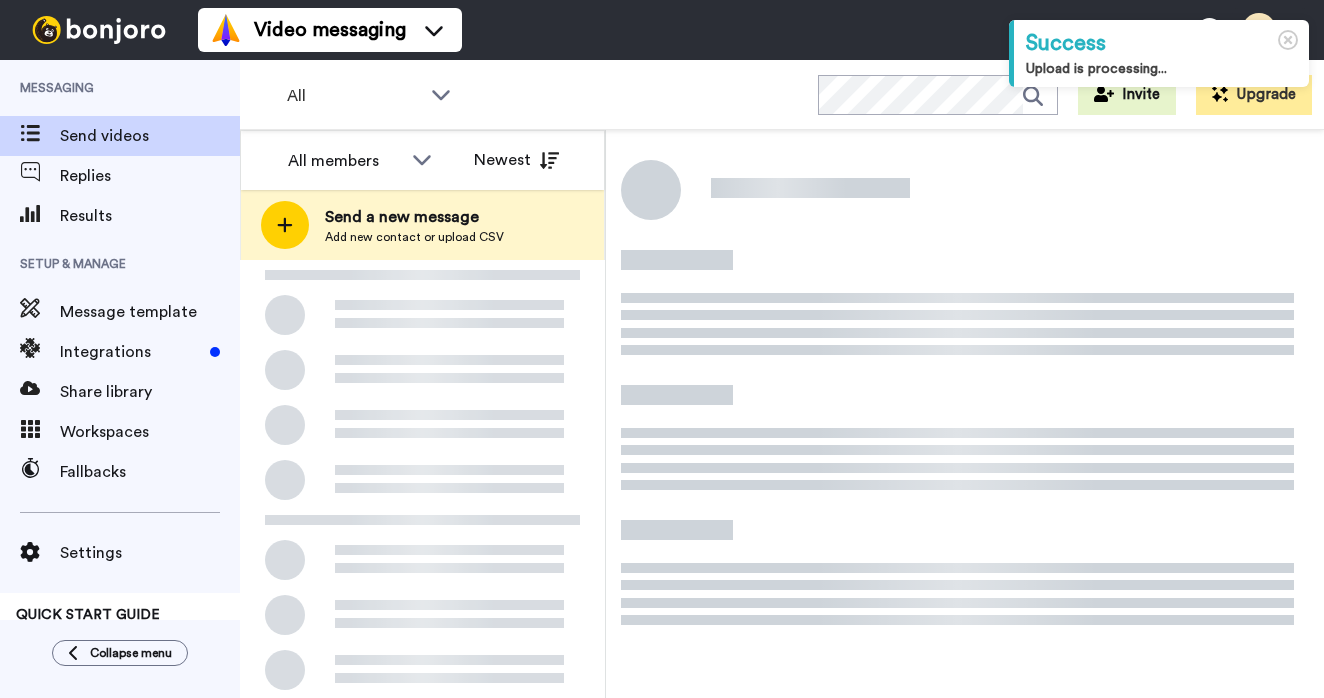 scroll, scrollTop: 0, scrollLeft: 0, axis: both 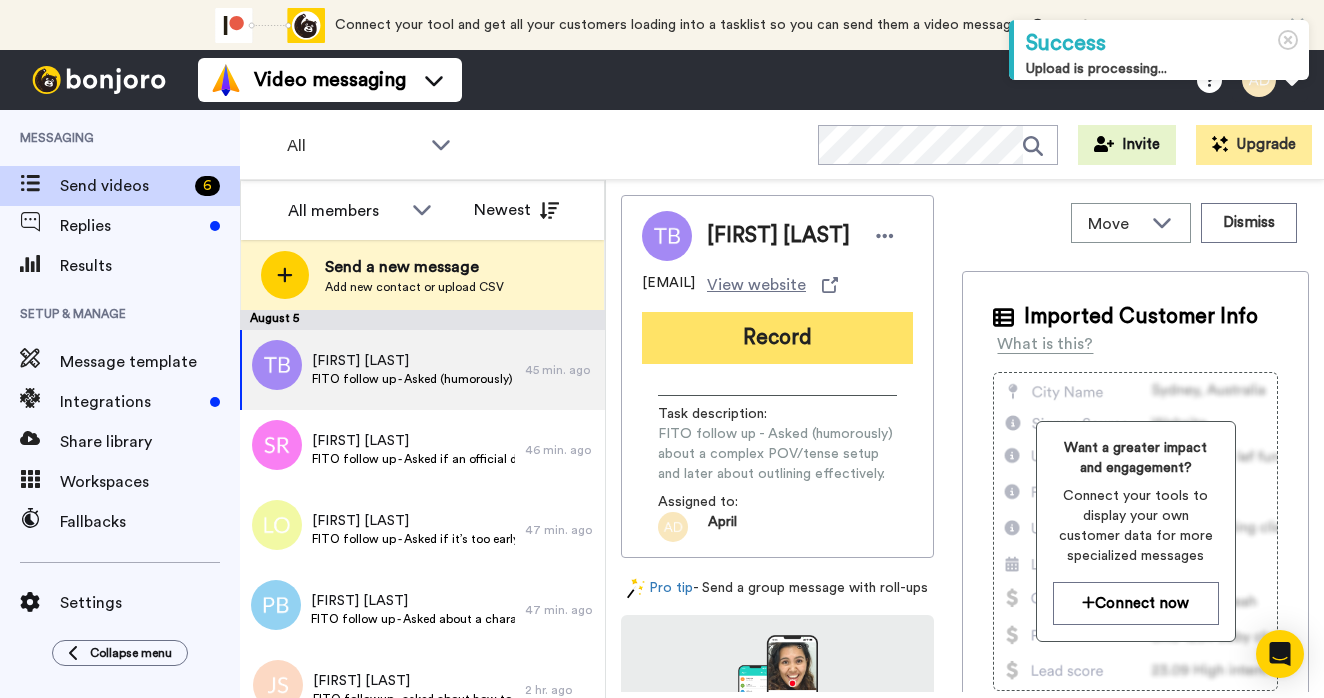 click on "Record" at bounding box center (777, 338) 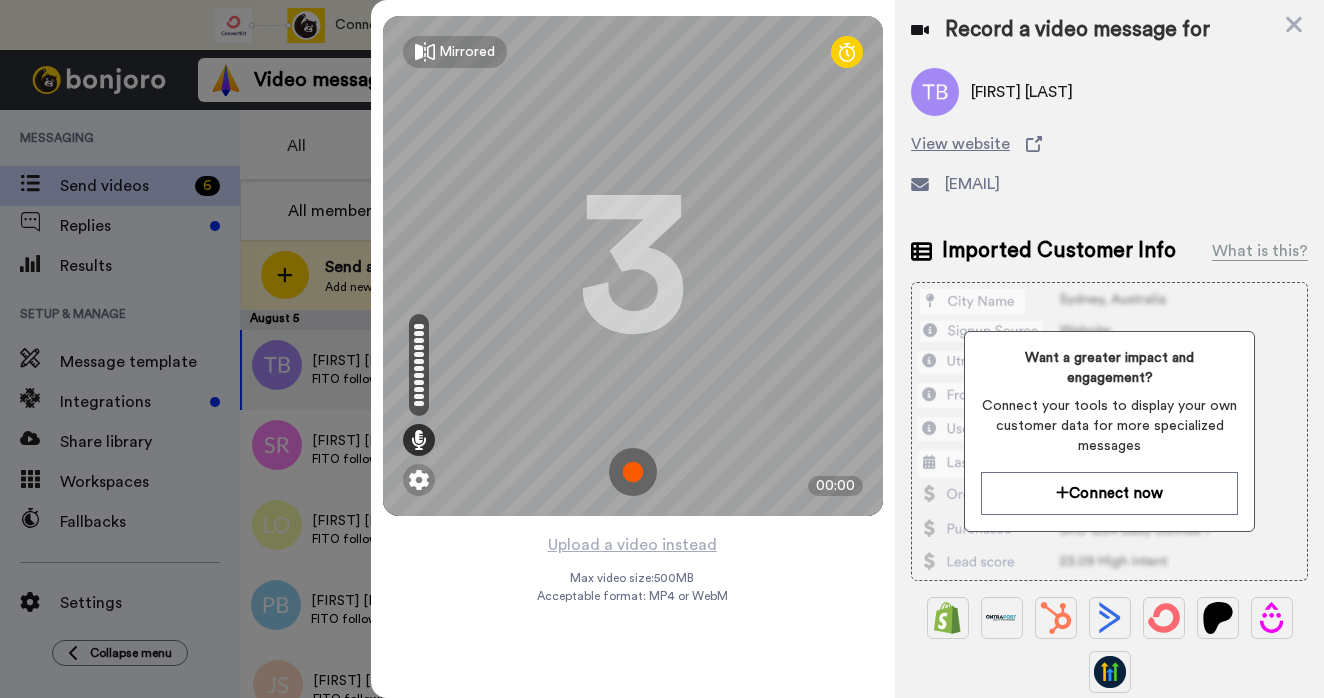 click at bounding box center [633, 472] 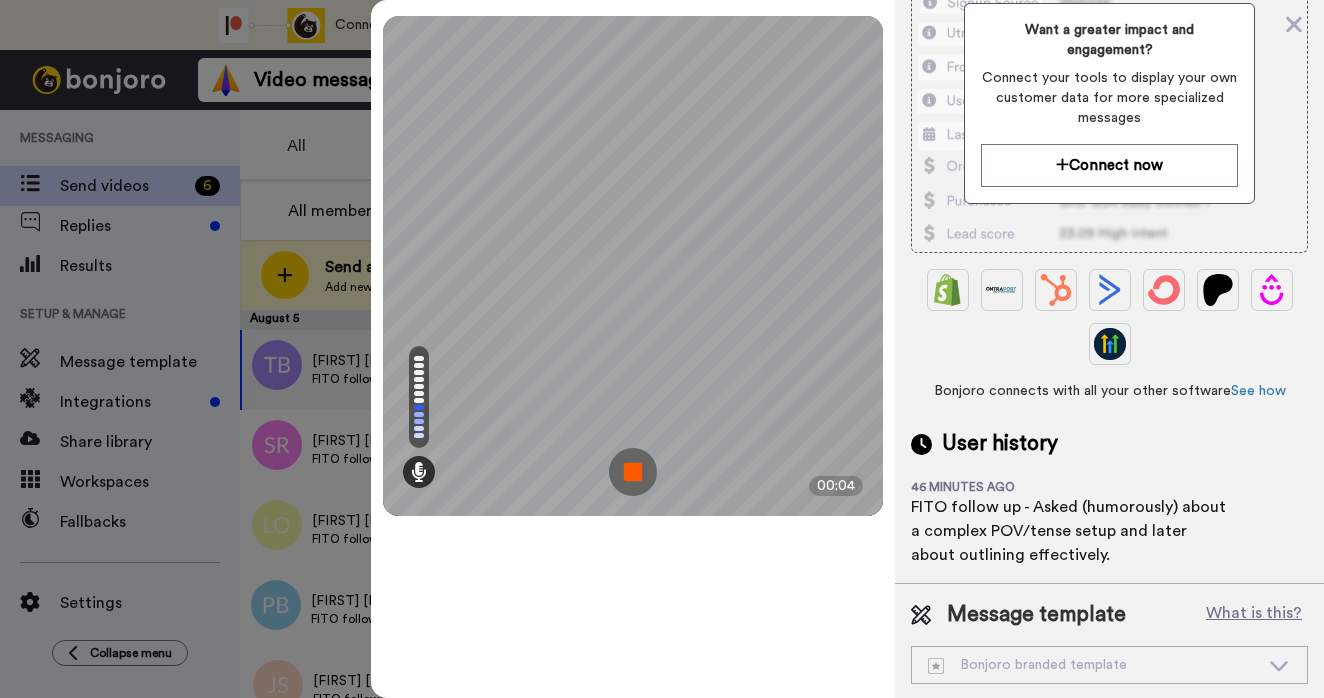 scroll, scrollTop: 330, scrollLeft: 0, axis: vertical 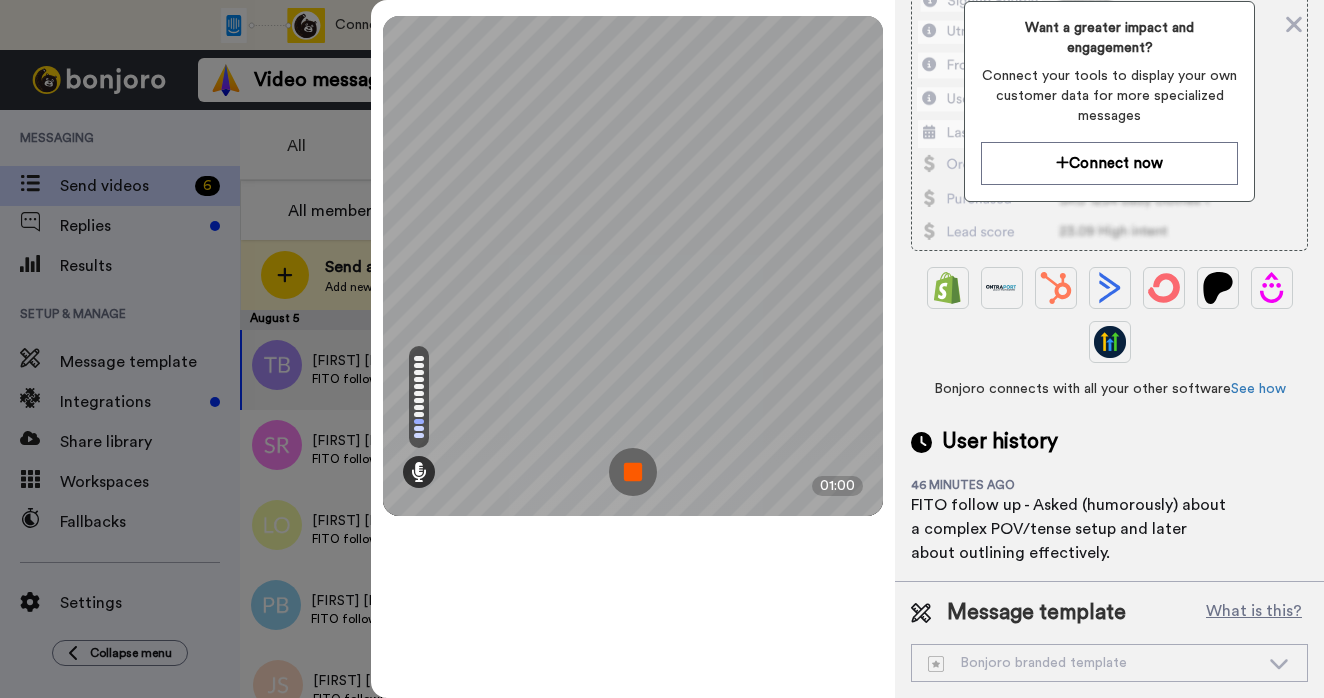 click at bounding box center (633, 472) 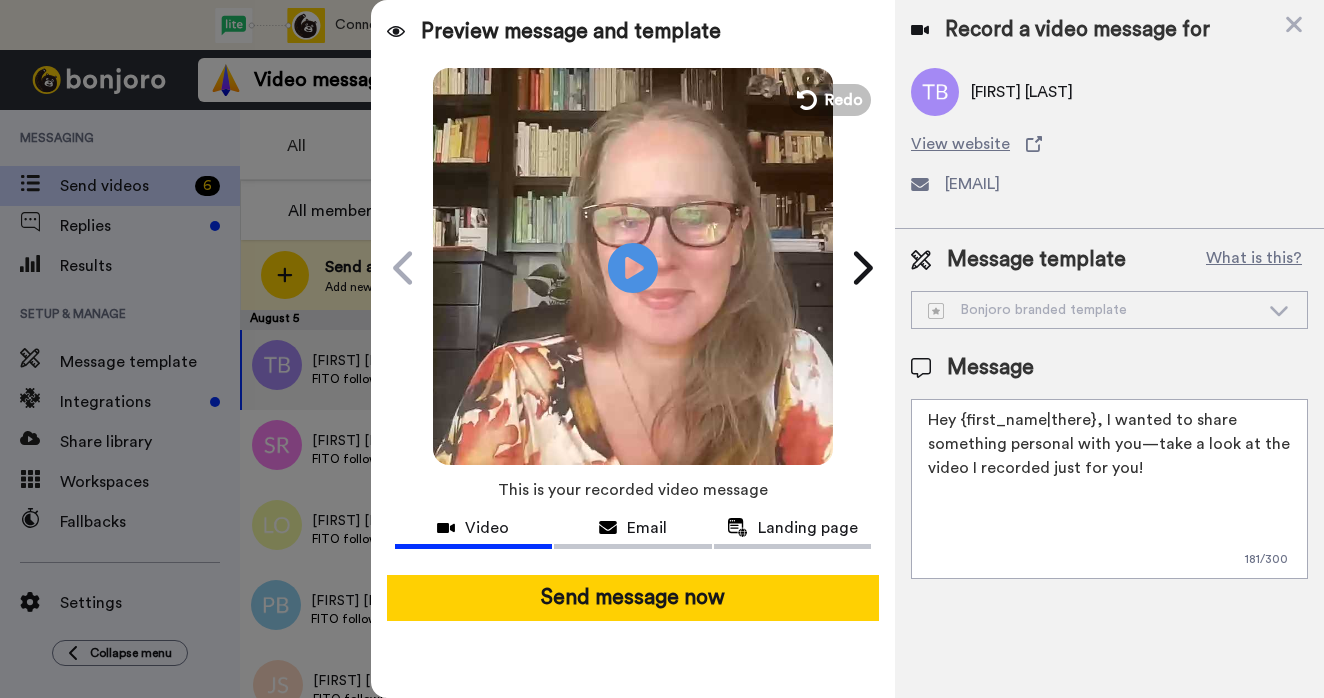 scroll, scrollTop: 0, scrollLeft: 0, axis: both 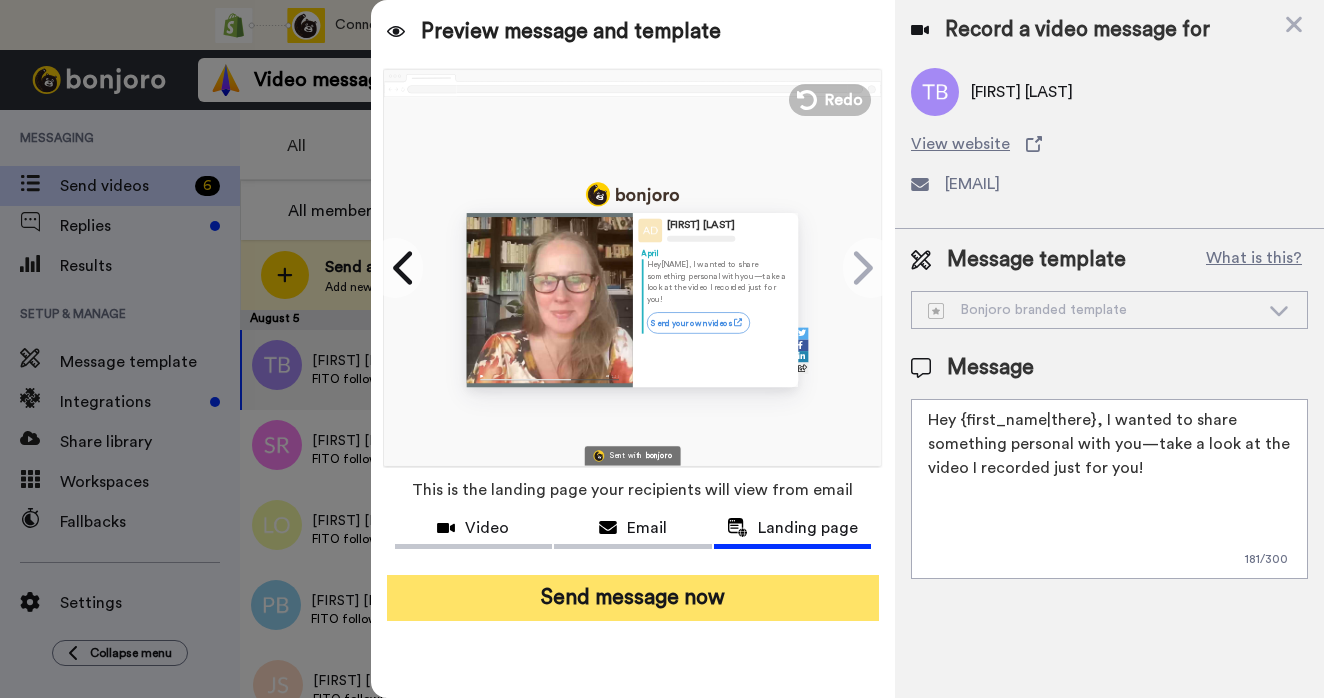 click on "Send message now" at bounding box center (633, 598) 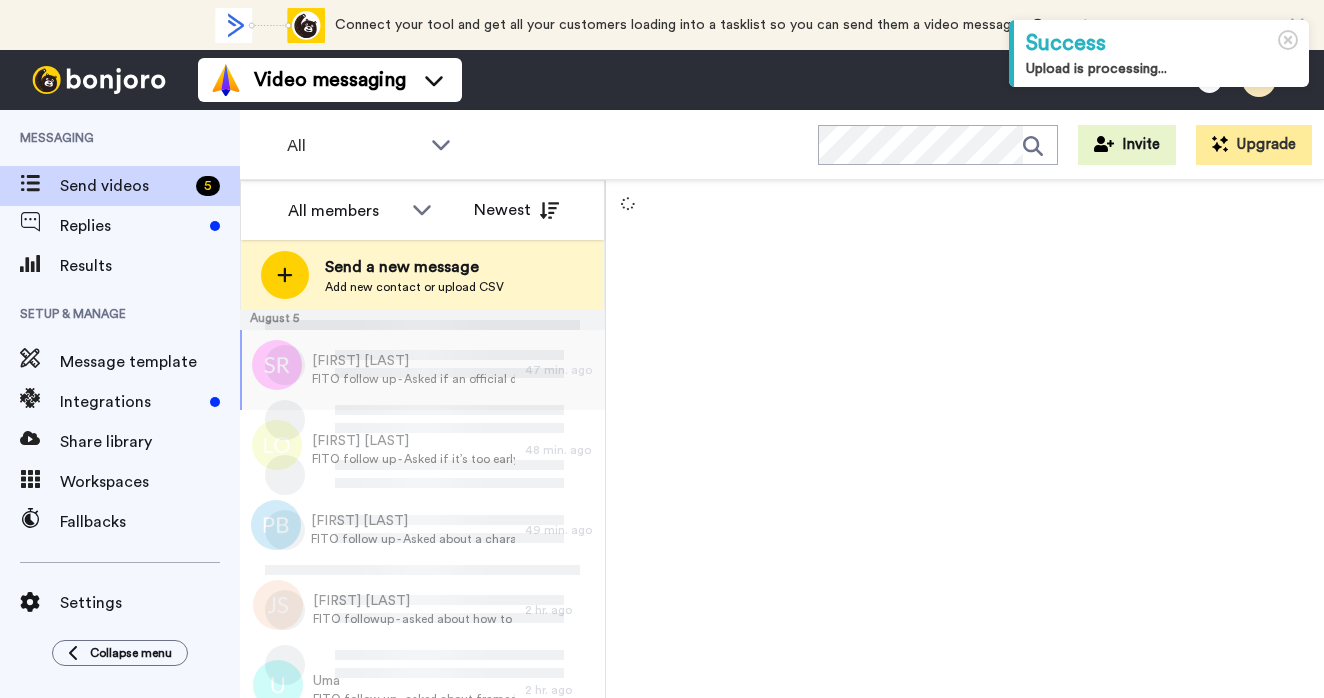 scroll, scrollTop: 0, scrollLeft: 0, axis: both 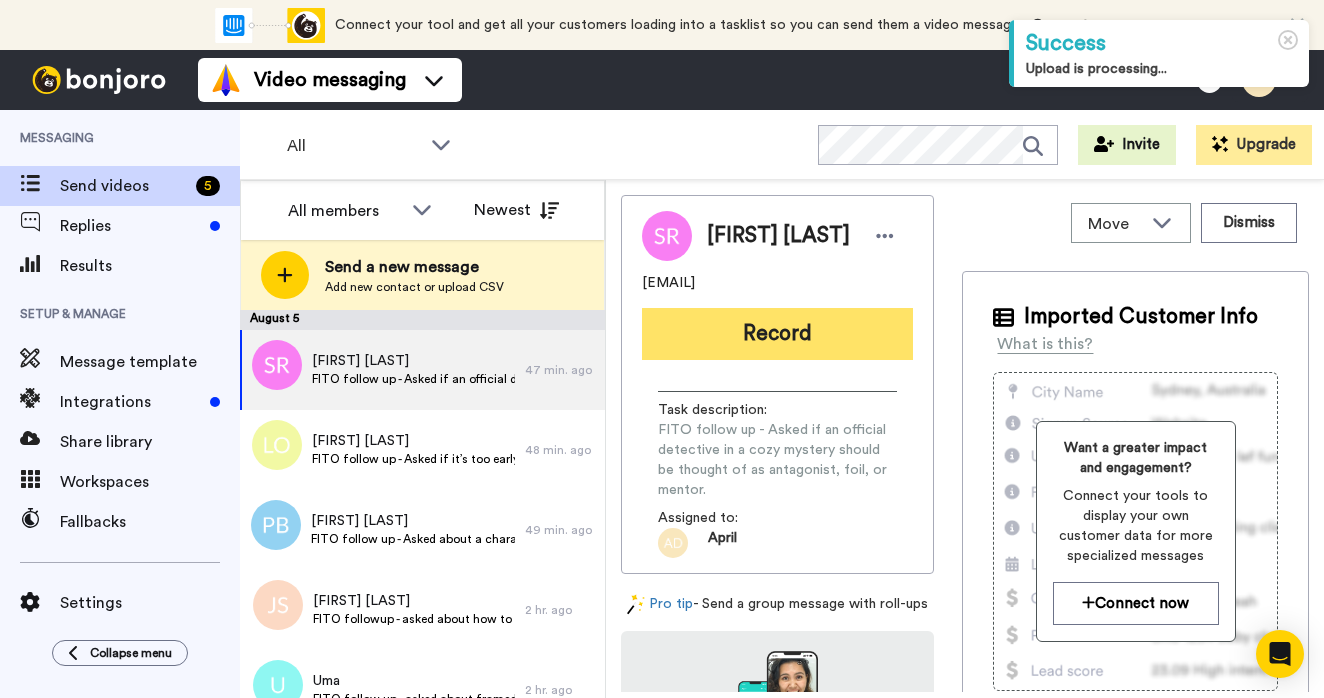 click on "Record" at bounding box center (777, 334) 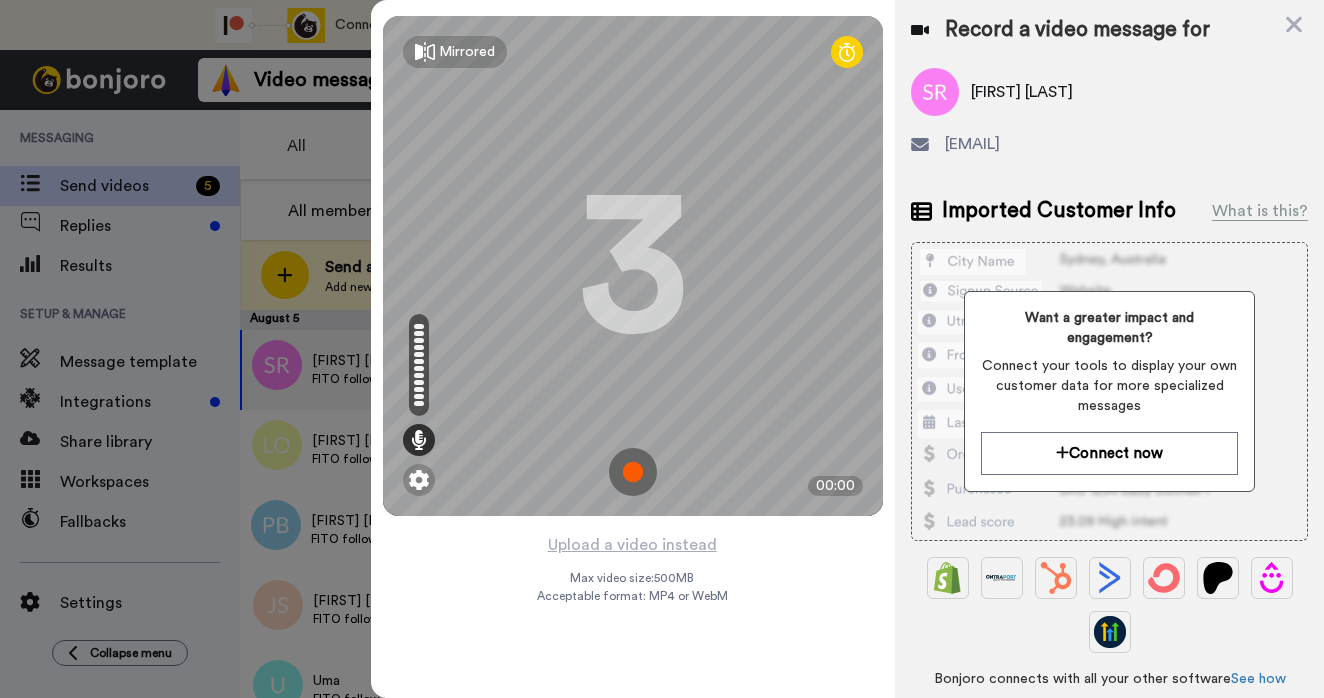 click at bounding box center [633, 472] 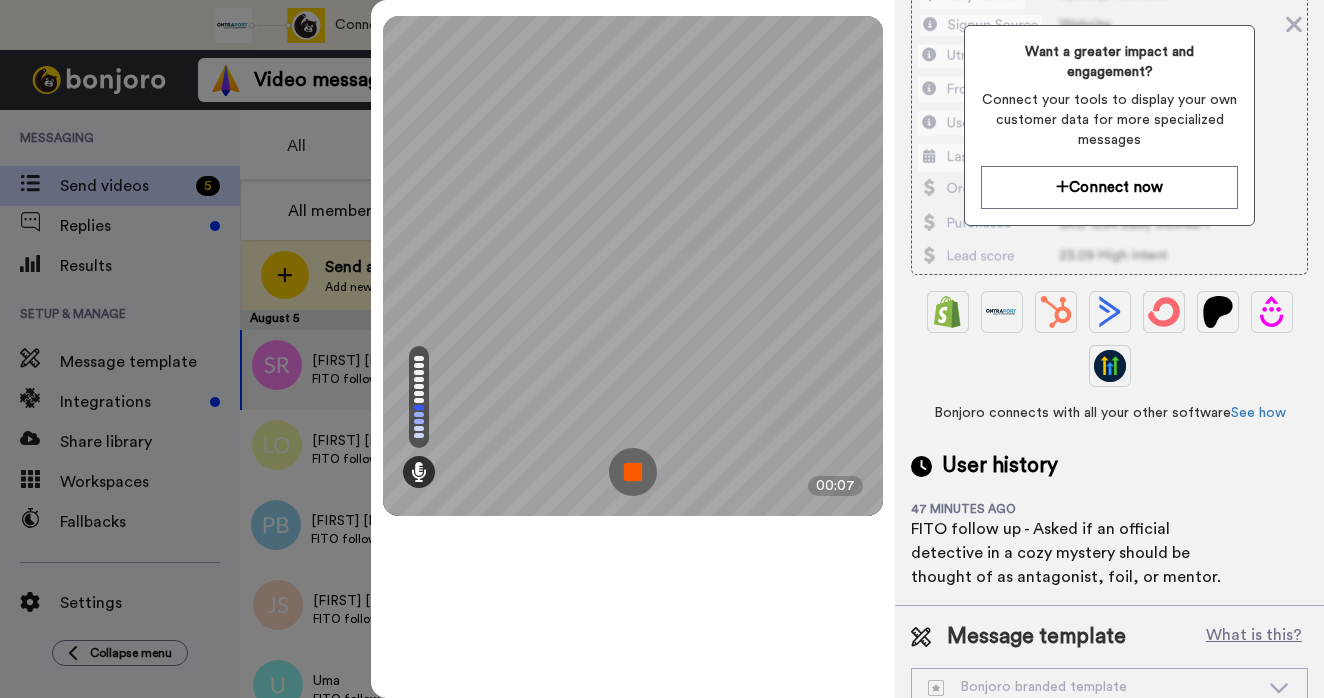 scroll, scrollTop: 290, scrollLeft: 0, axis: vertical 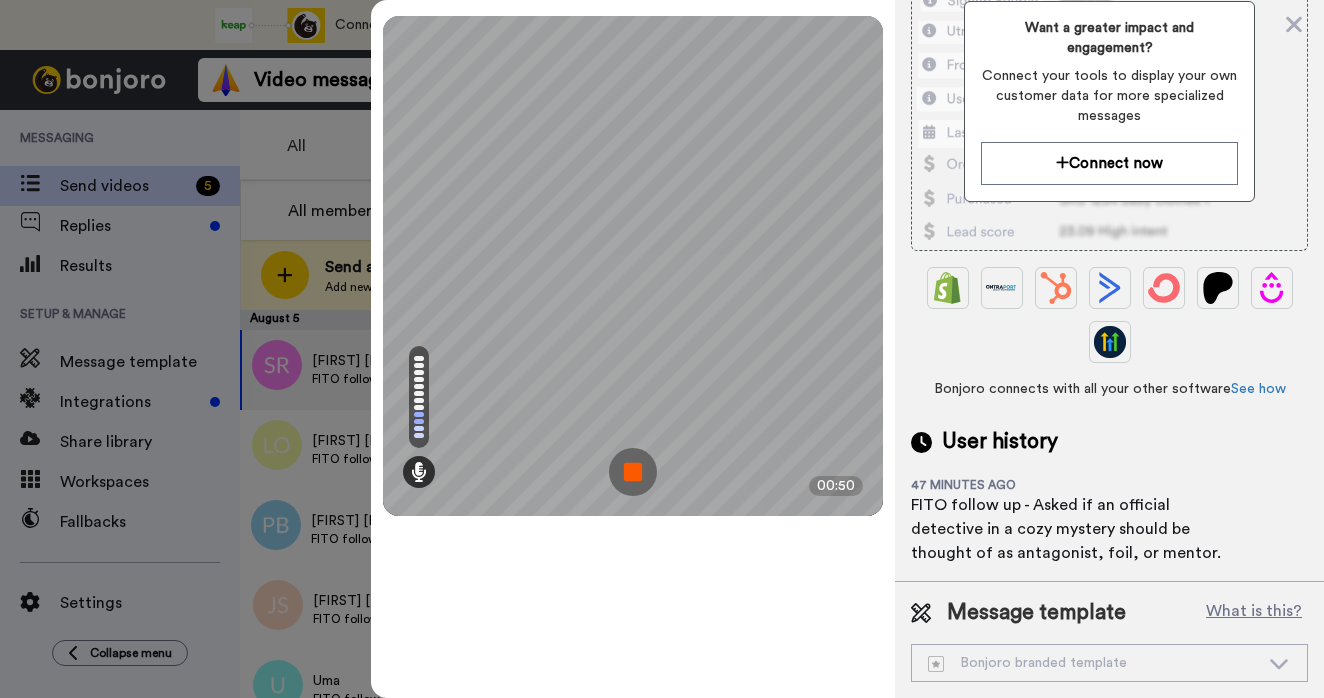 click at bounding box center (633, 472) 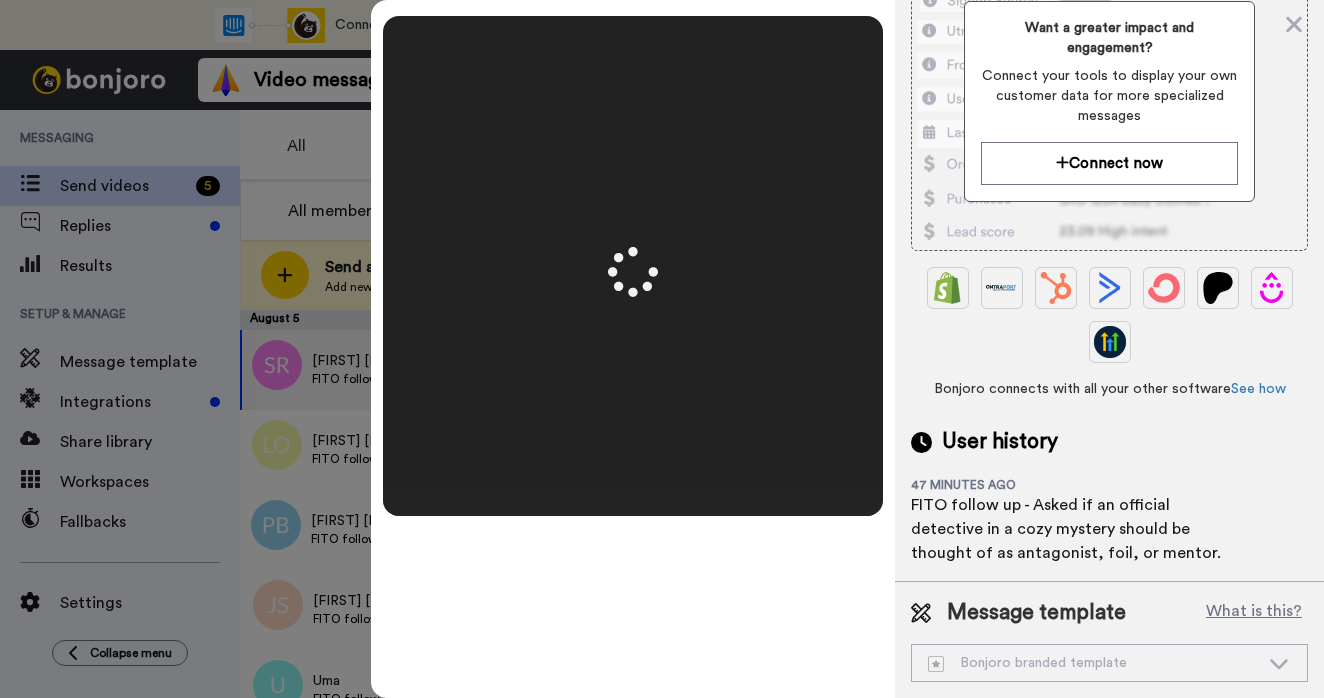 scroll, scrollTop: 0, scrollLeft: 0, axis: both 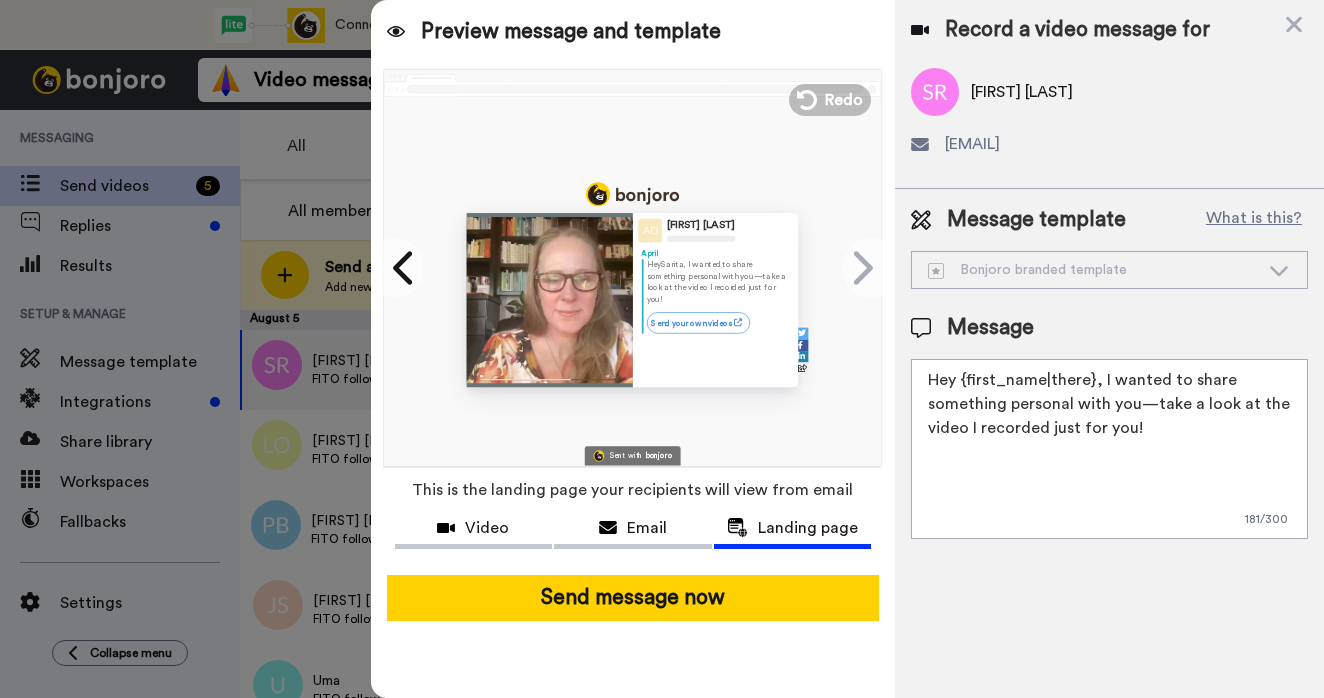drag, startPoint x: 1160, startPoint y: 442, endPoint x: 1099, endPoint y: 381, distance: 86.26703 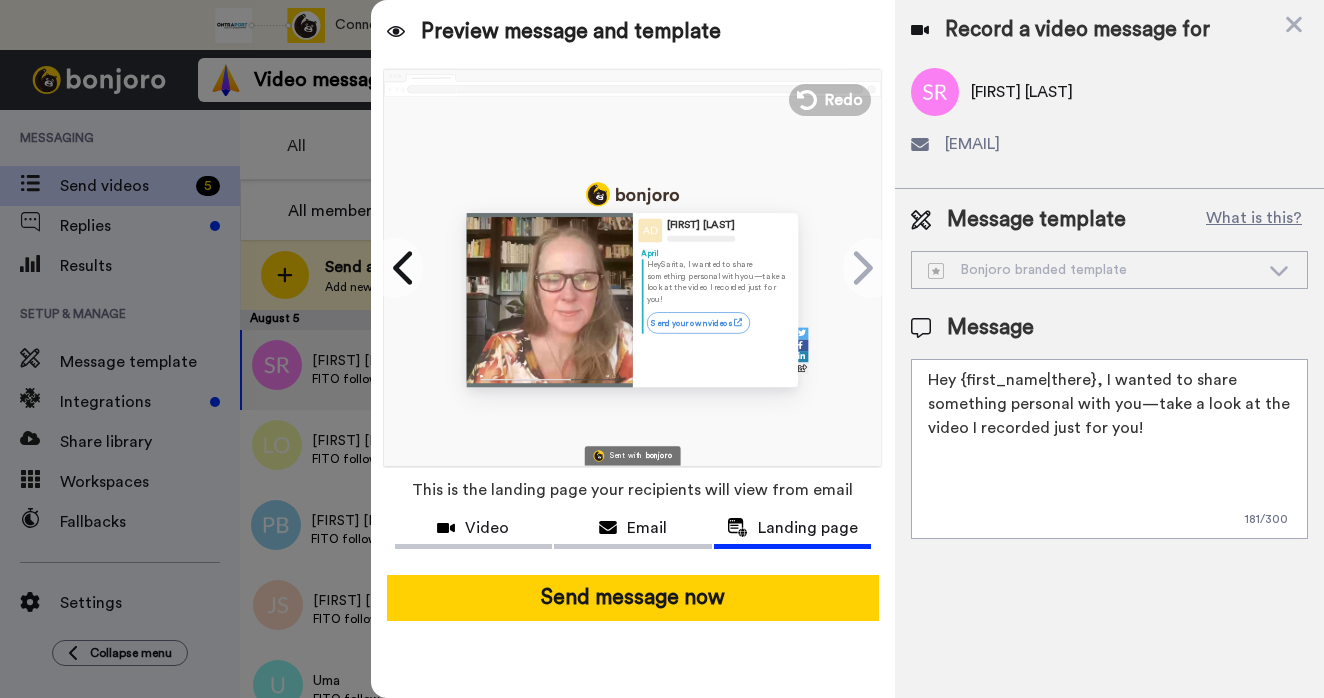 paste on "Thanks for coming to the first session of the outline challenge last night. I wanted to circle back and make sure I answered your question" 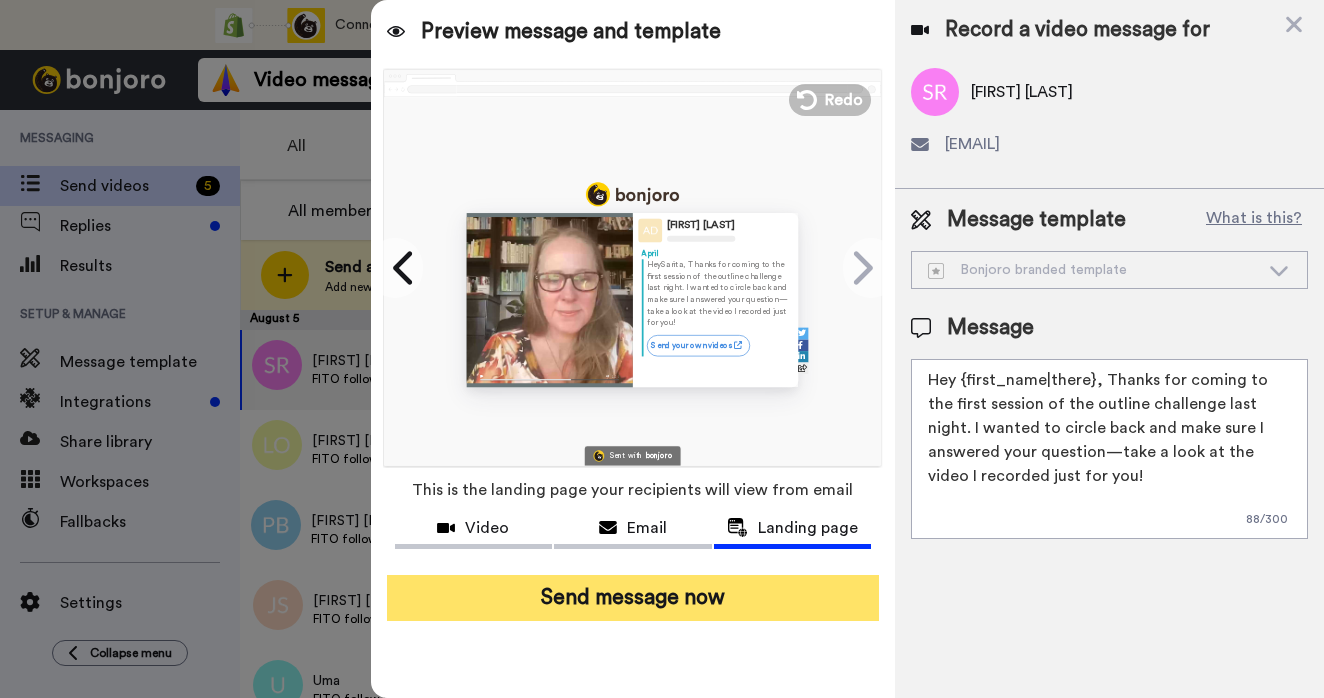 type on "Hey {first_name|there}, Thanks for coming to the first session of the outline challenge last night. I wanted to circle back and make sure I answered your question—take a look at the video I recorded just for you!" 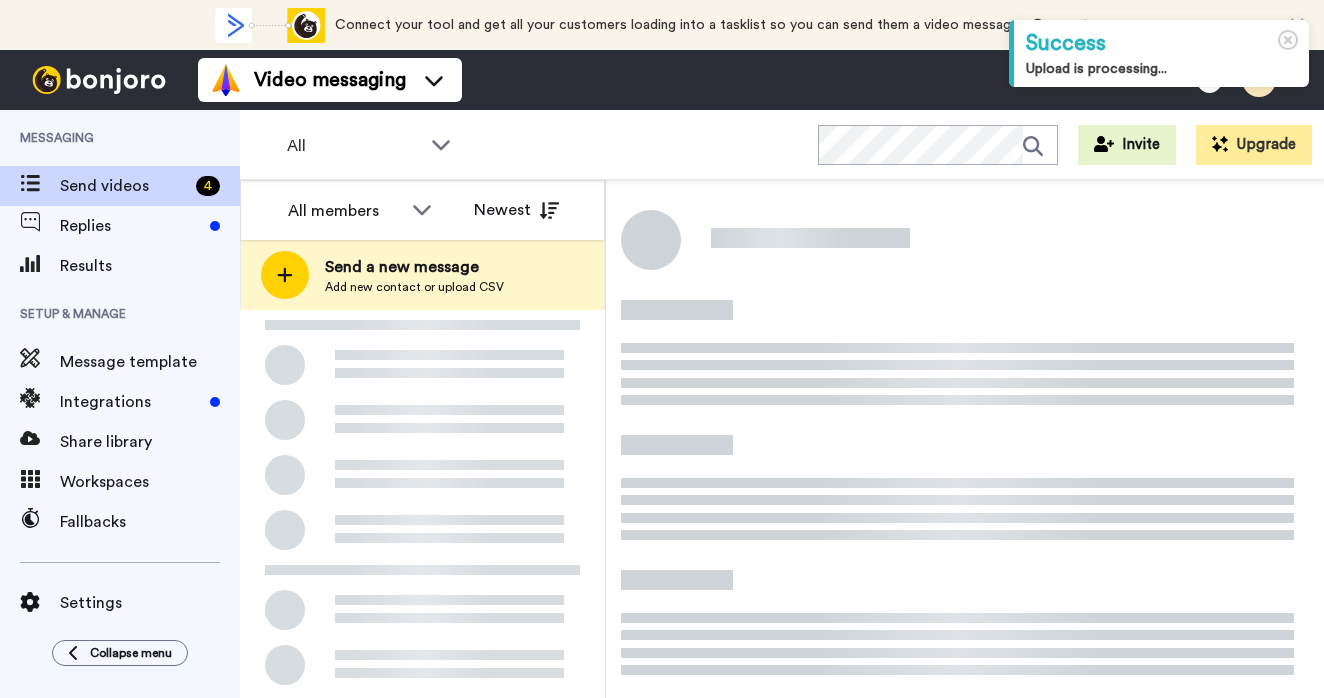 scroll, scrollTop: 0, scrollLeft: 0, axis: both 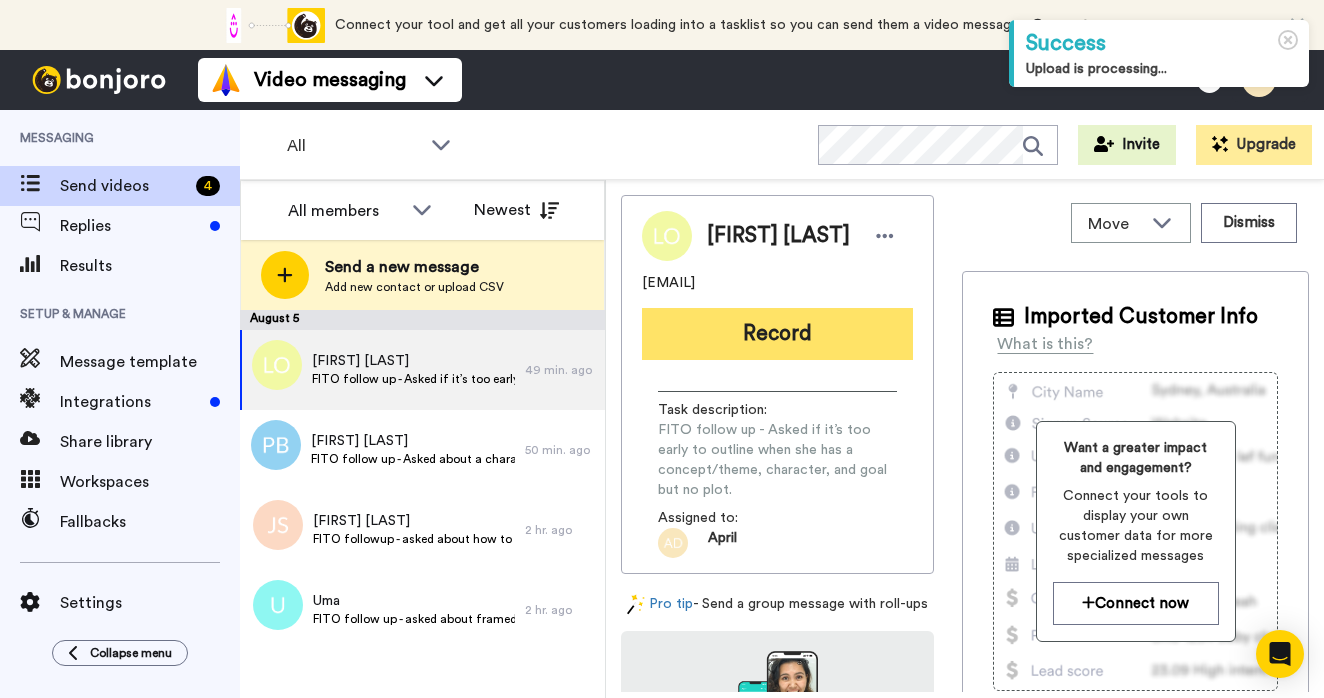 click on "Record" at bounding box center [777, 334] 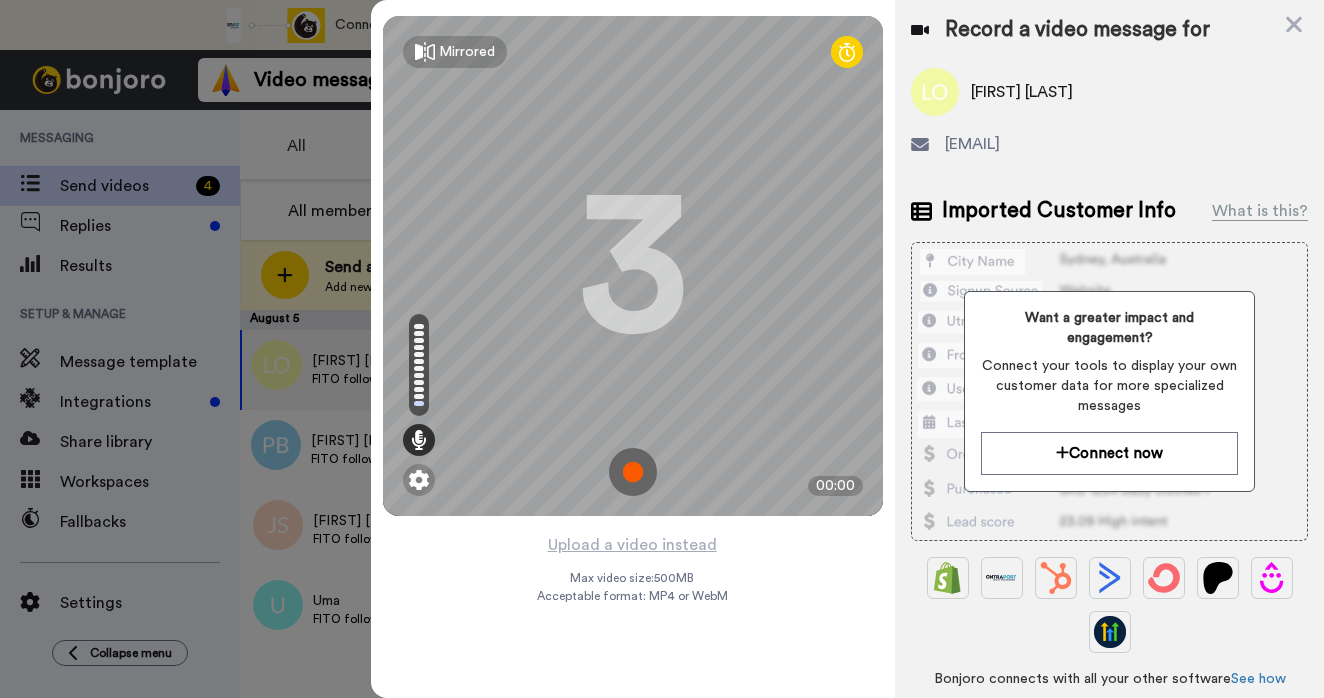 click at bounding box center (633, 472) 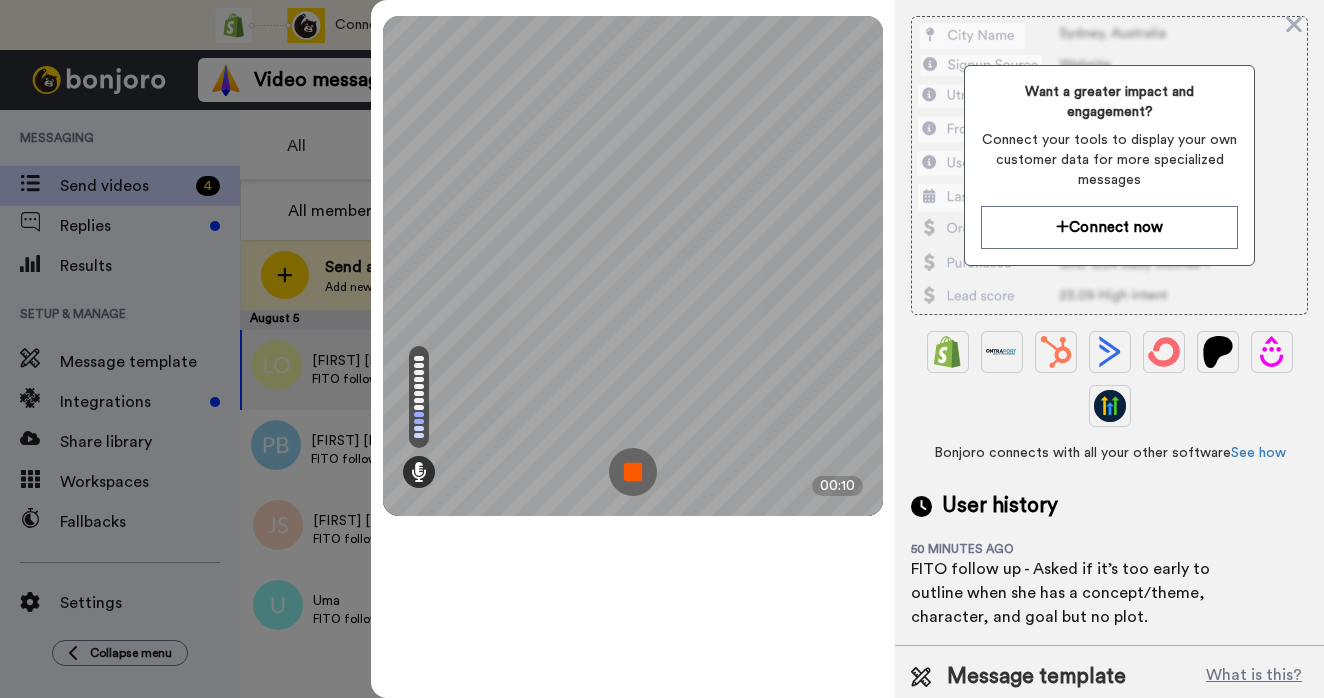 scroll, scrollTop: 290, scrollLeft: 0, axis: vertical 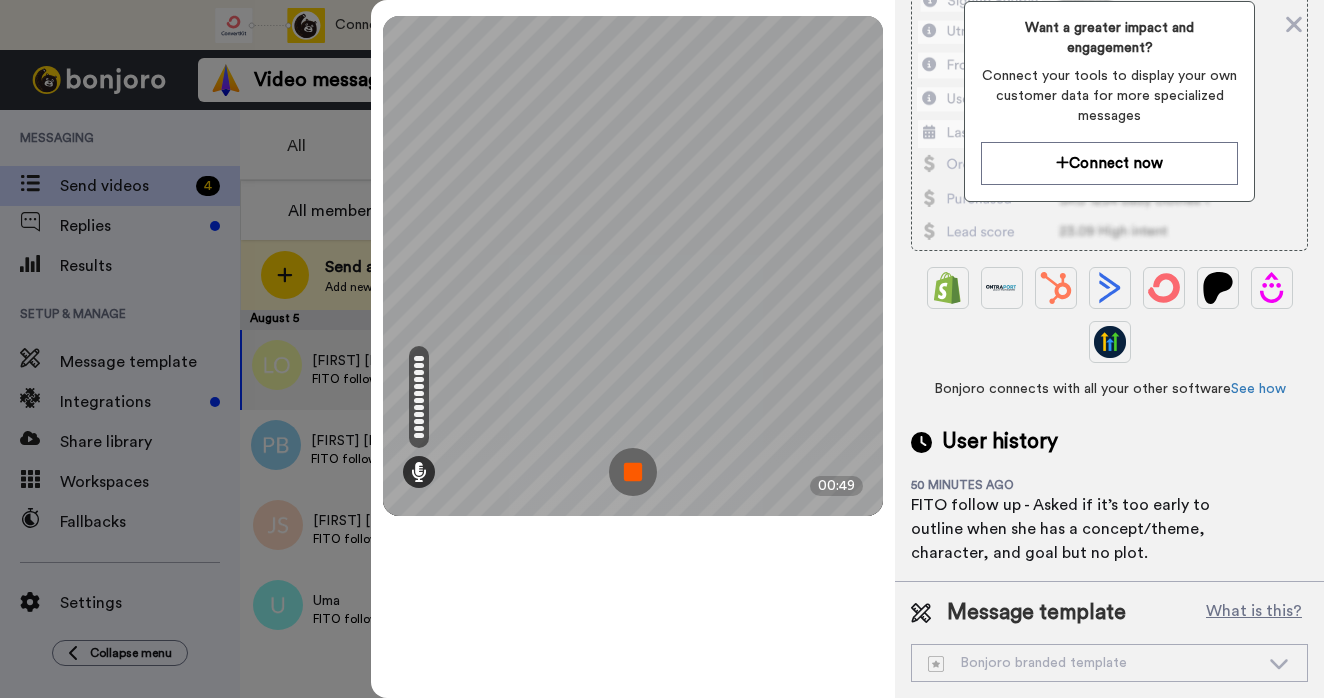 click at bounding box center (633, 472) 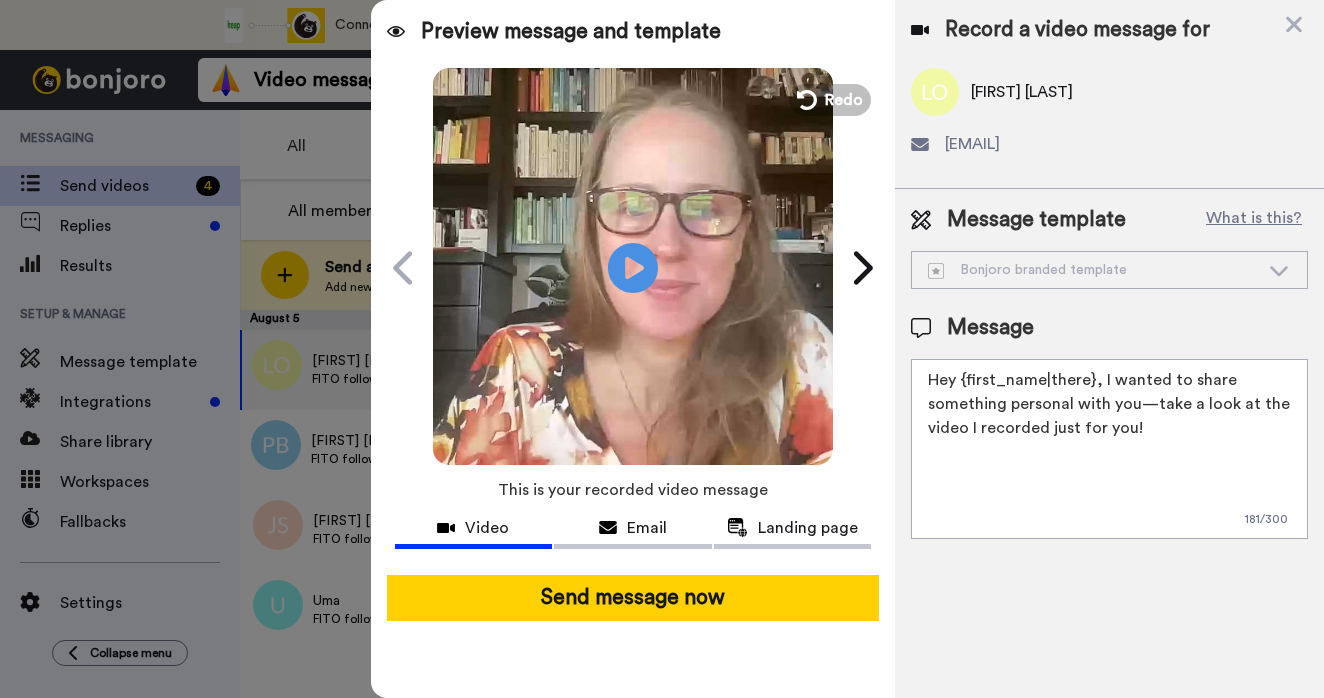 scroll, scrollTop: 0, scrollLeft: 0, axis: both 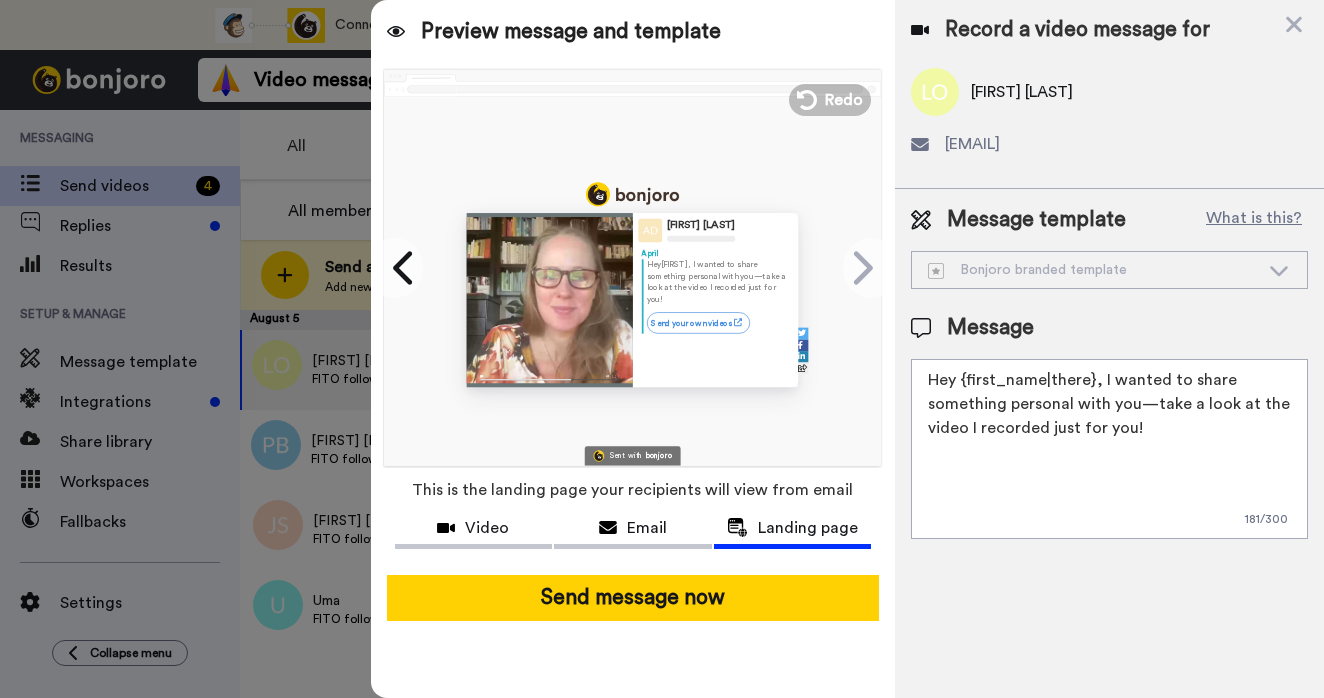 drag, startPoint x: 1156, startPoint y: 431, endPoint x: 1101, endPoint y: 380, distance: 75.00667 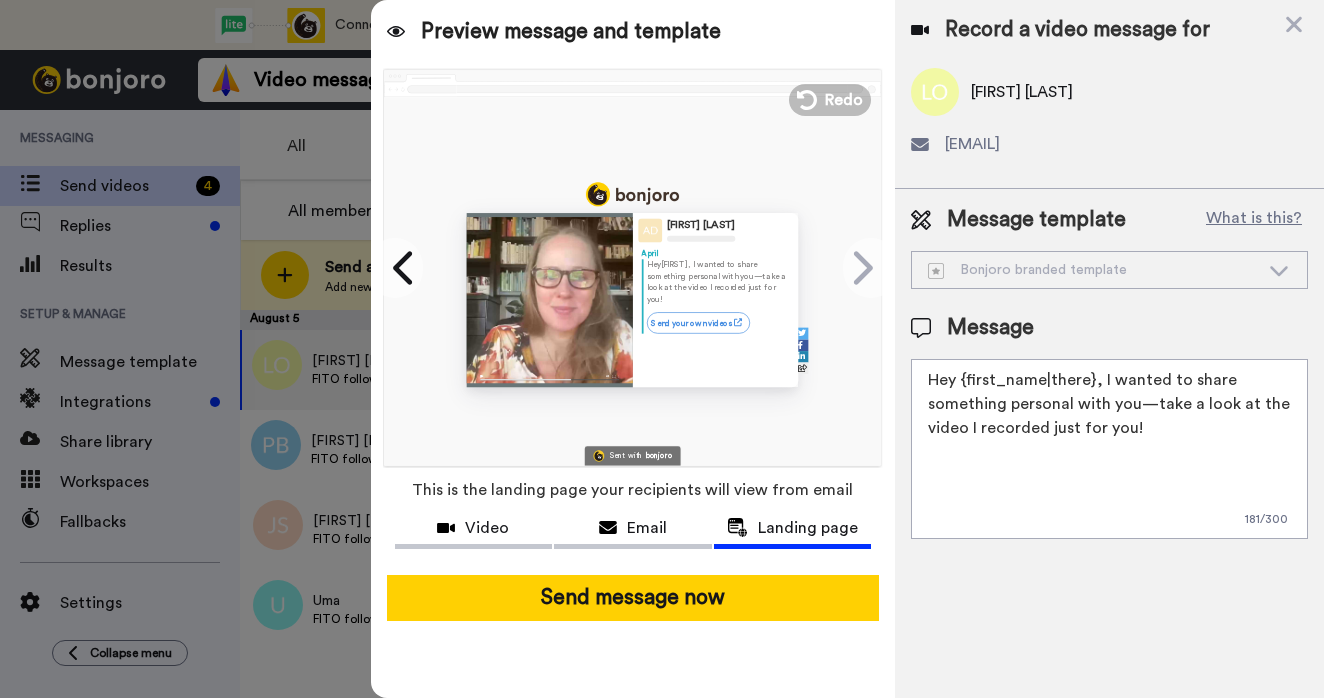 paste on "Thanks for coming to the first session of the outline challenge last night. I wanted to circle back and make sure I answered your question" 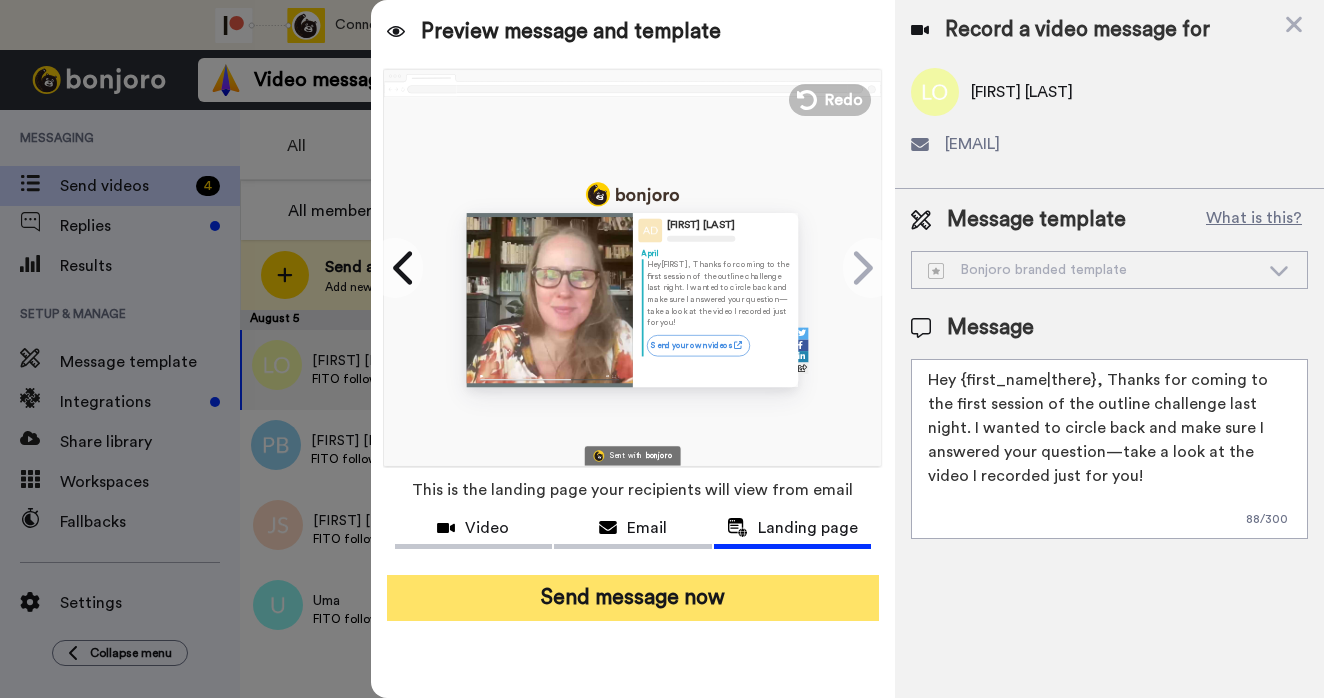 type on "Hey {first_name|there}, Thanks for coming to the first session of the outline challenge last night. I wanted to circle back and make sure I answered your question—take a look at the video I recorded just for you!" 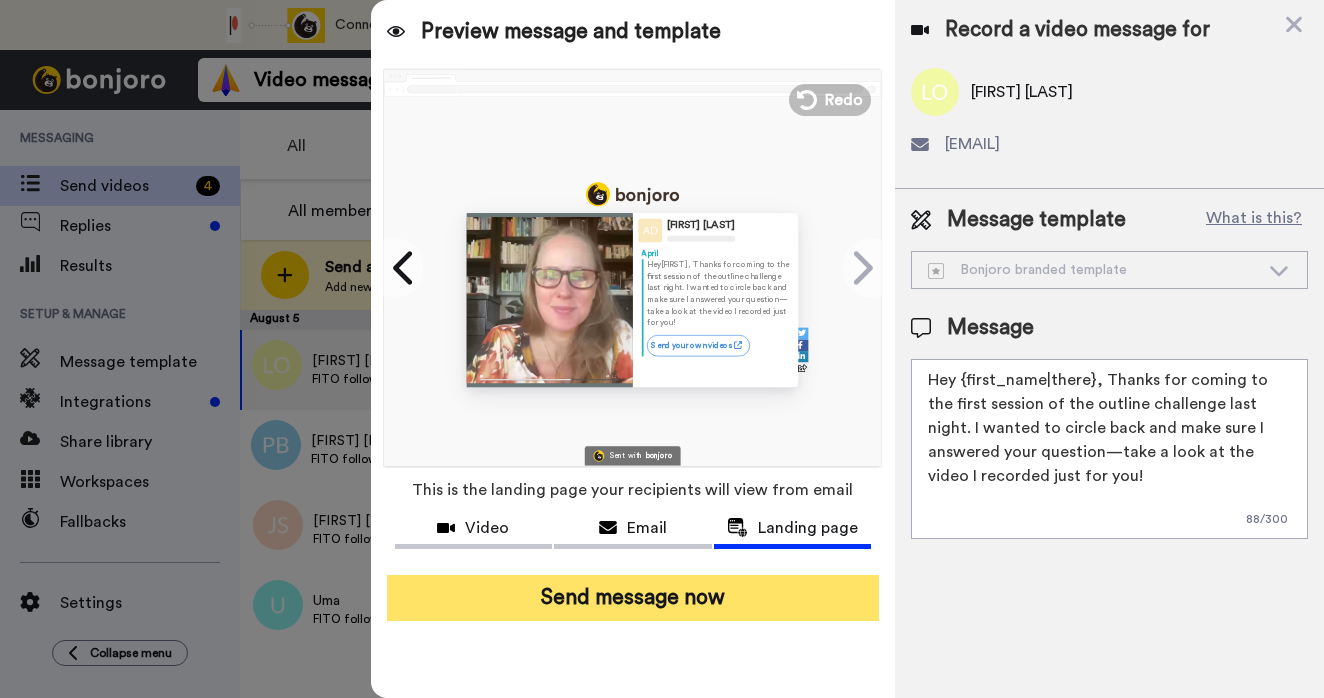 click on "Send message now" at bounding box center (633, 598) 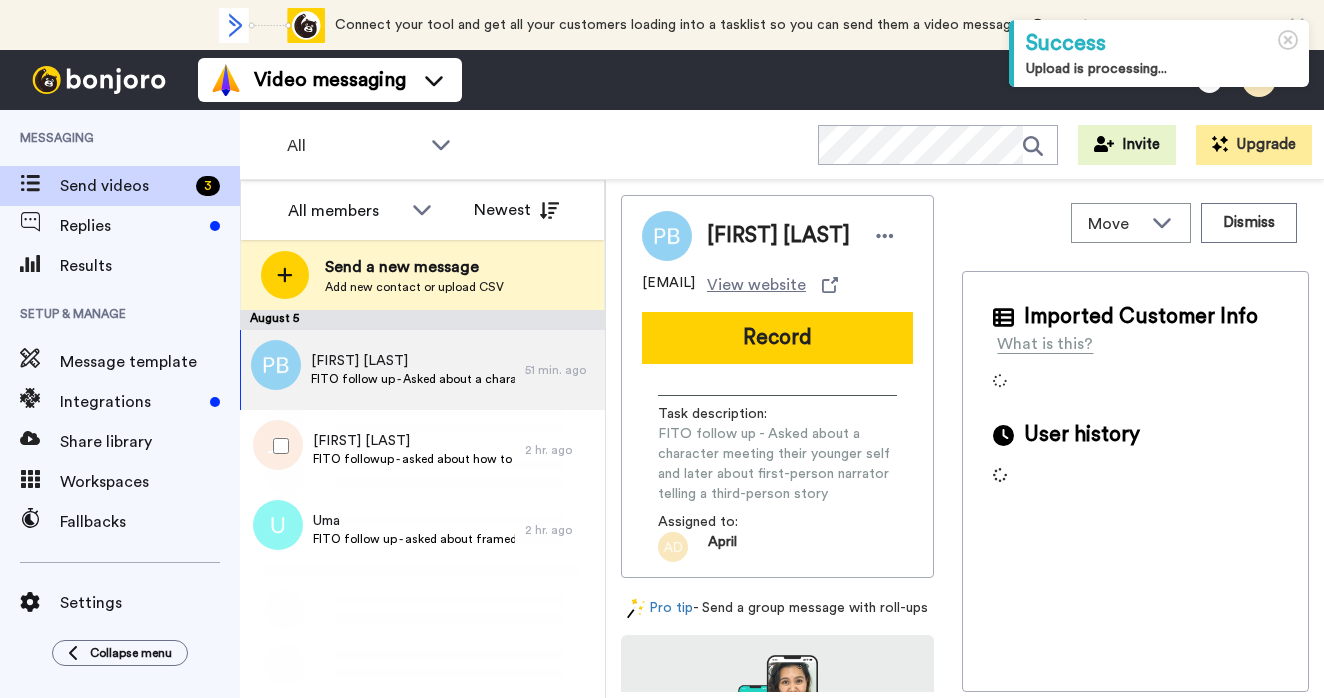 scroll, scrollTop: 0, scrollLeft: 0, axis: both 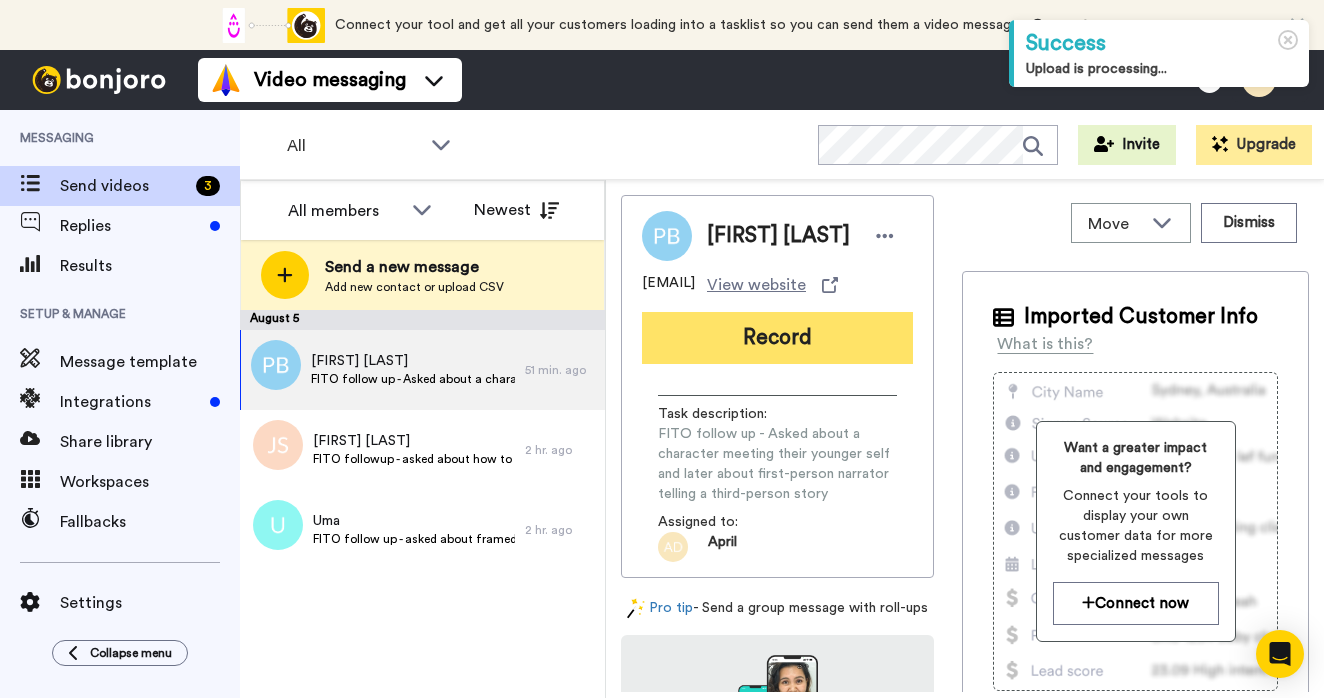 click on "Record" at bounding box center [777, 338] 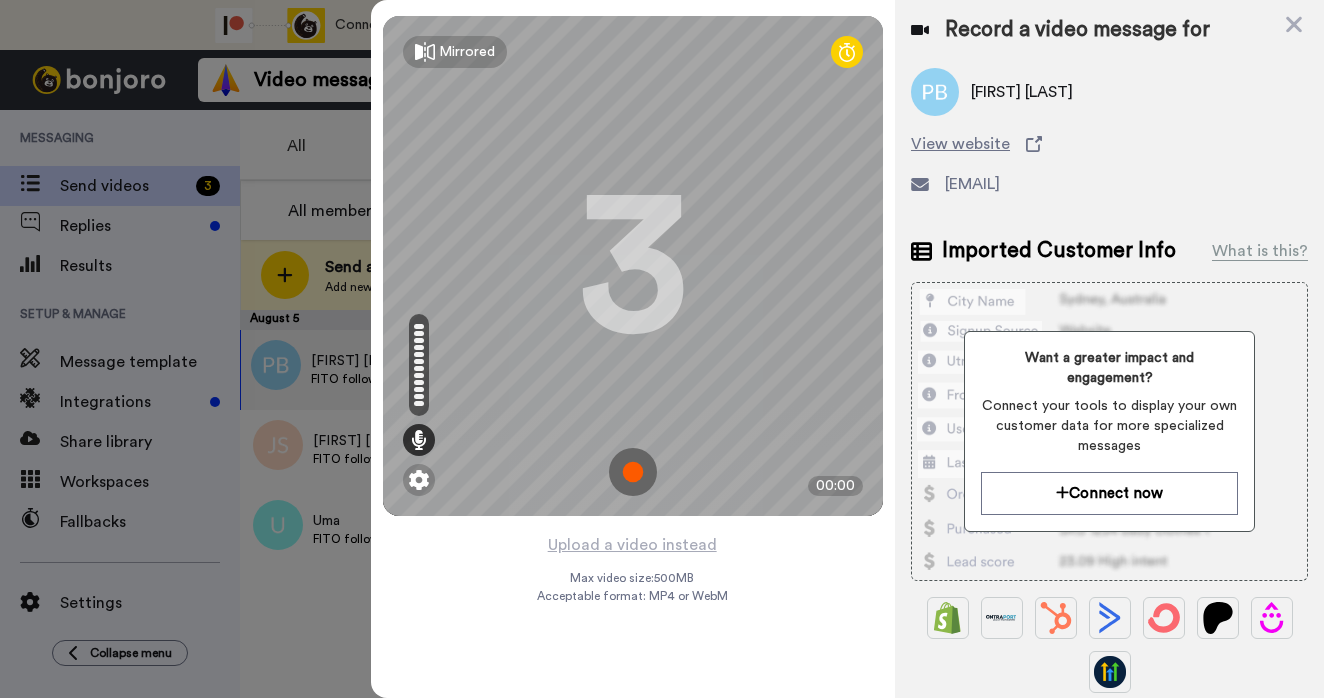 click at bounding box center (633, 472) 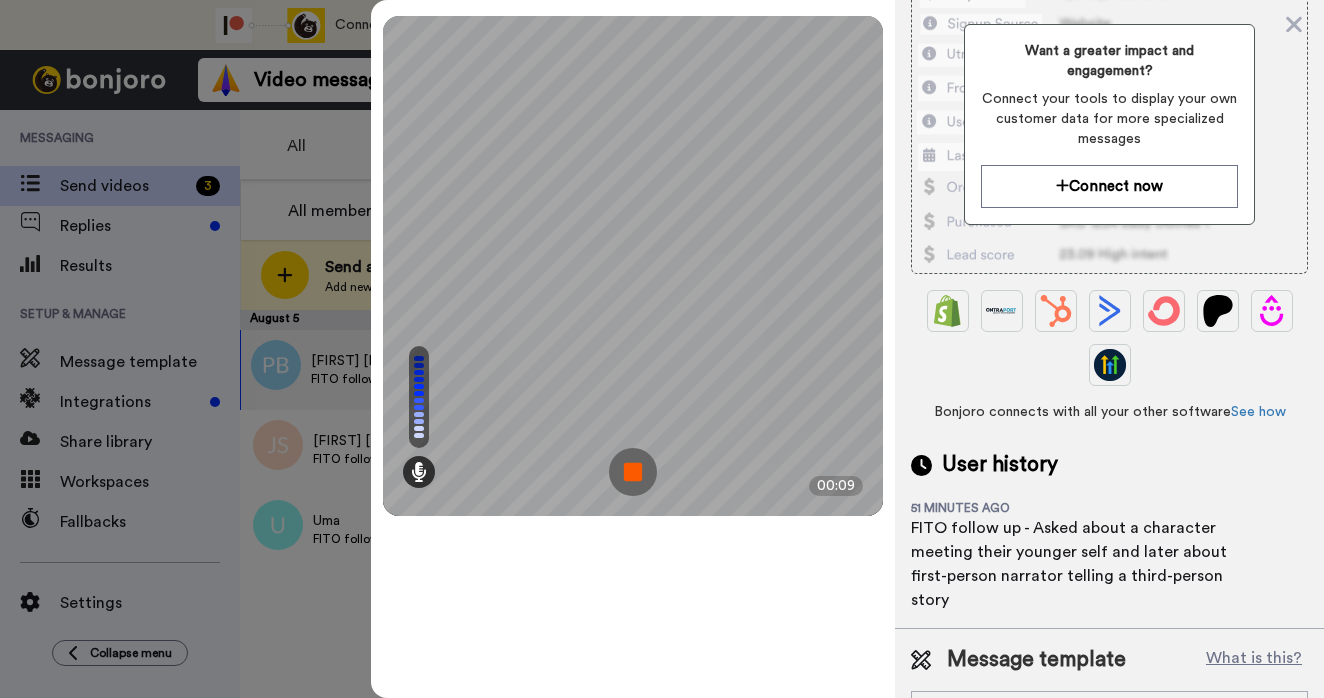scroll, scrollTop: 354, scrollLeft: 0, axis: vertical 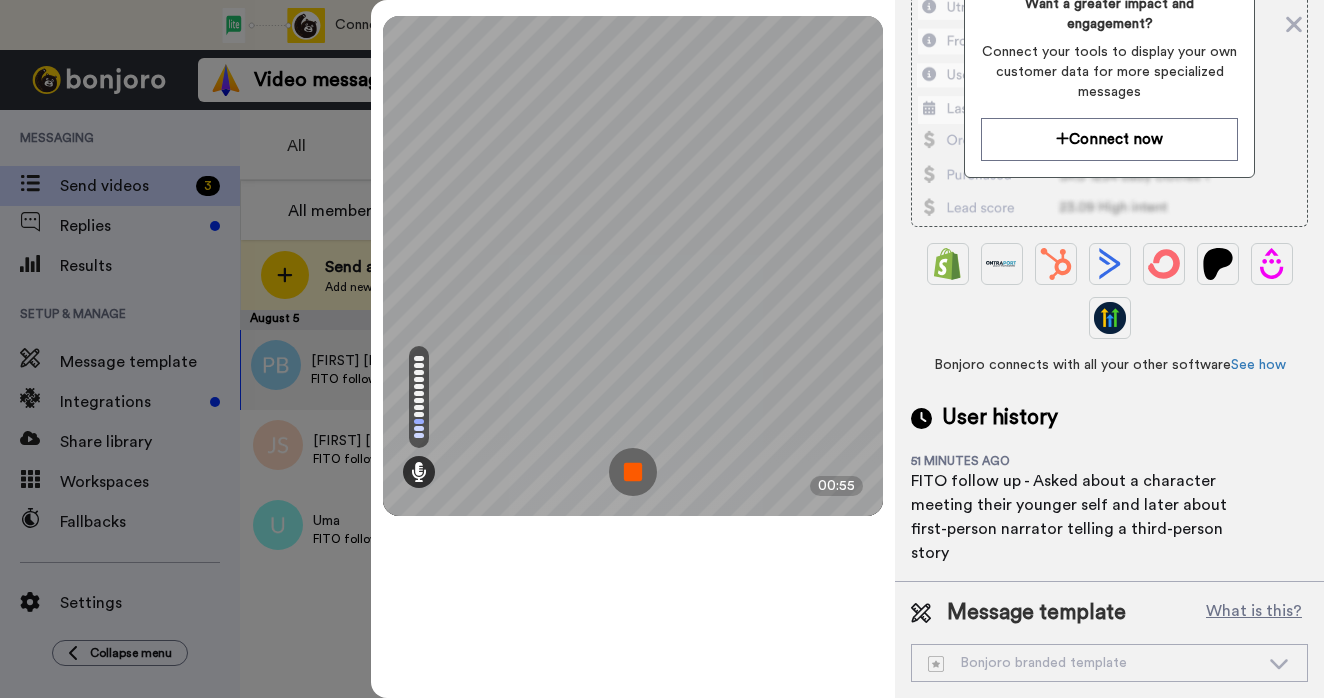 click at bounding box center [633, 472] 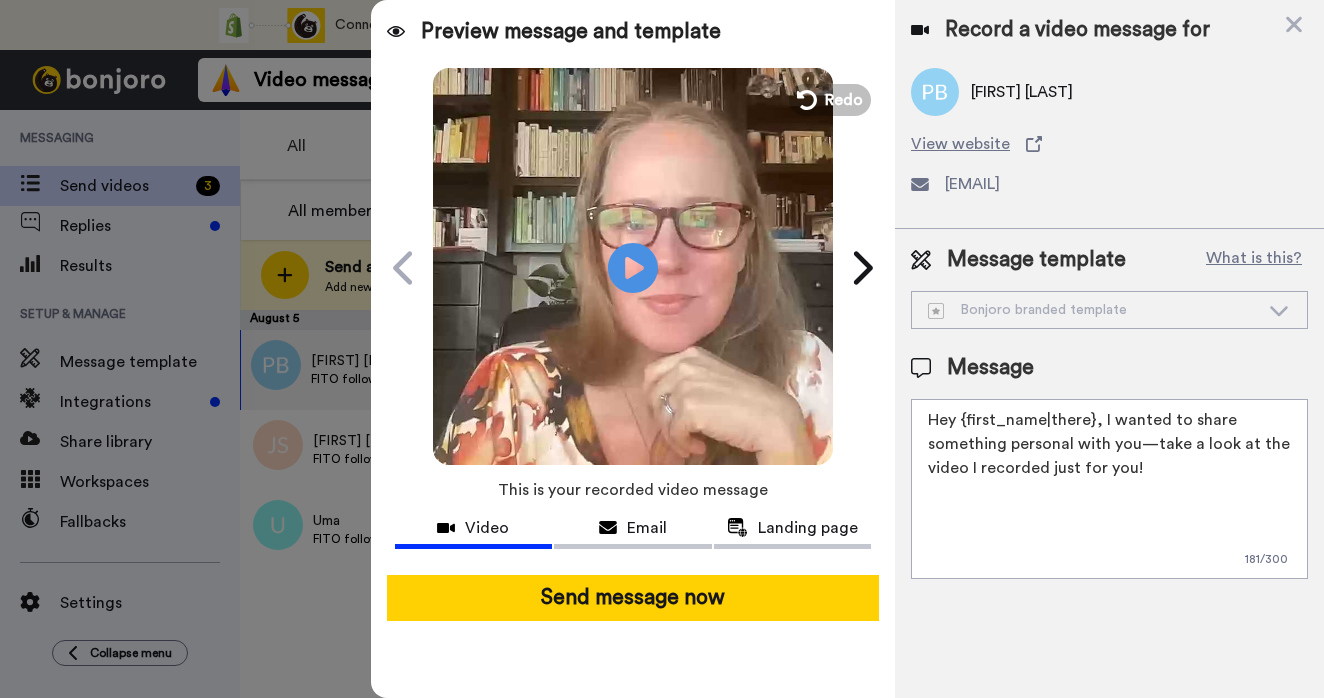 scroll, scrollTop: 0, scrollLeft: 0, axis: both 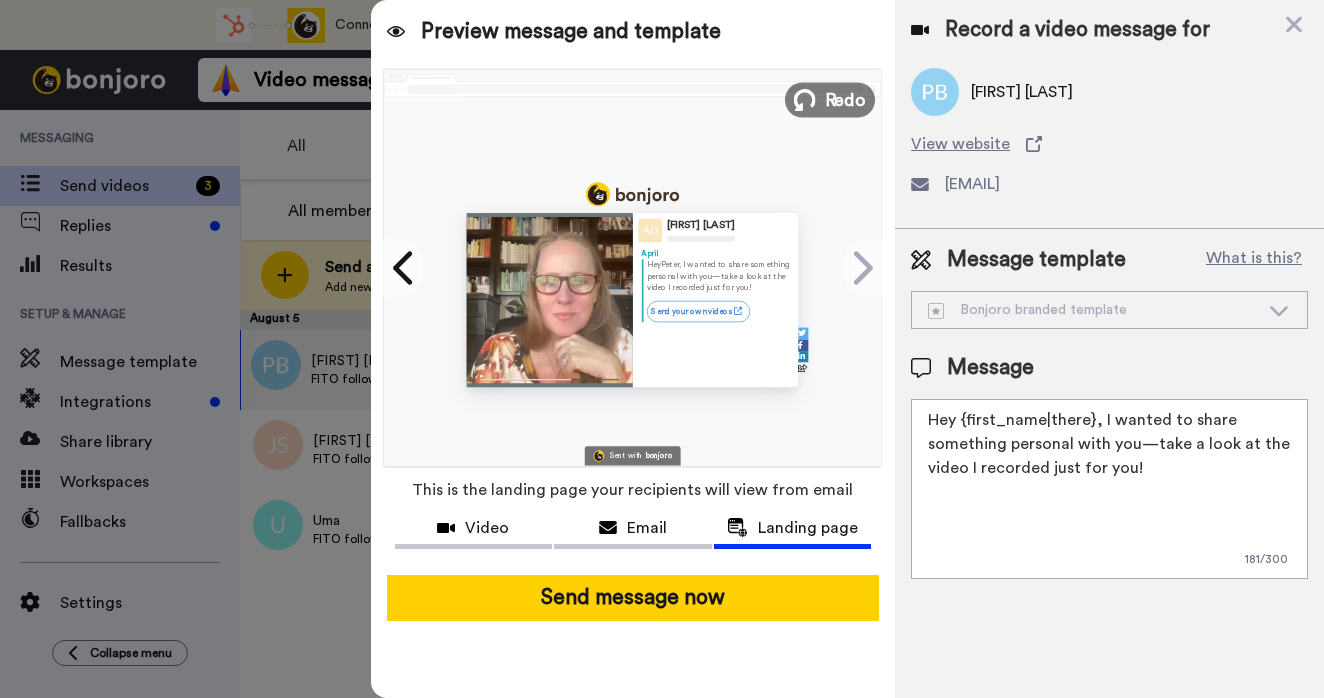 click on "Redo" at bounding box center [845, 99] 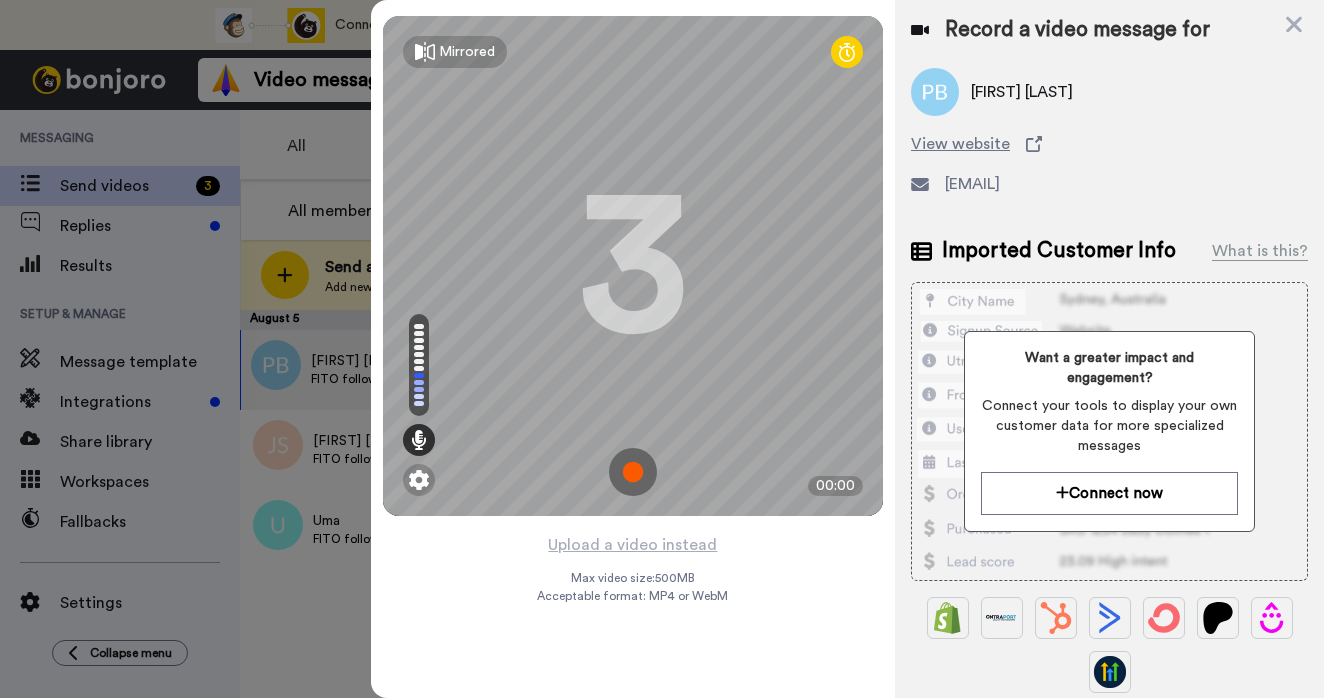 click at bounding box center (633, 472) 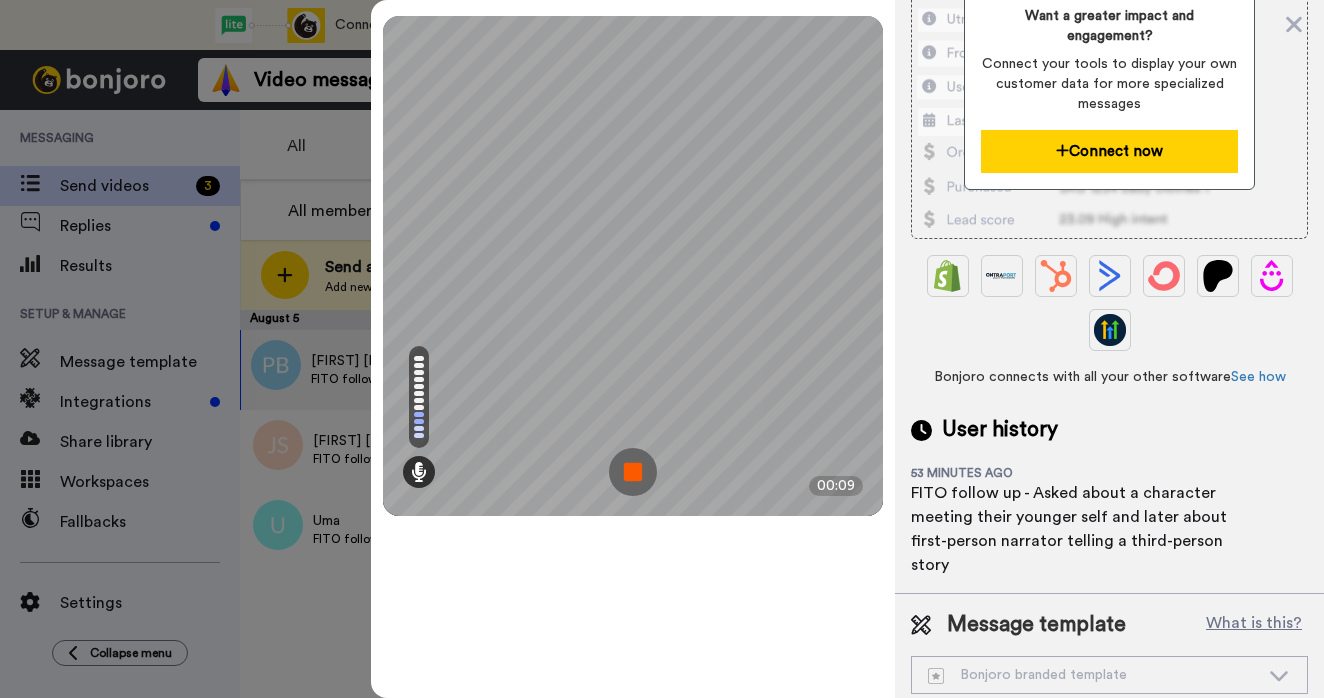 scroll, scrollTop: 354, scrollLeft: 0, axis: vertical 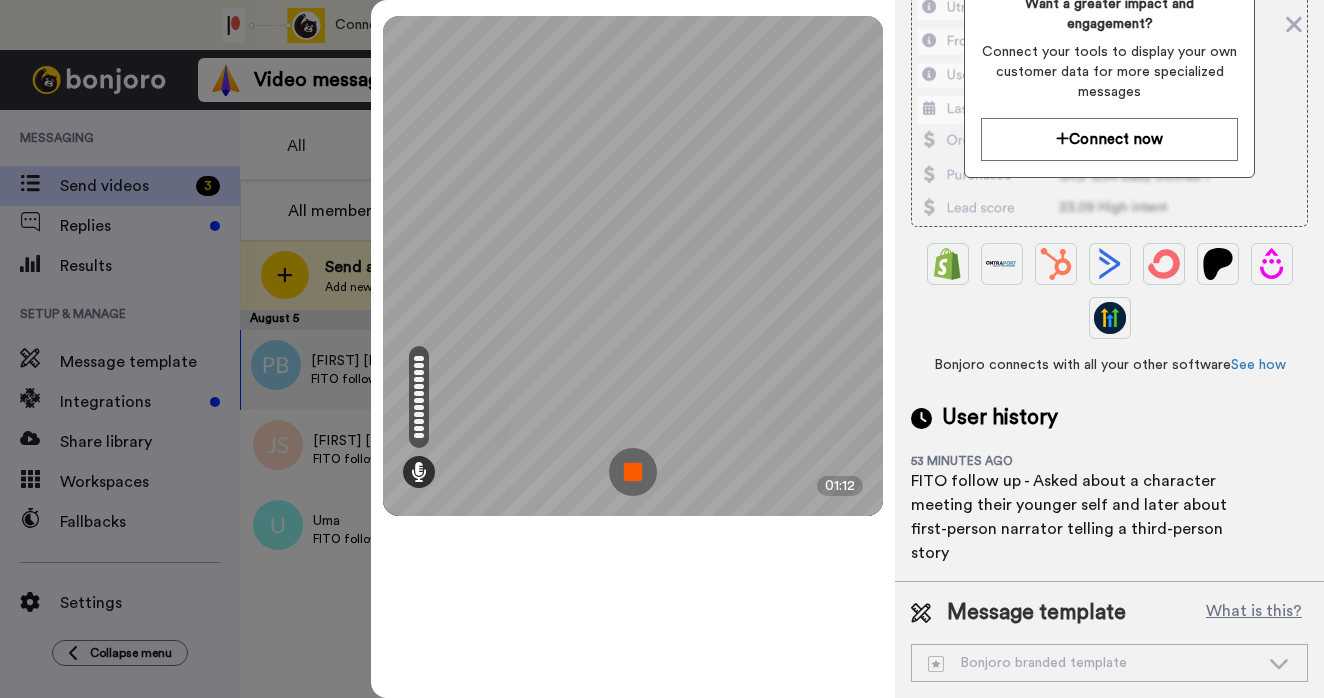 click at bounding box center (633, 472) 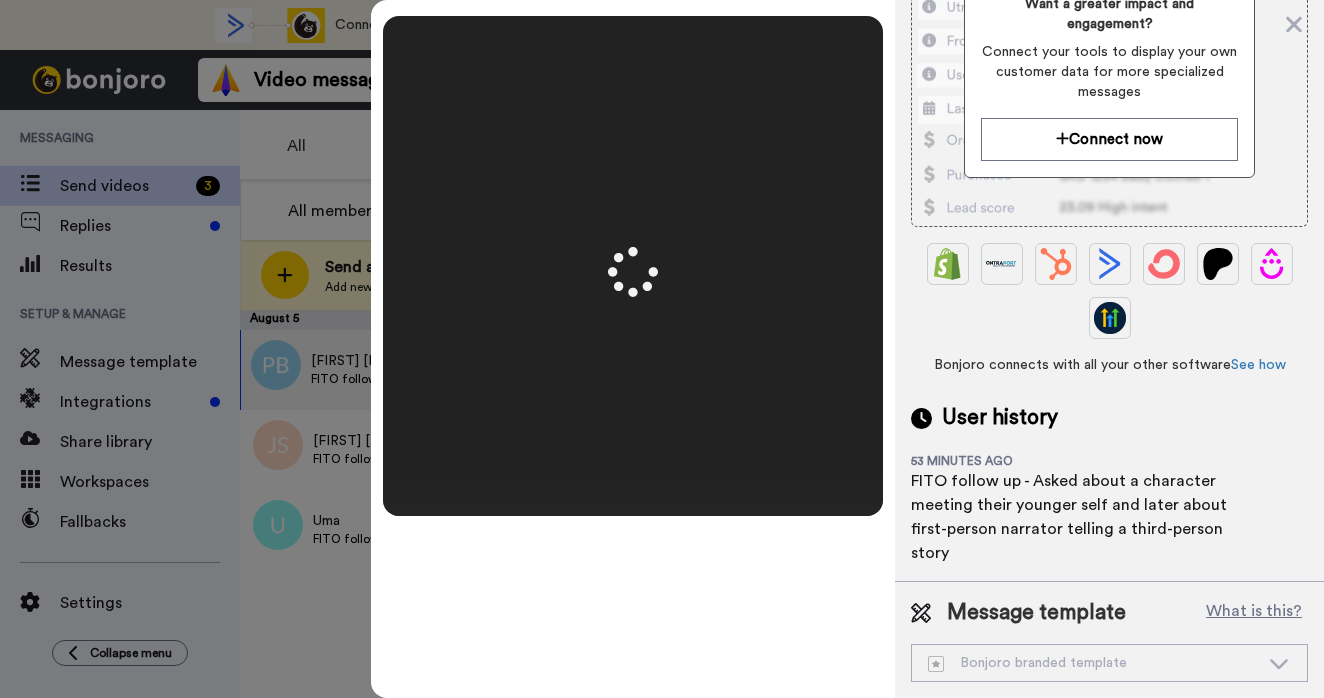 scroll, scrollTop: 0, scrollLeft: 0, axis: both 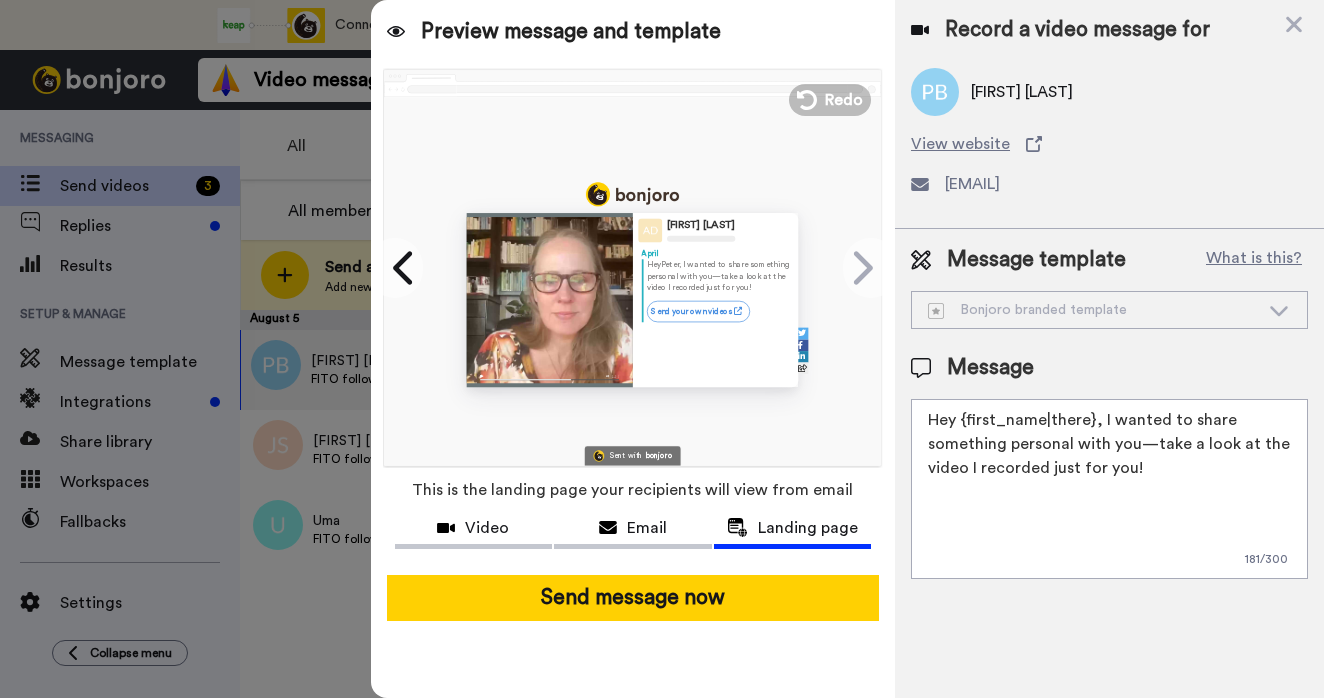 drag, startPoint x: 1144, startPoint y: 464, endPoint x: 1099, endPoint y: 419, distance: 63.63961 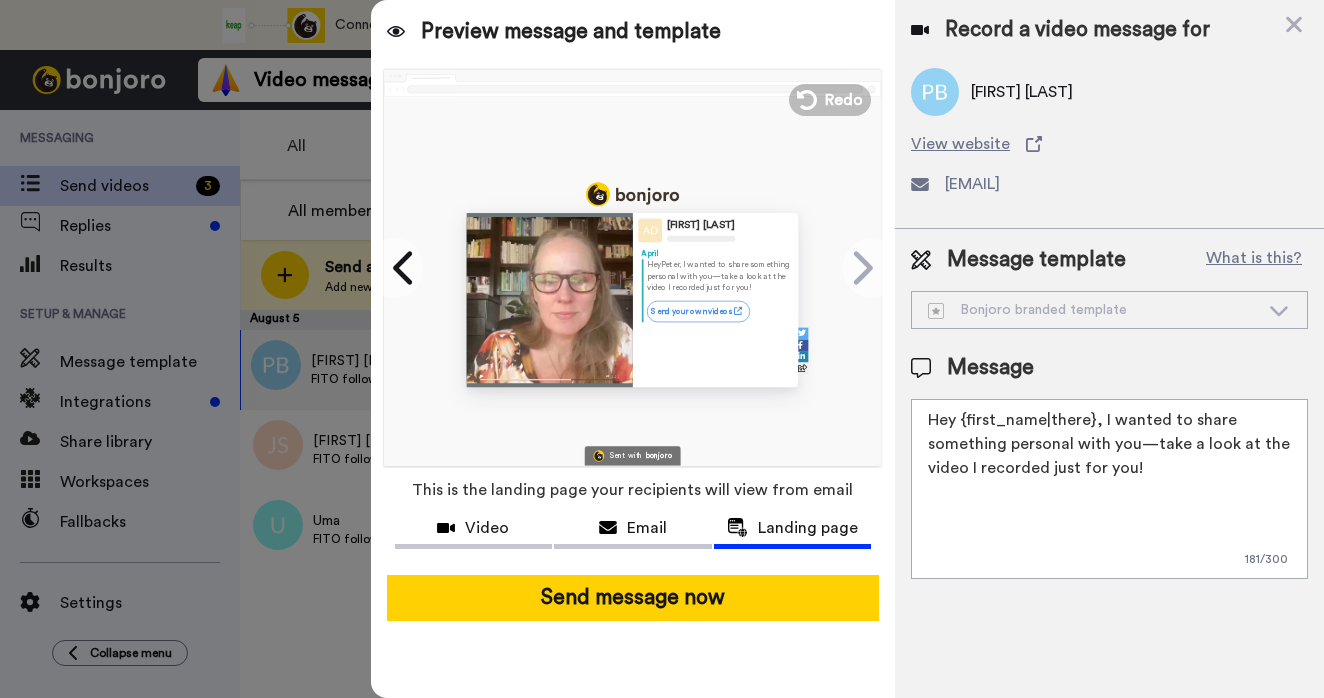 paste on "Thanks for coming to the first session of the outline challenge last night. I wanted to circle back and make sure I answered your question" 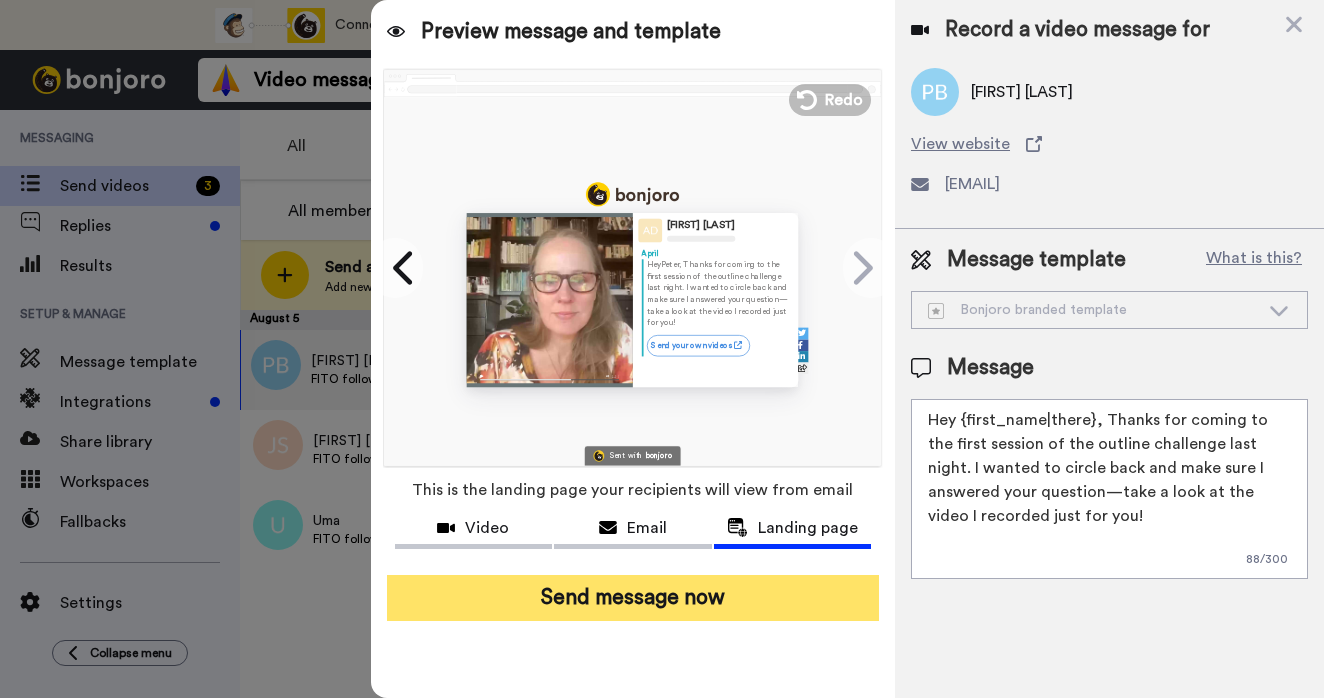 type on "Hey {first_name|there}, Thanks for coming to the first session of the outline challenge last night. I wanted to circle back and make sure I answered your question—take a look at the video I recorded just for you!" 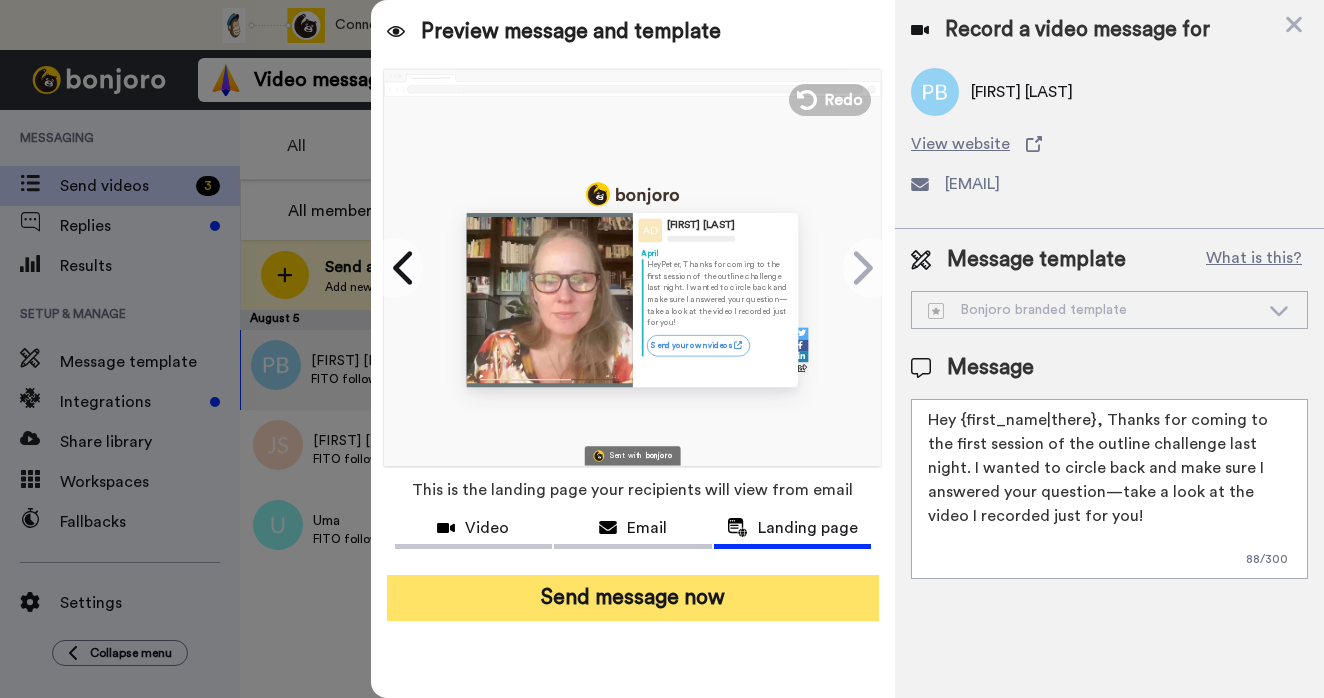 click on "Send message now" at bounding box center [633, 598] 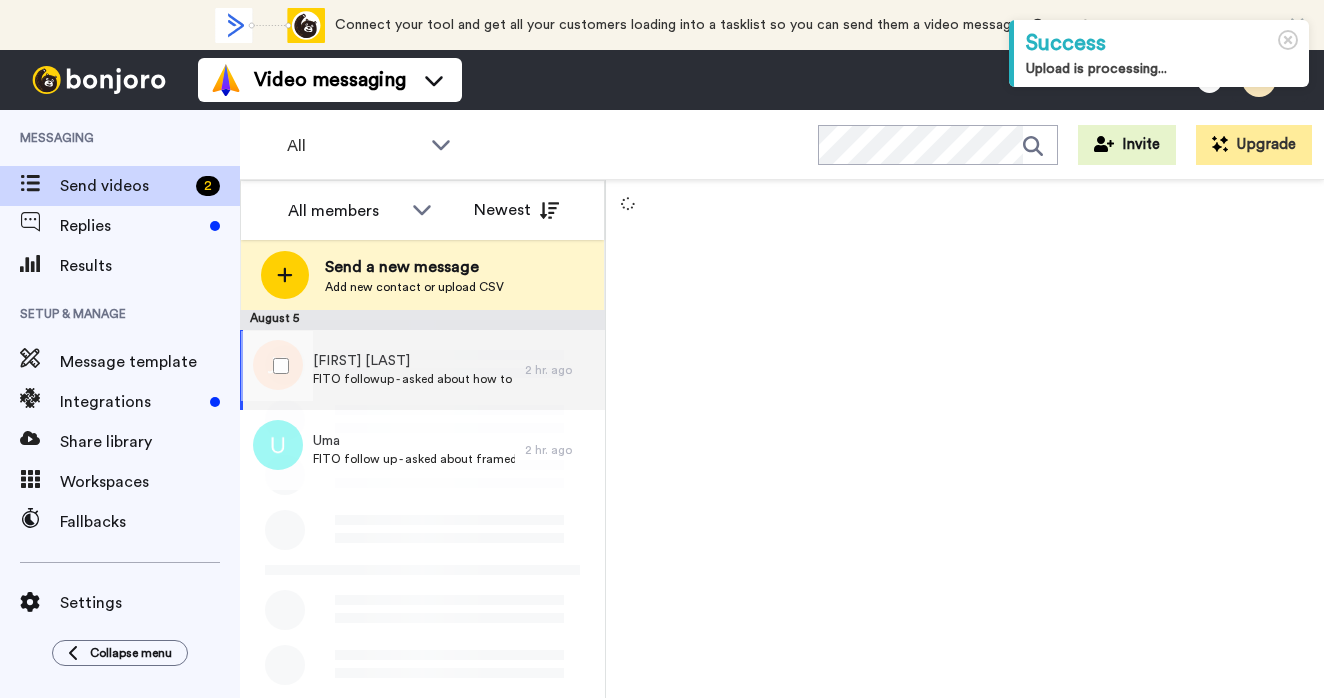 scroll, scrollTop: 0, scrollLeft: 0, axis: both 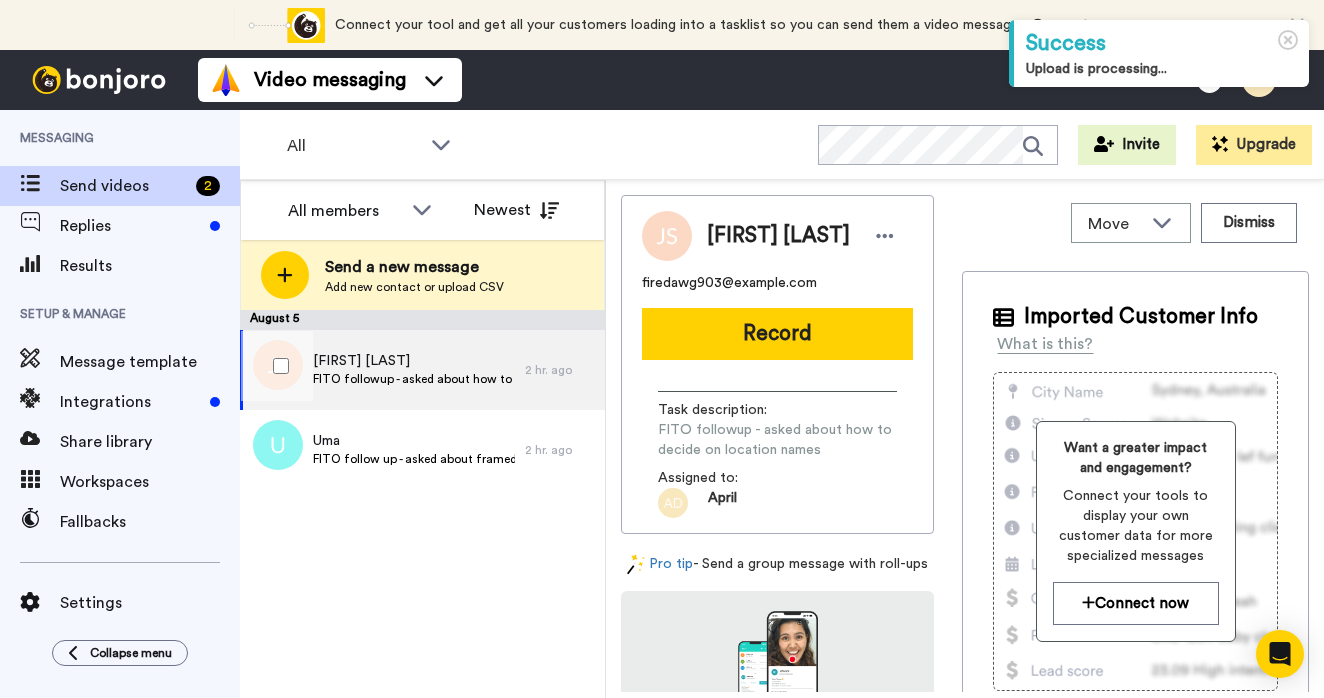 click on "FITO followup - asked about how to decide on location names" at bounding box center (414, 379) 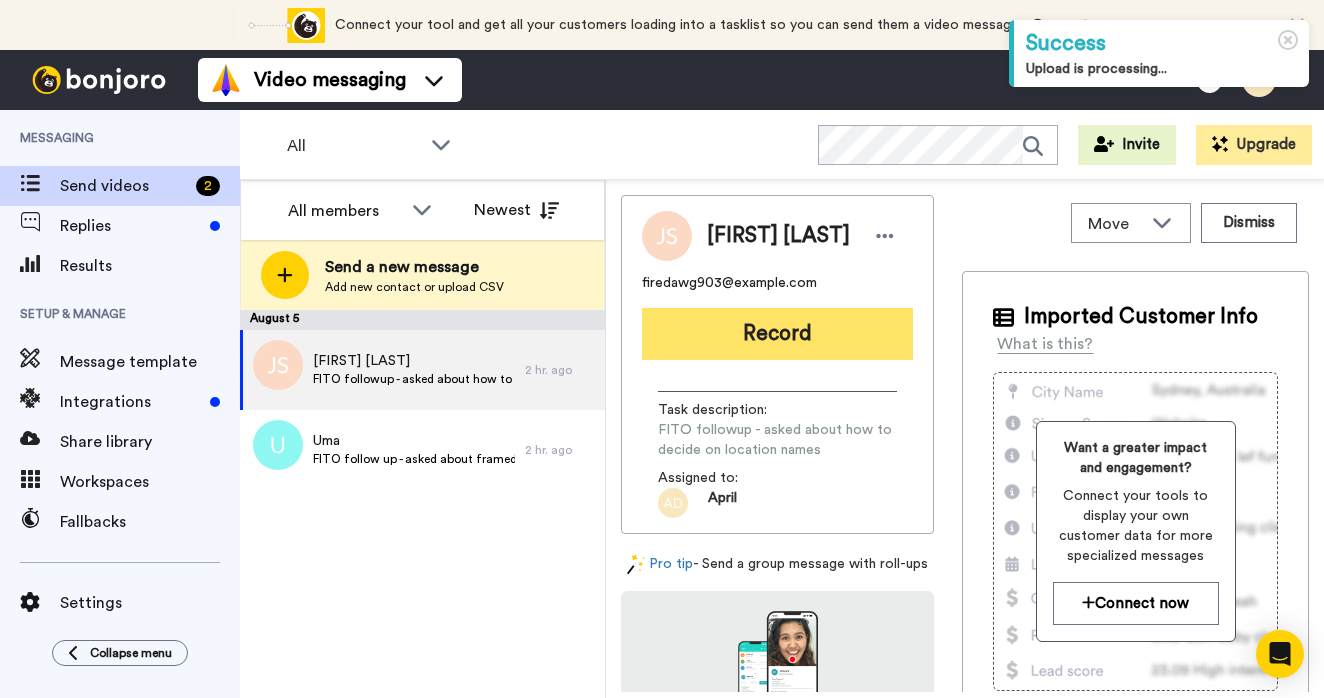 click on "Record" at bounding box center [777, 334] 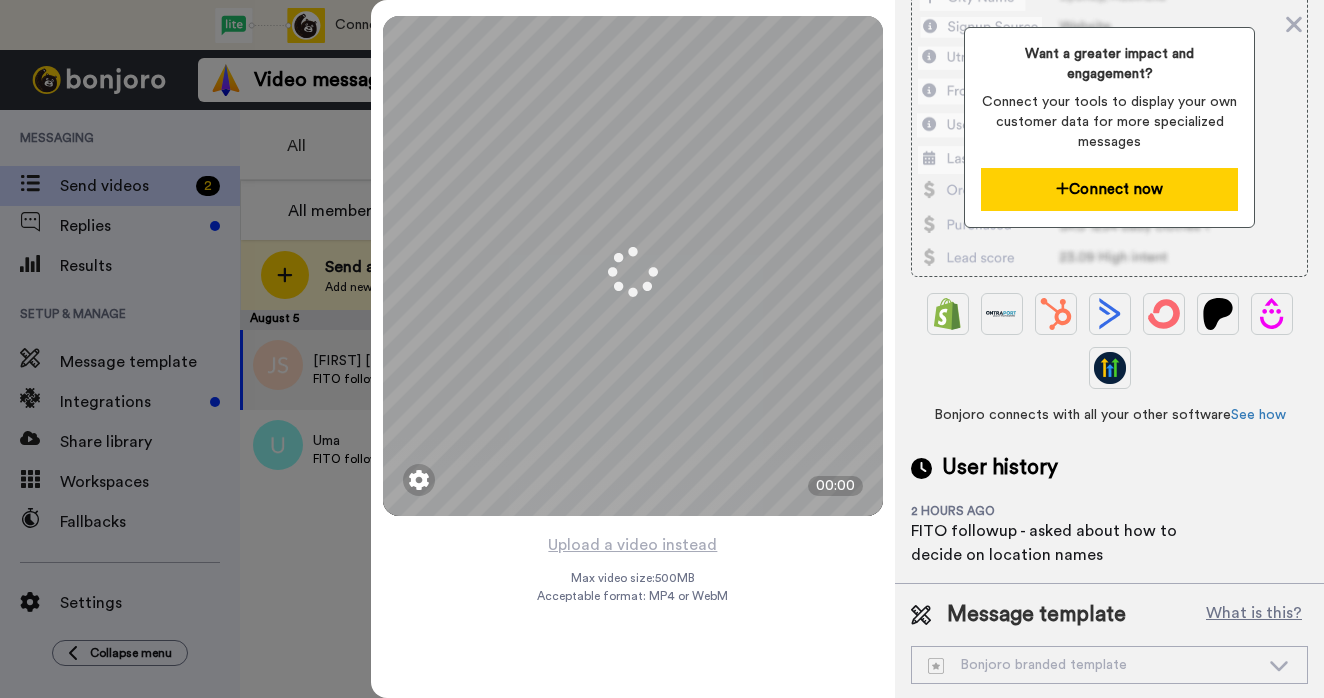scroll, scrollTop: 266, scrollLeft: 0, axis: vertical 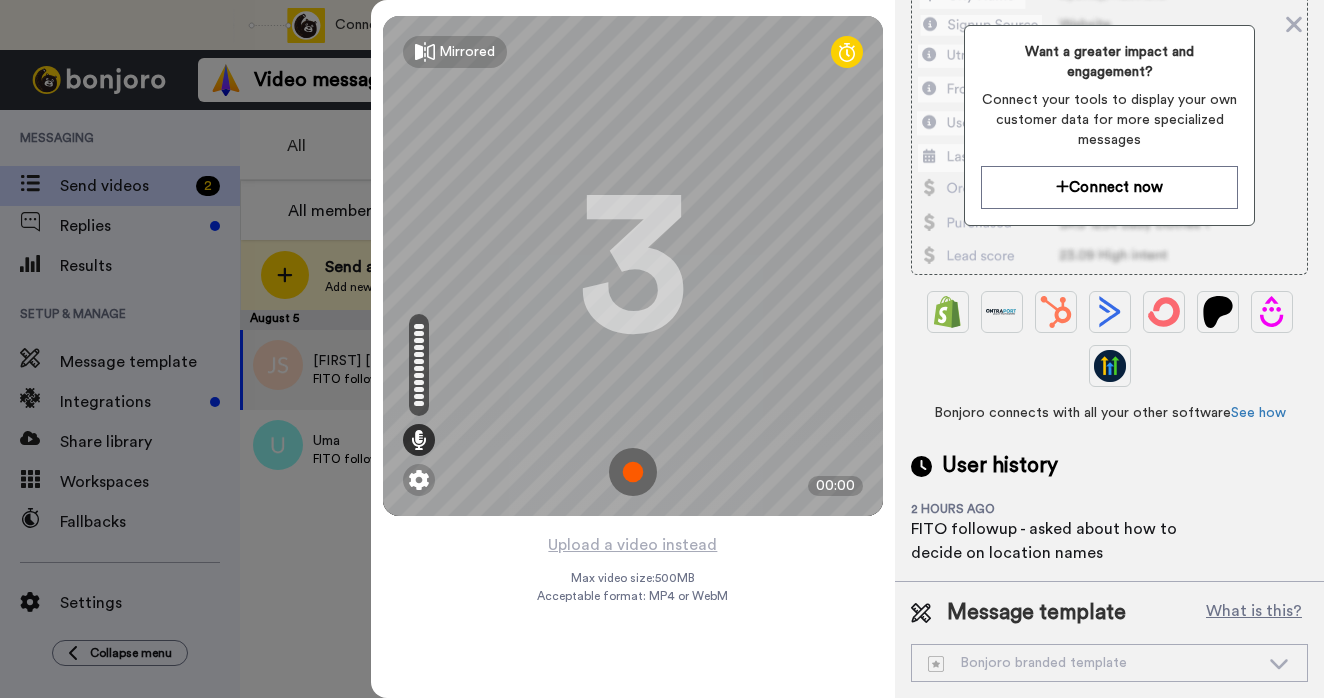 click at bounding box center [633, 472] 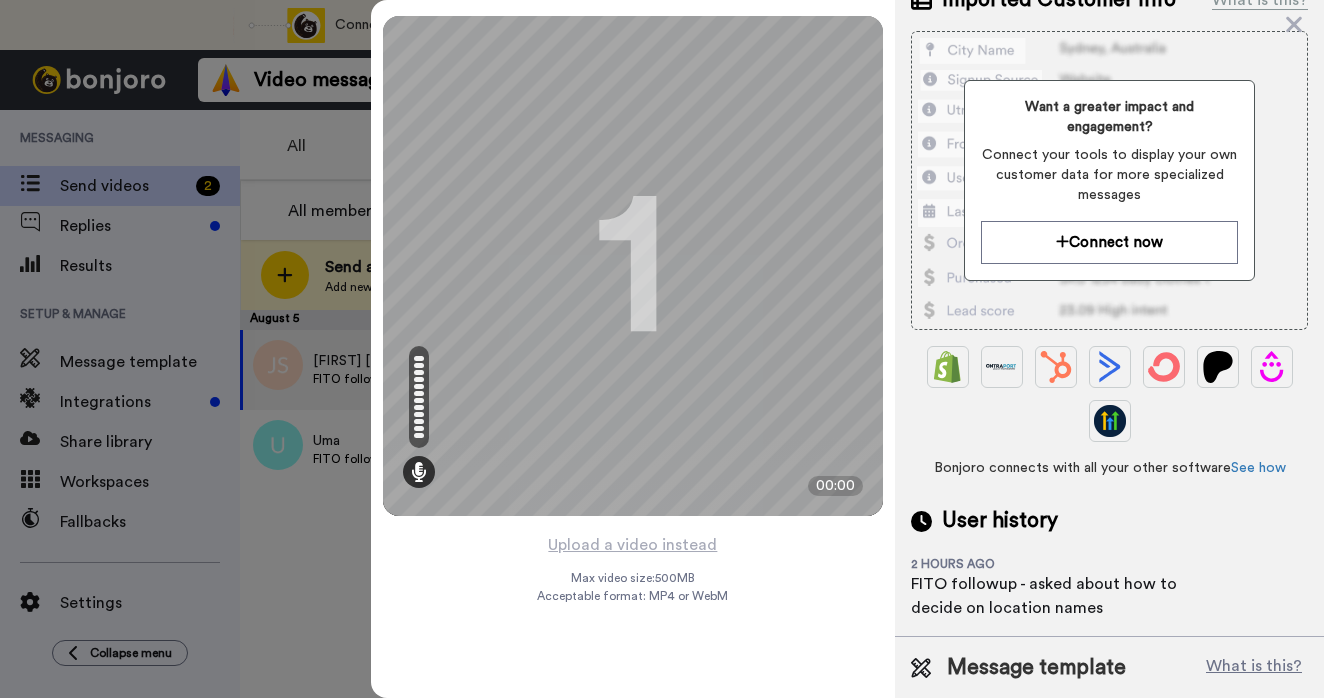 scroll, scrollTop: 266, scrollLeft: 0, axis: vertical 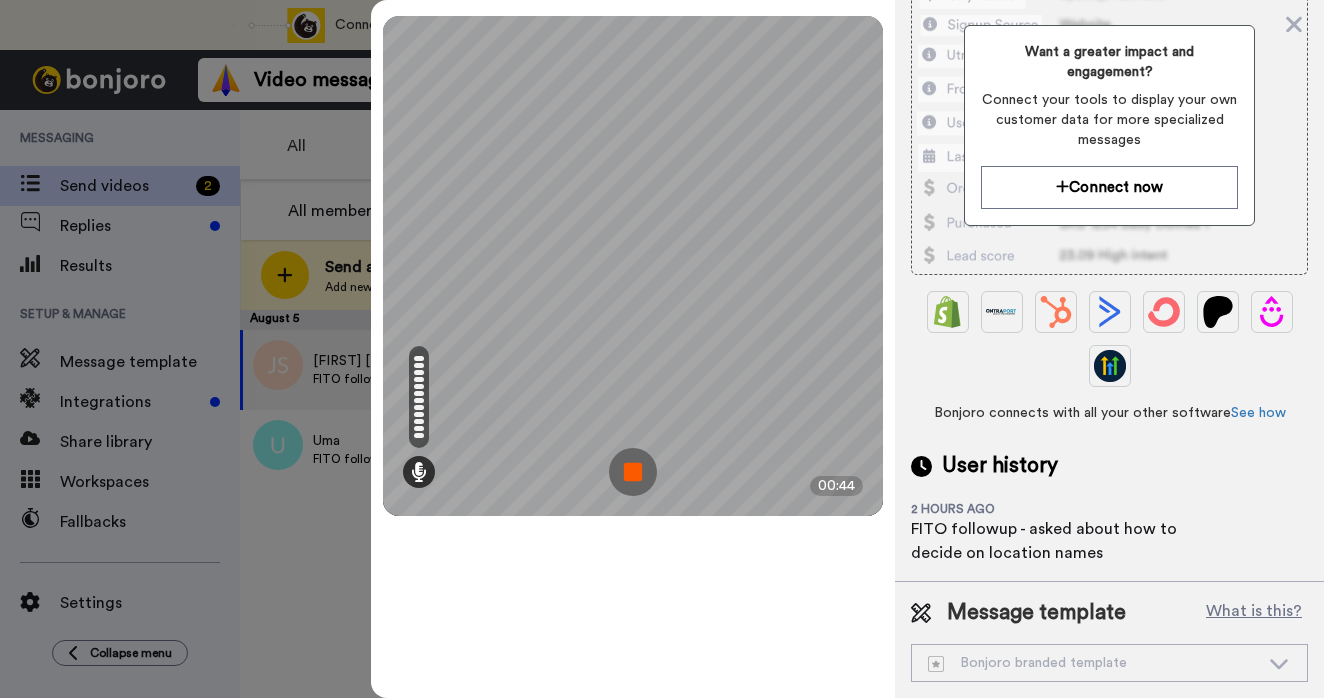 click at bounding box center [633, 472] 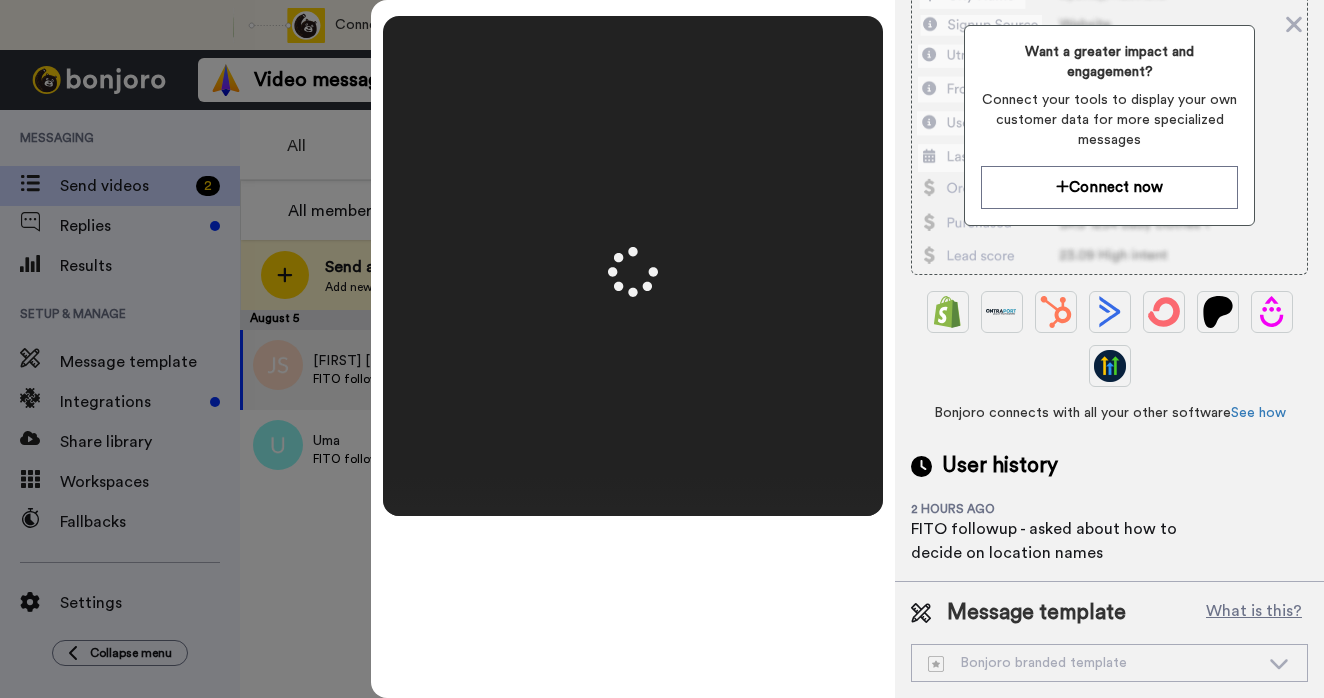 scroll, scrollTop: 0, scrollLeft: 0, axis: both 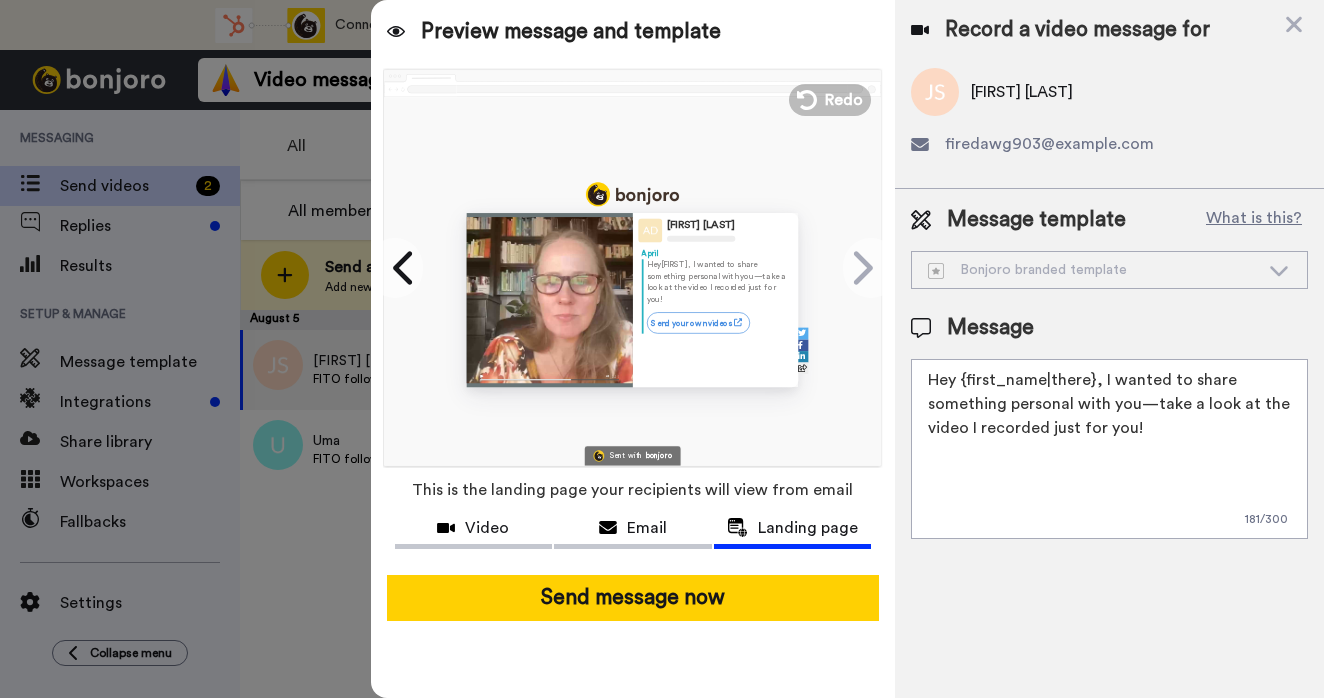 drag, startPoint x: 1141, startPoint y: 435, endPoint x: 1099, endPoint y: 385, distance: 65.29931 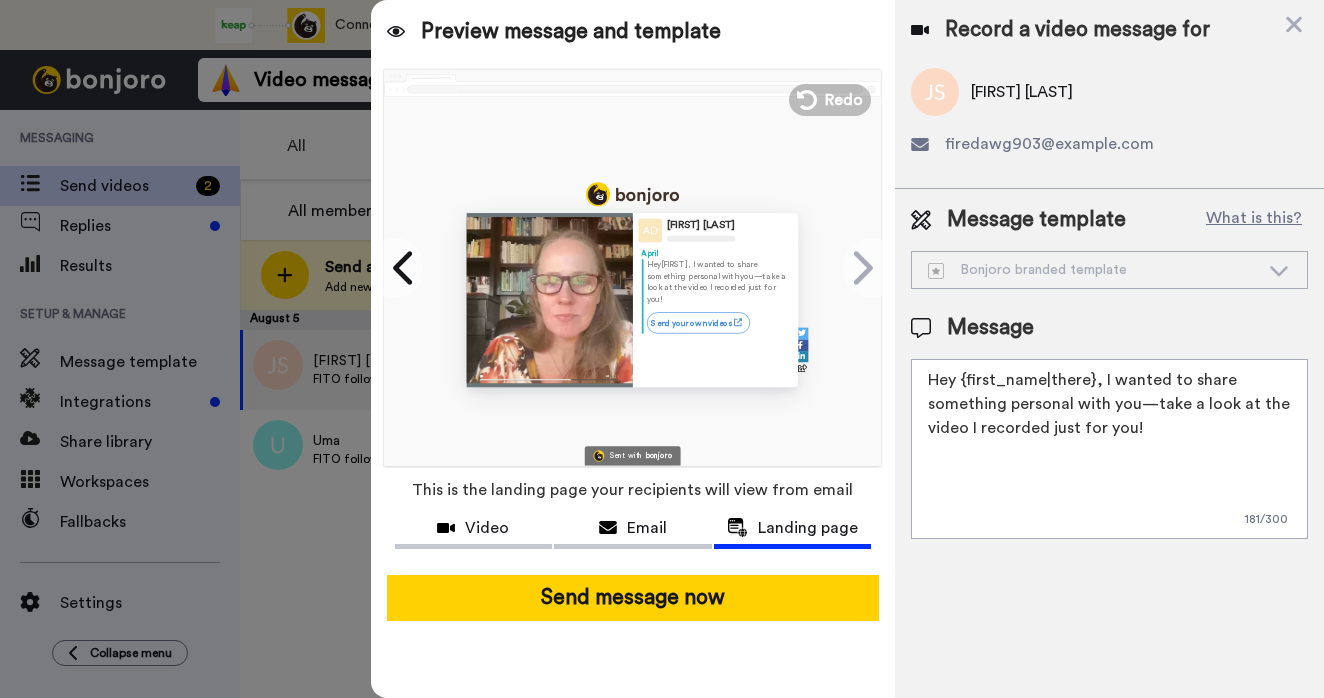 paste on "Thanks for coming to the first session of the outline challenge last night. I wanted to circle back and make sure I answered your question" 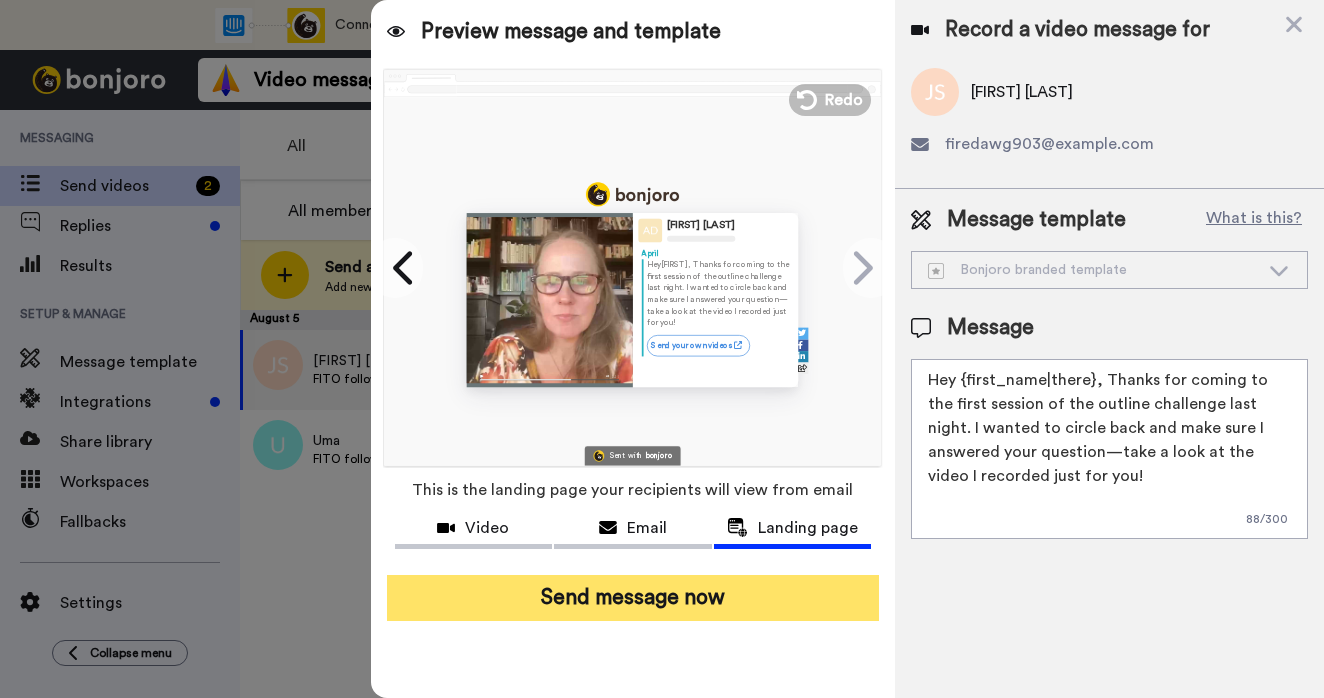 type on "Hey {first_name|there}, Thanks for coming to the first session of the outline challenge last night. I wanted to circle back and make sure I answered your question—take a look at the video I recorded just for you!" 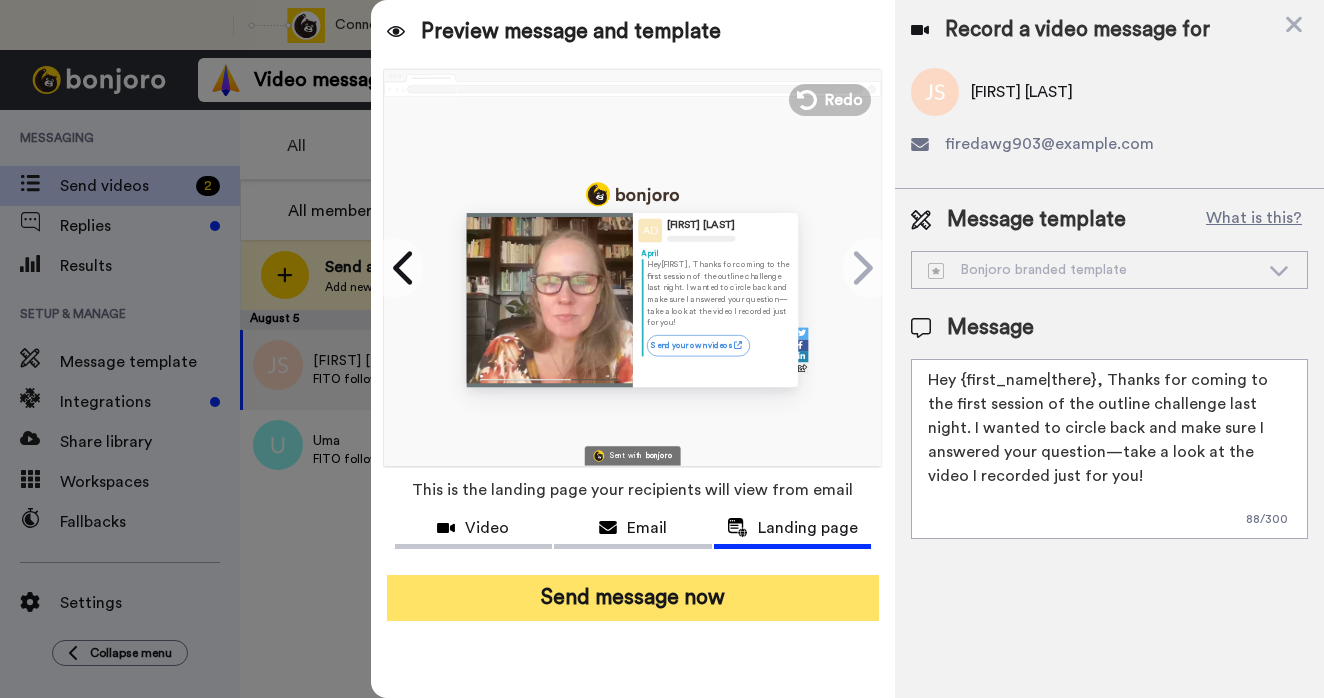 click on "Send message now" at bounding box center (633, 598) 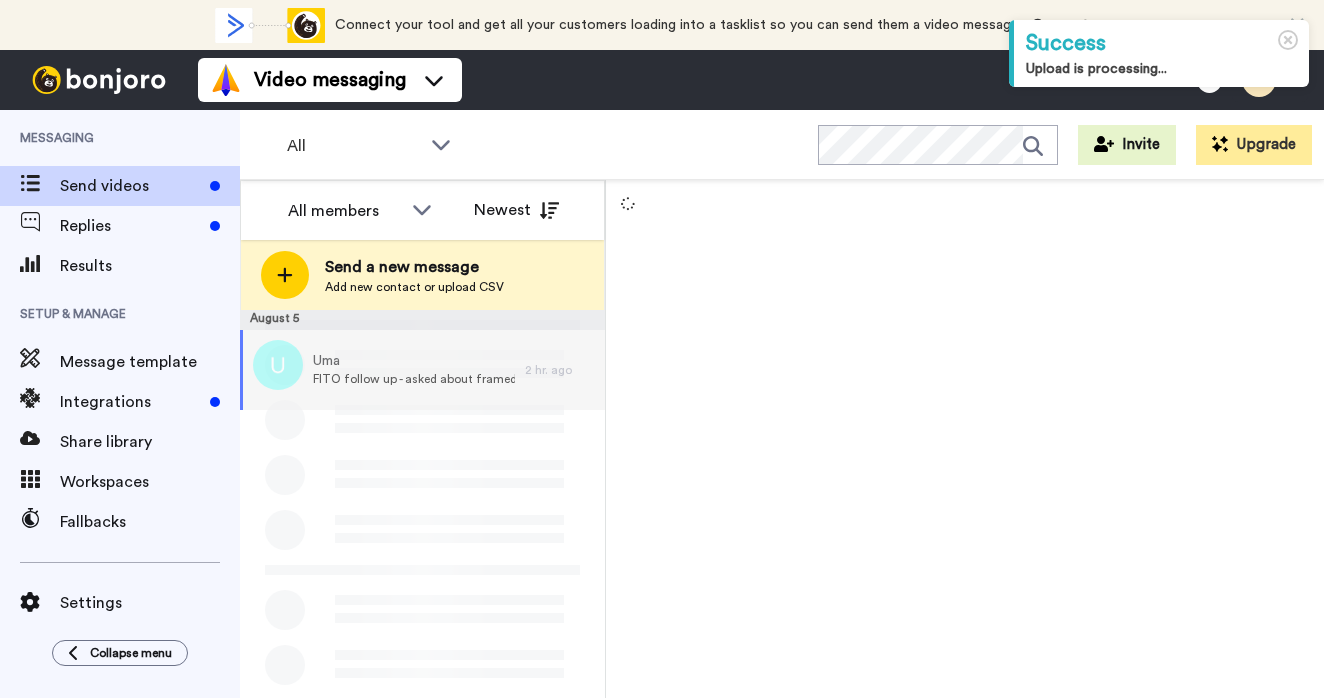 scroll, scrollTop: 0, scrollLeft: 0, axis: both 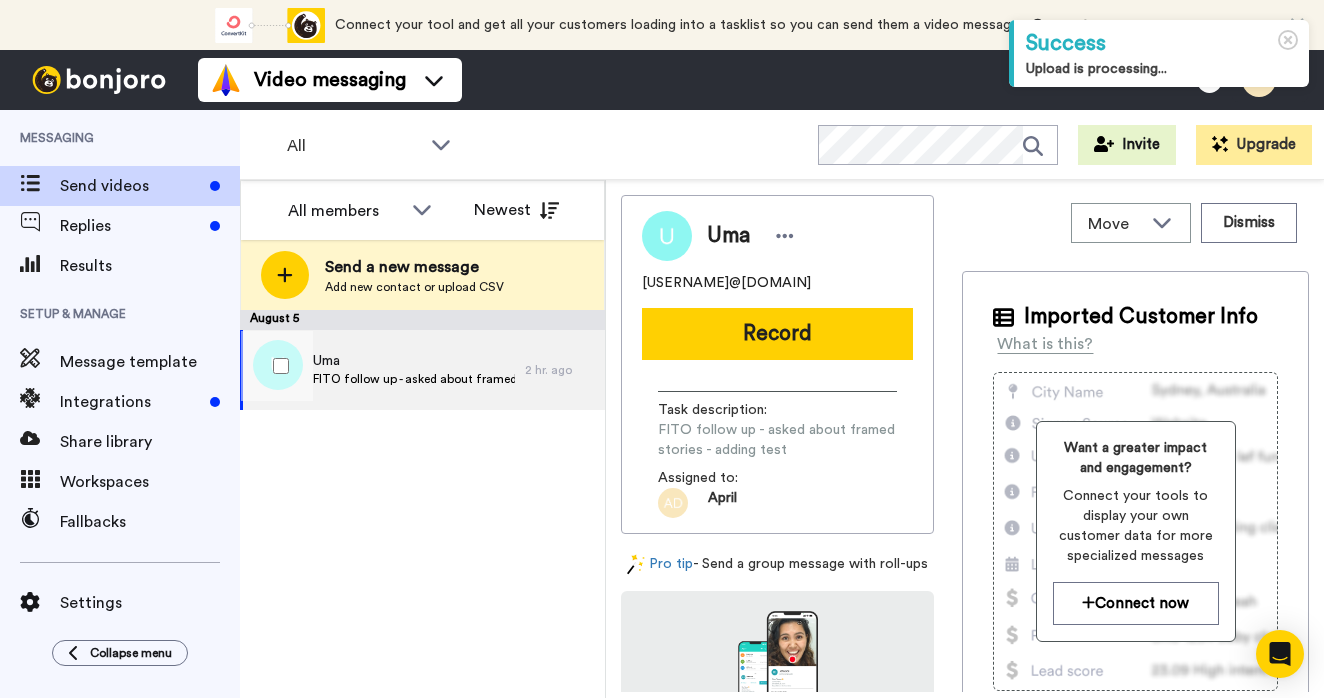 click on "FITO follow up - asked about framed stories - adding test" at bounding box center [414, 379] 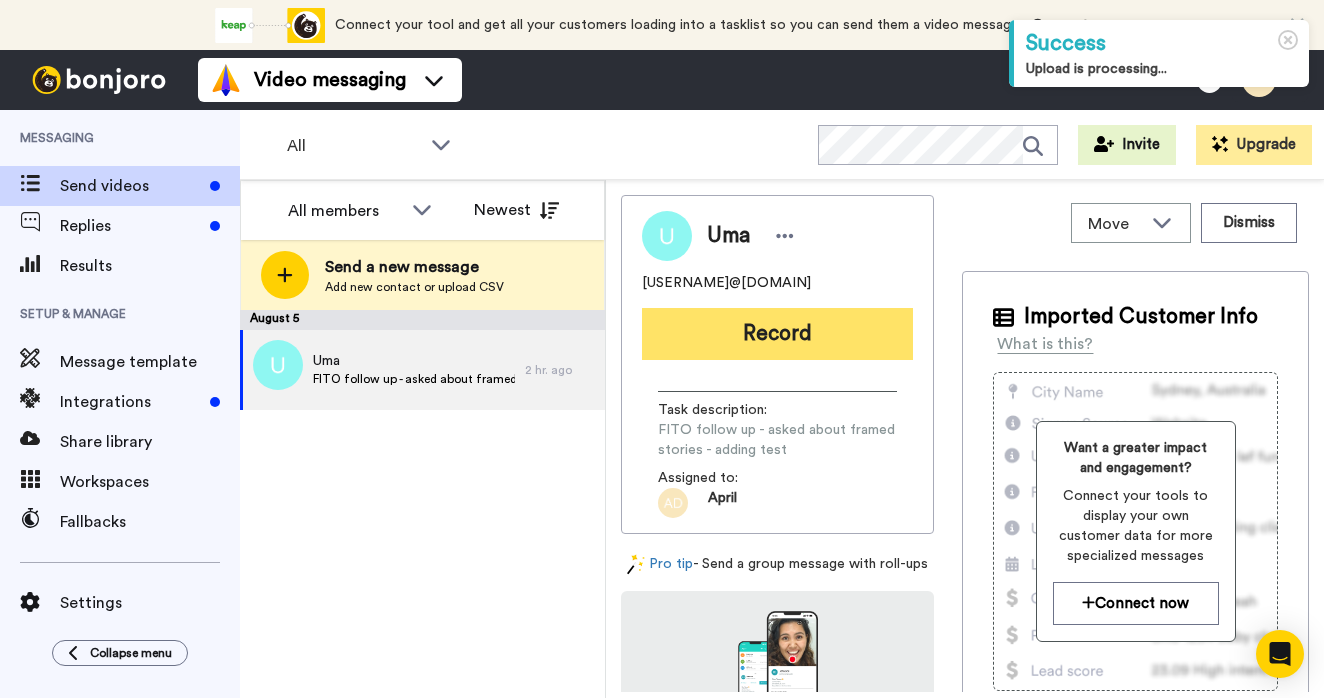 click on "Record" at bounding box center (777, 334) 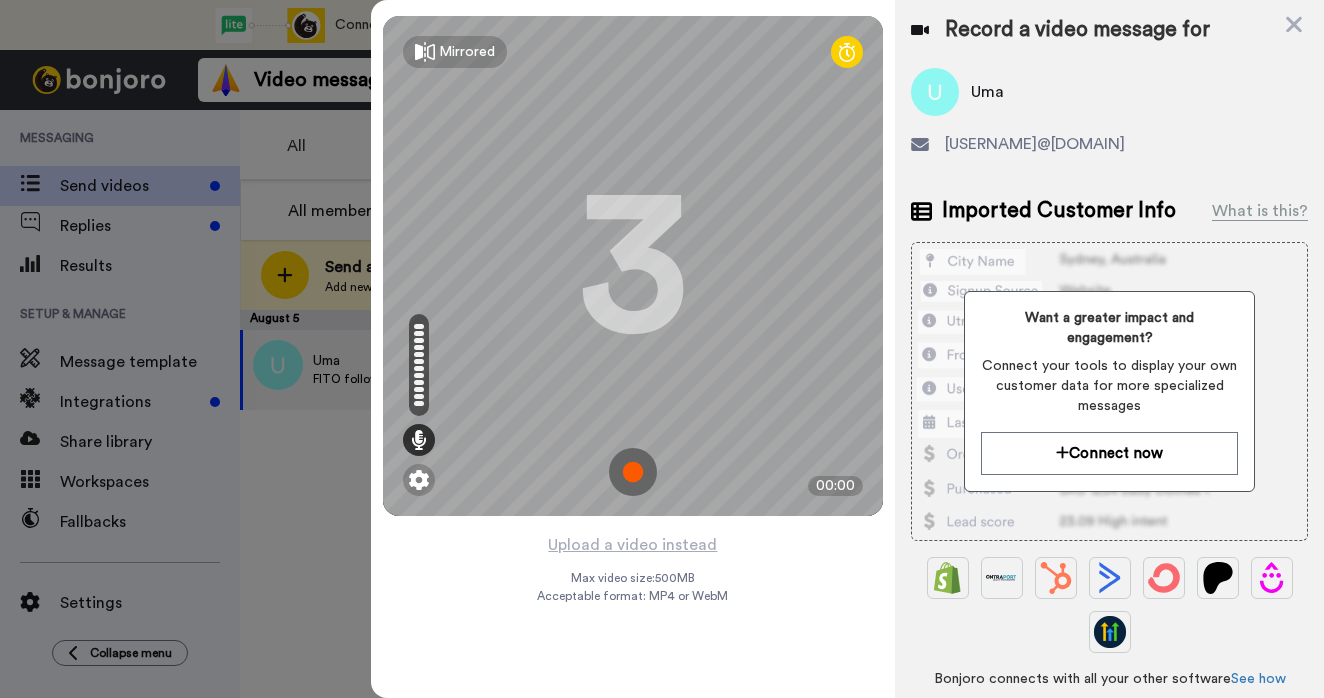 click at bounding box center (633, 472) 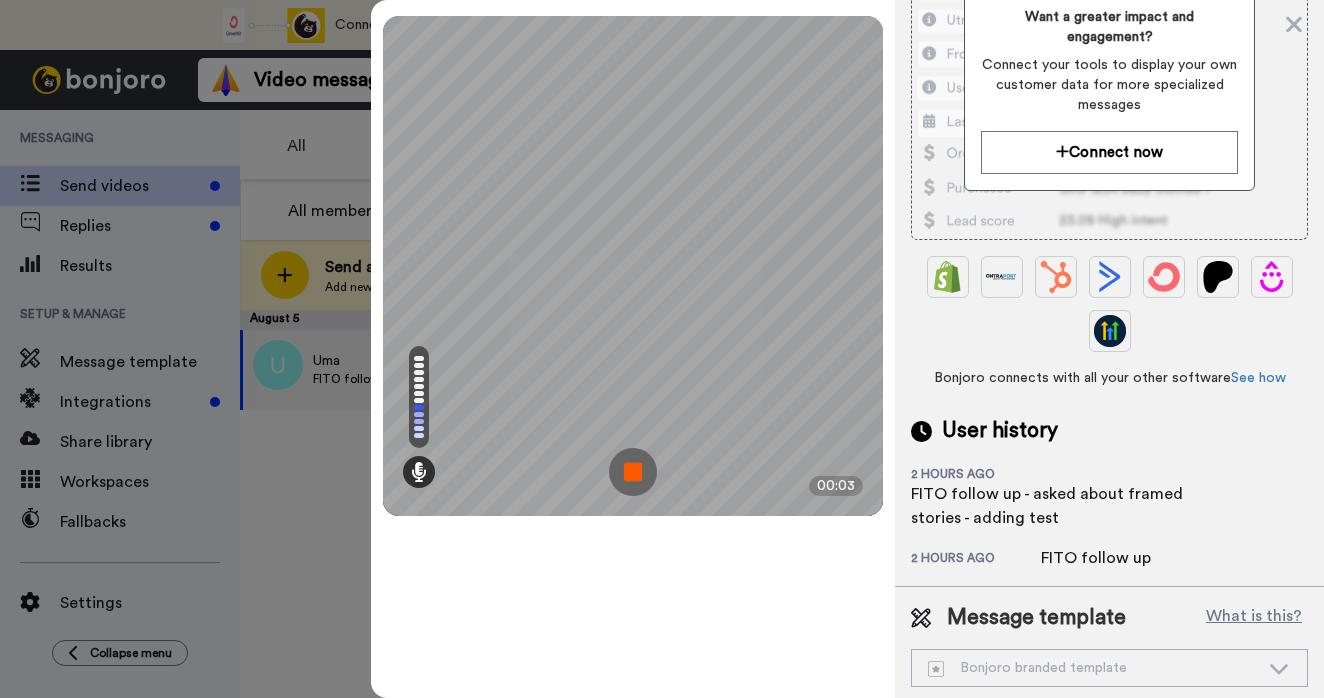 scroll, scrollTop: 306, scrollLeft: 0, axis: vertical 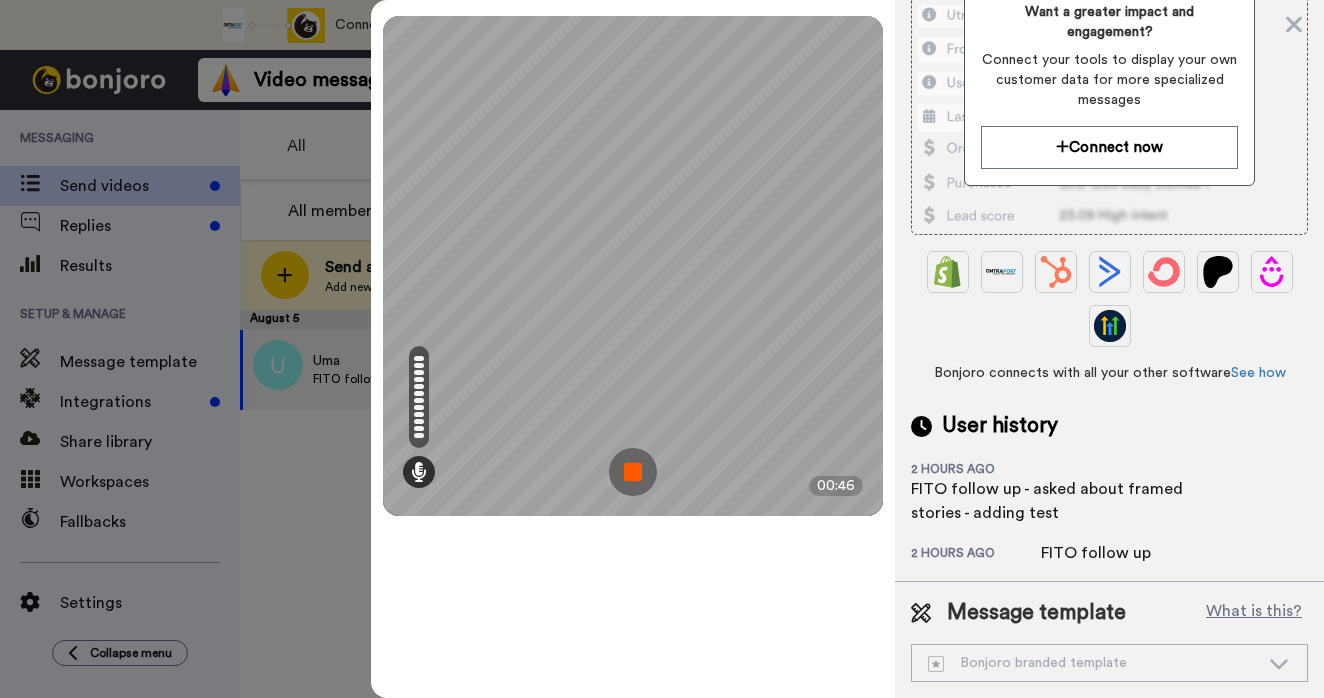 click at bounding box center (633, 472) 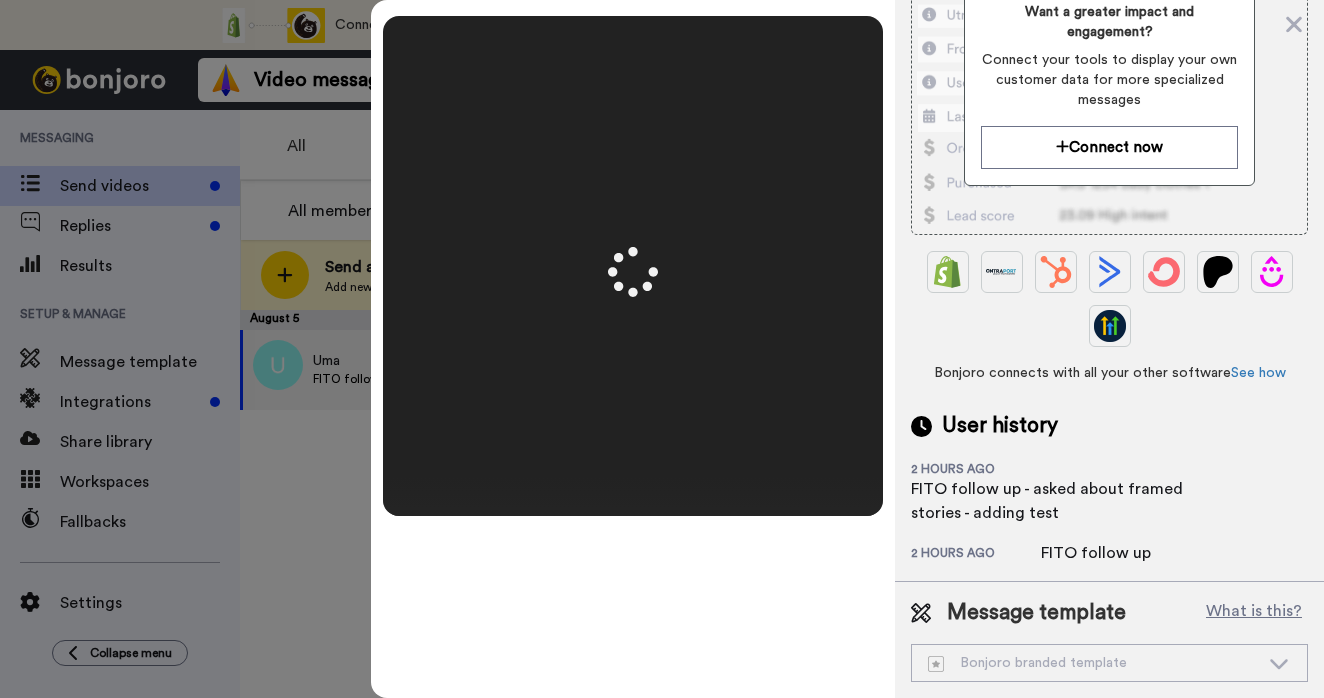scroll, scrollTop: 0, scrollLeft: 0, axis: both 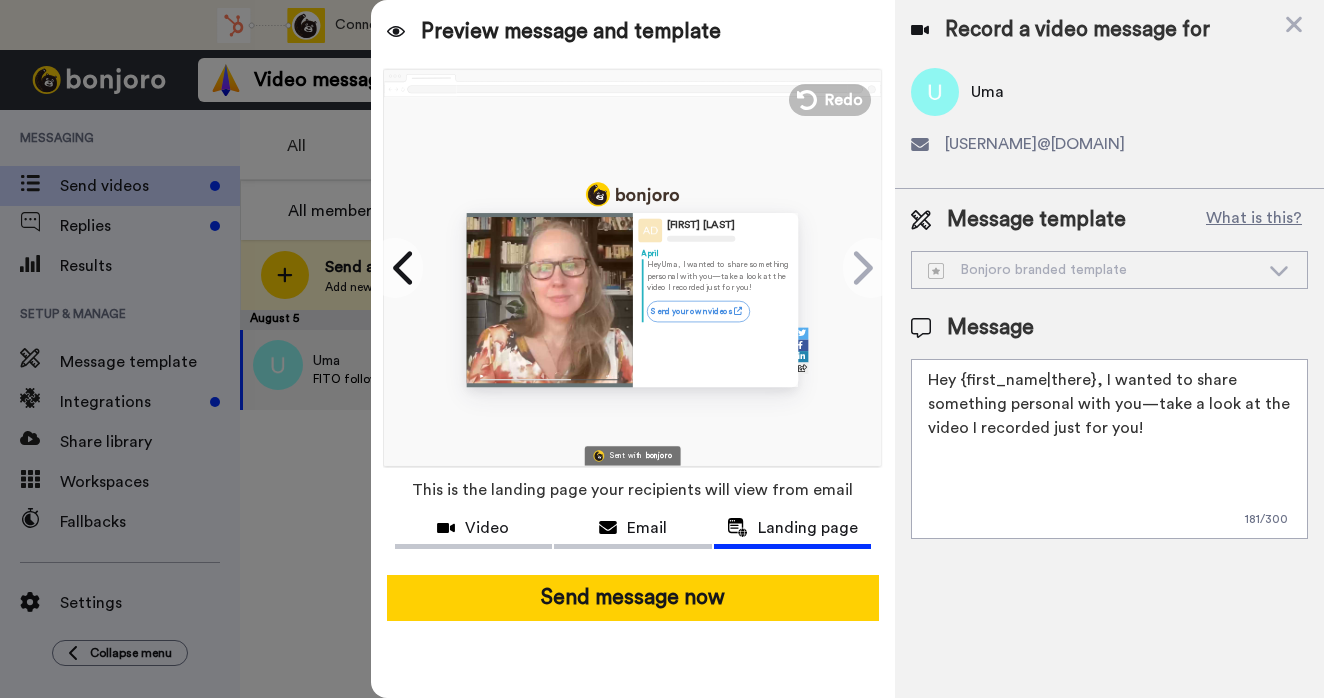 drag, startPoint x: 1148, startPoint y: 443, endPoint x: 1101, endPoint y: 385, distance: 74.65253 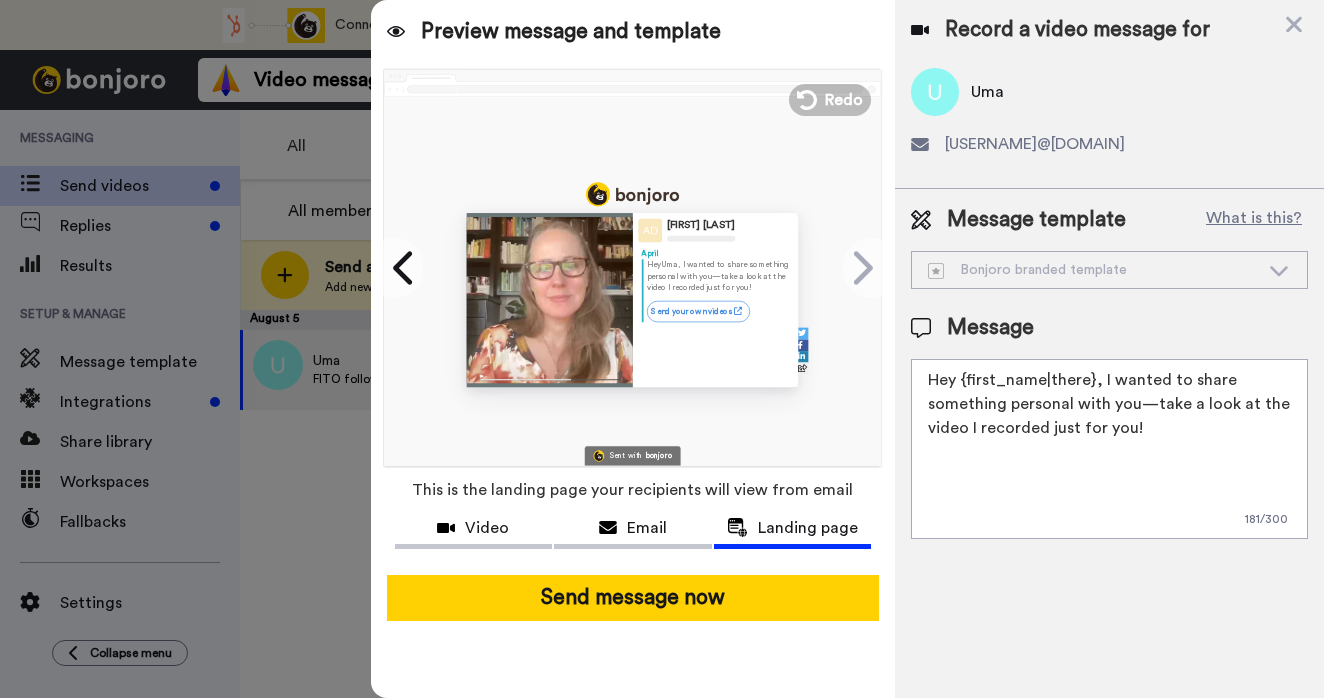 paste on "Thanks for coming to the first session of the outline challenge last night. I wanted to circle back and make sure I answered your question" 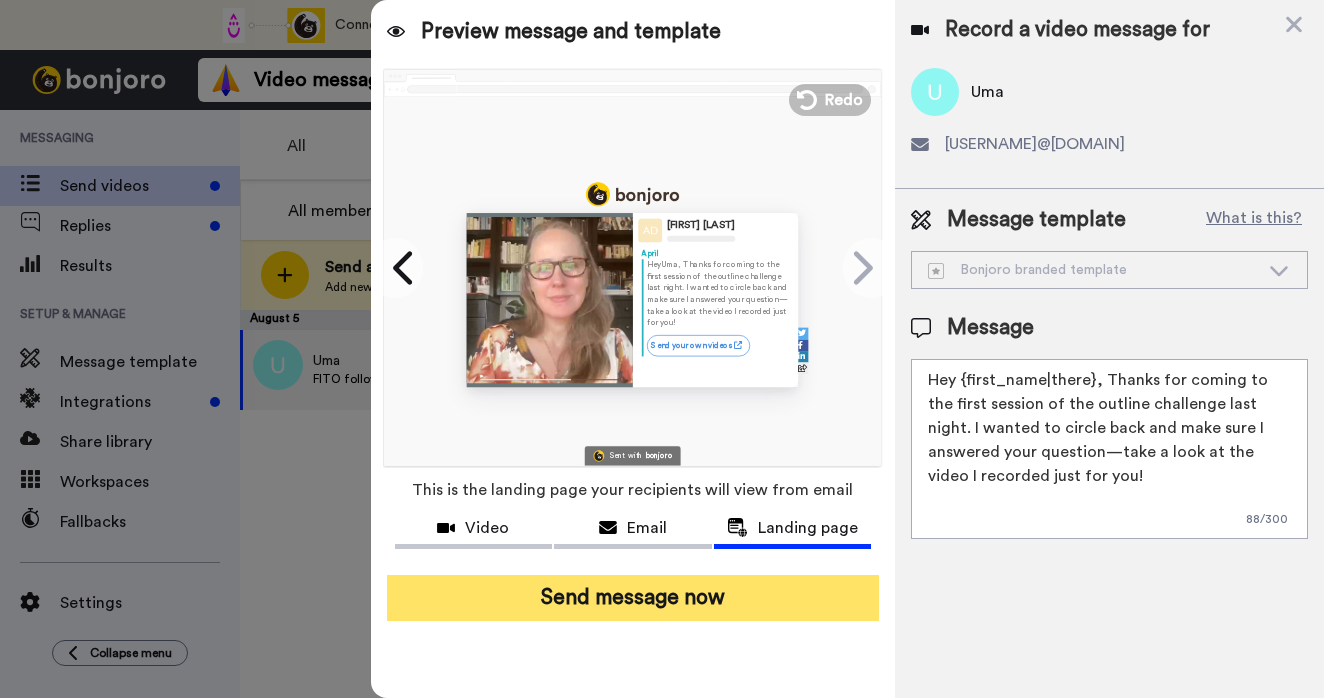 type on "Hey {first_name|there}, Thanks for coming to the first session of the outline challenge last night. I wanted to circle back and make sure I answered your question—take a look at the video I recorded just for you!" 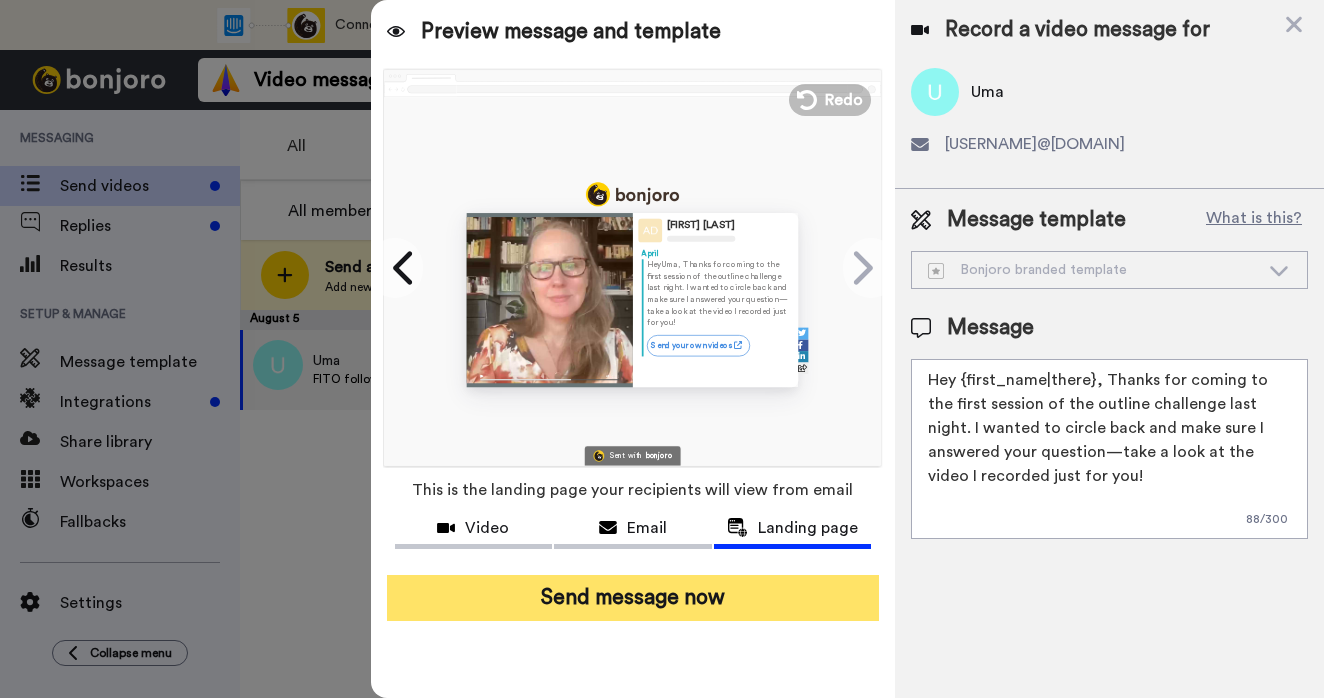 click on "Send message now" at bounding box center [633, 598] 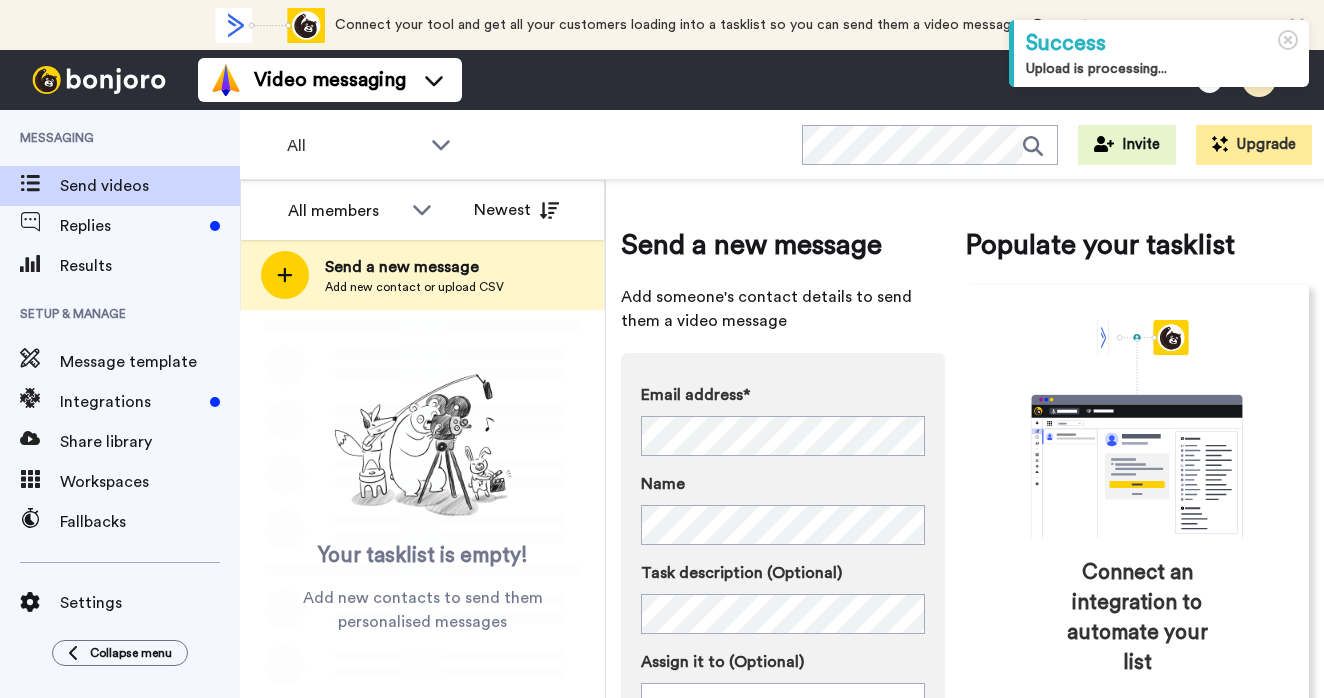 scroll, scrollTop: 0, scrollLeft: 0, axis: both 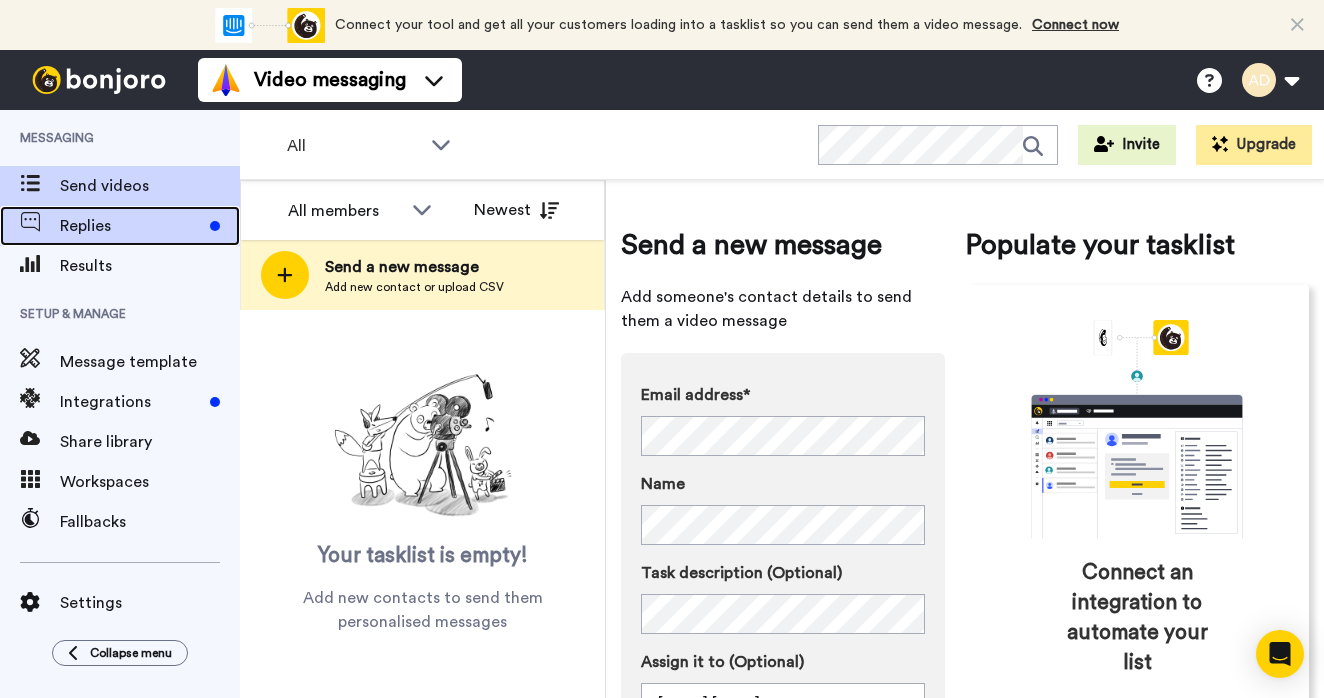 click on "Replies" at bounding box center [131, 226] 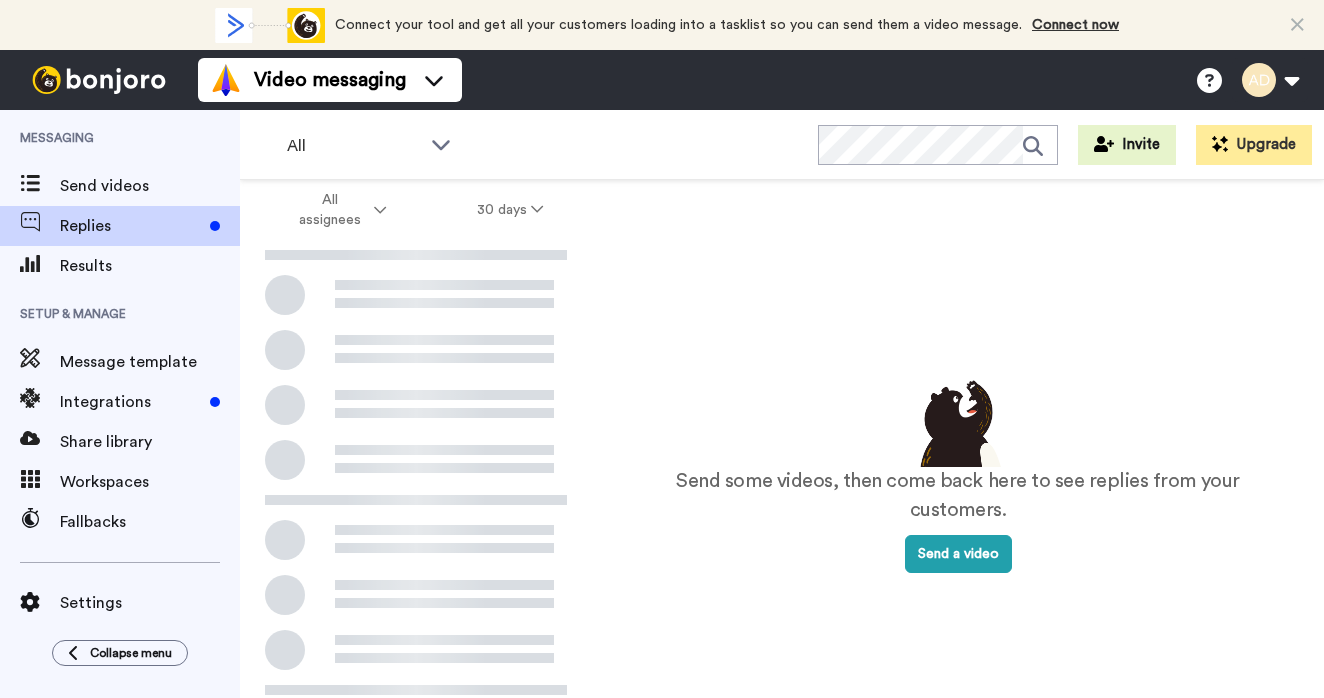 scroll, scrollTop: 0, scrollLeft: 0, axis: both 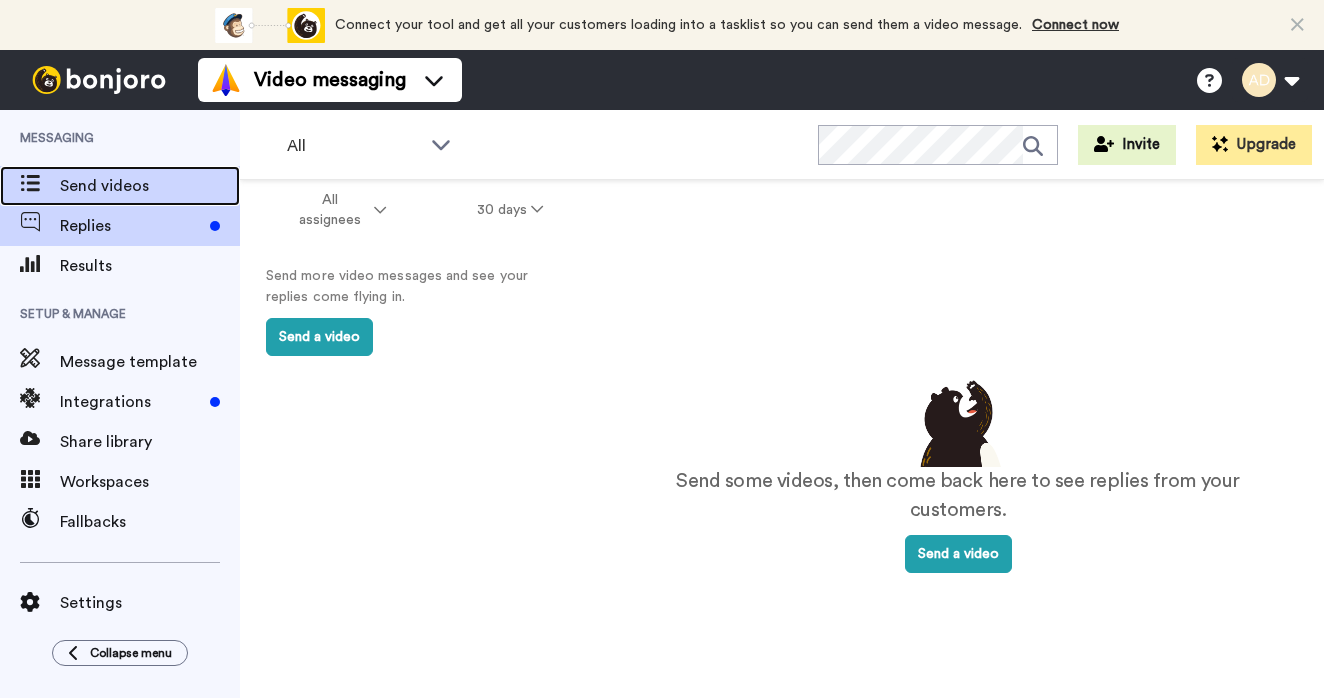 click on "Send videos" at bounding box center (150, 186) 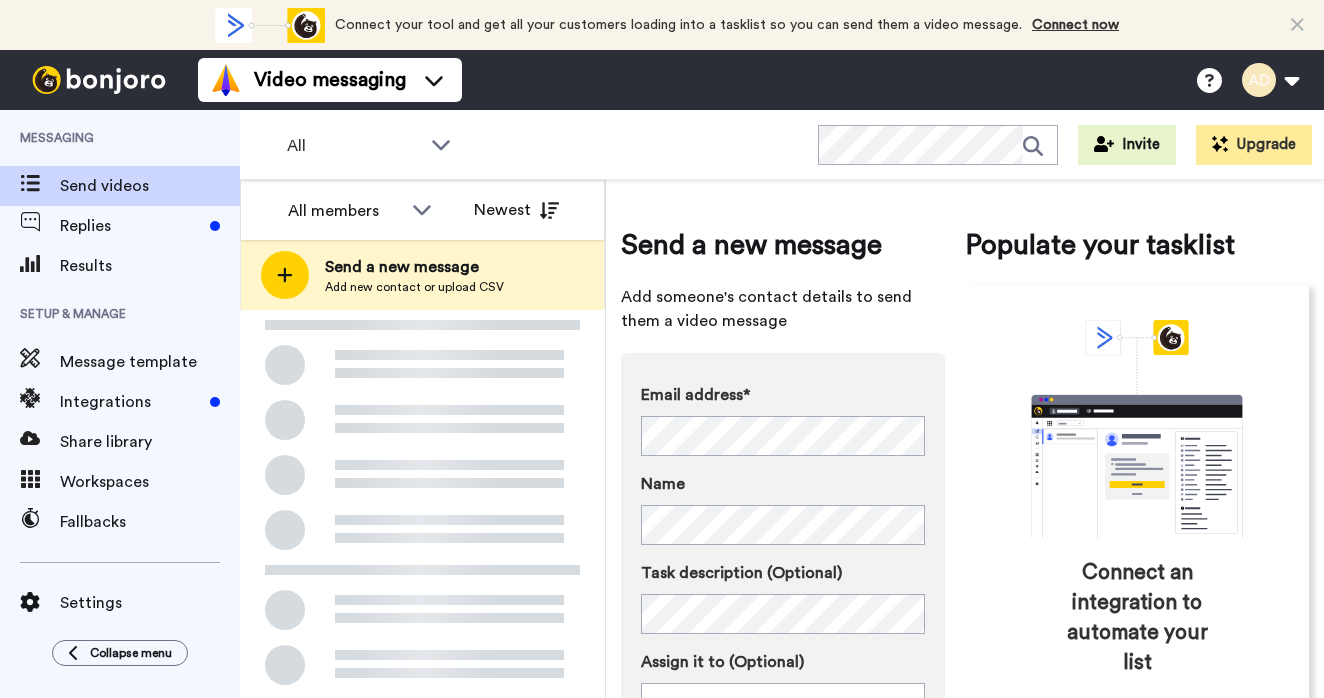 scroll, scrollTop: 0, scrollLeft: 0, axis: both 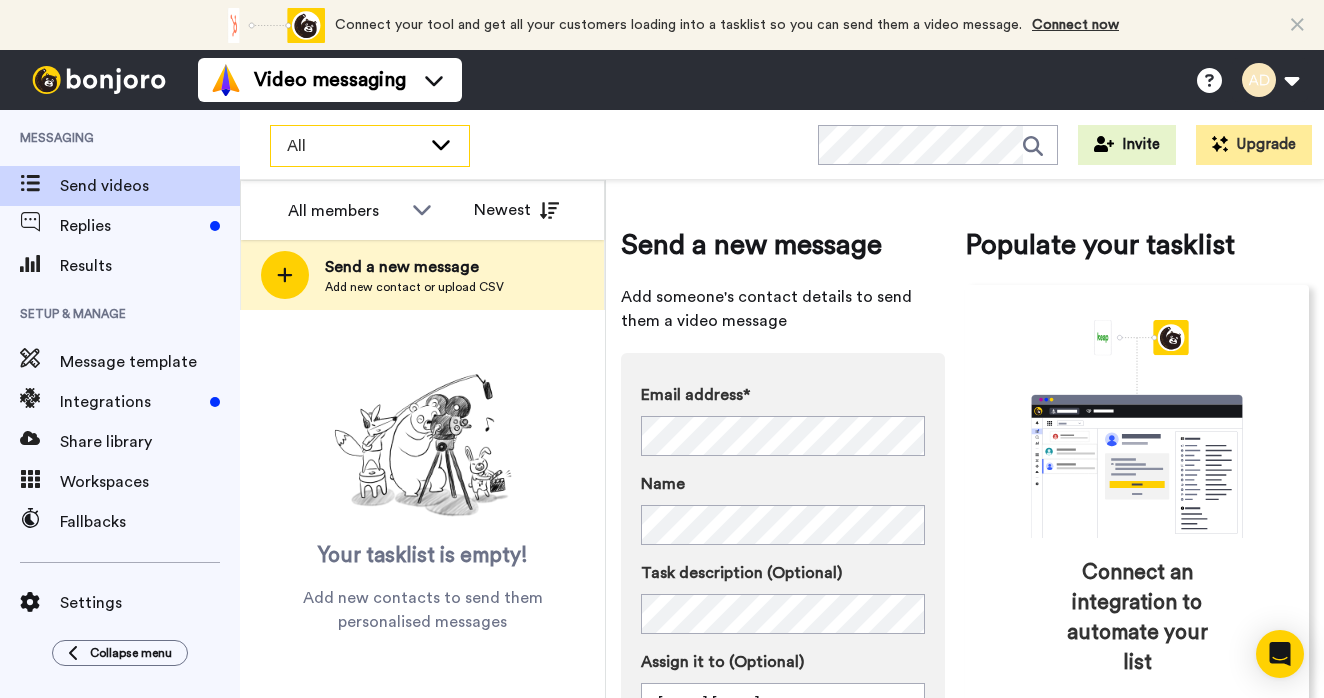 click 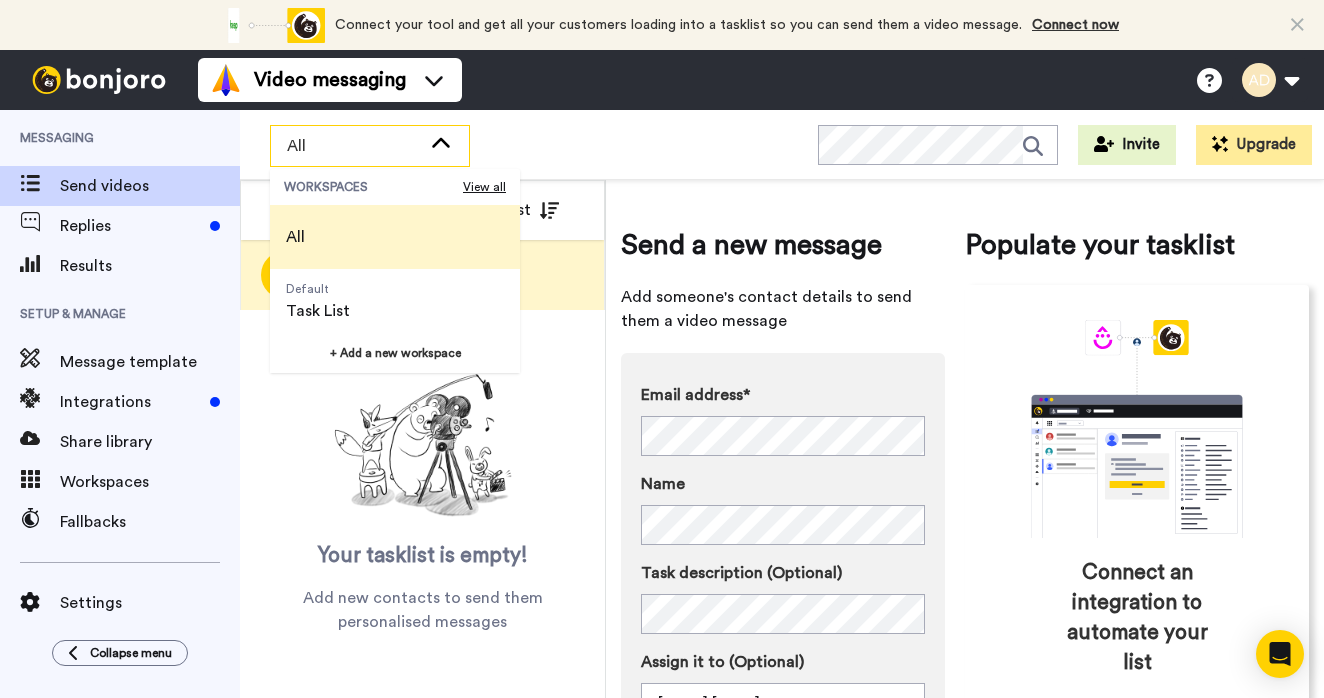 click 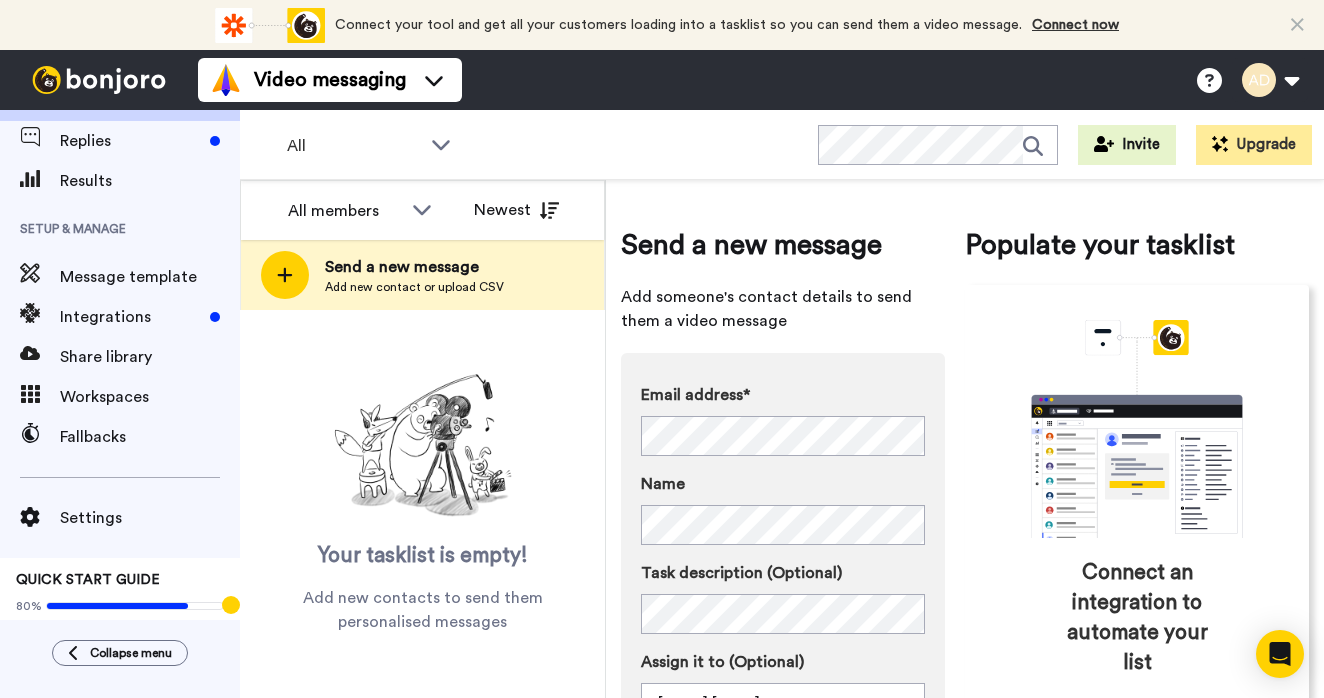 scroll, scrollTop: 111, scrollLeft: 0, axis: vertical 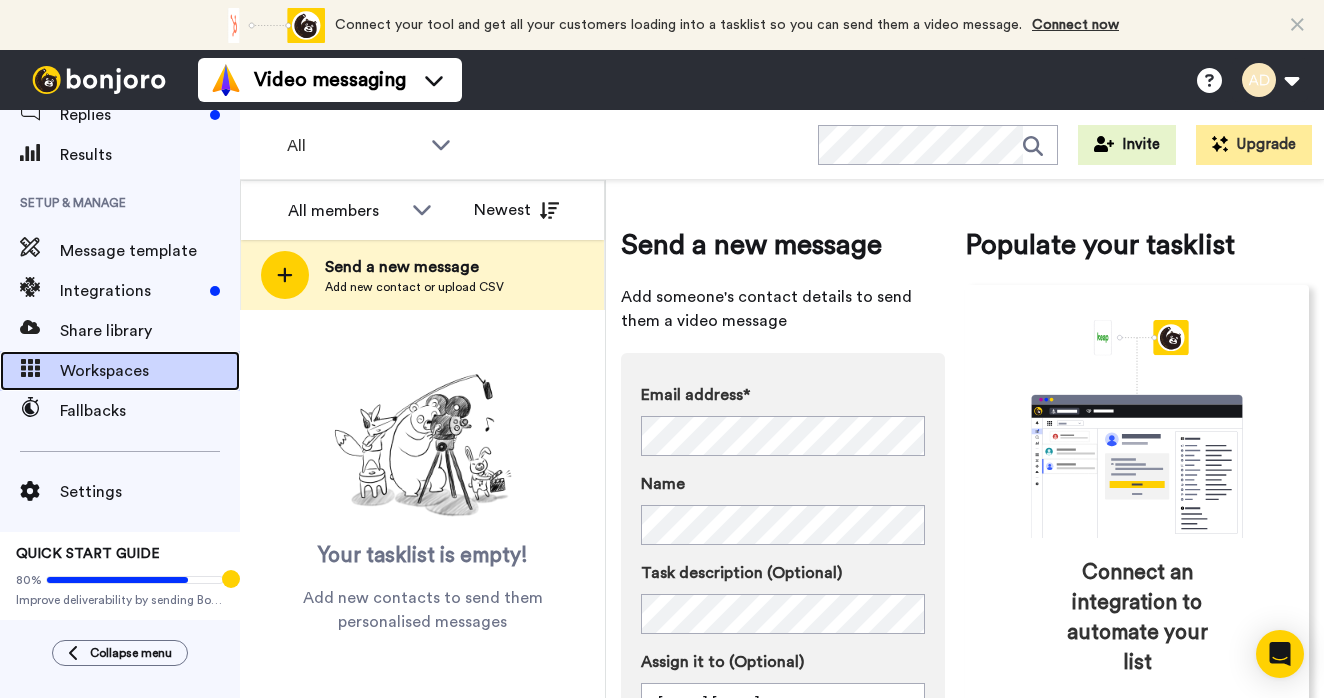 click on "Workspaces" at bounding box center (150, 371) 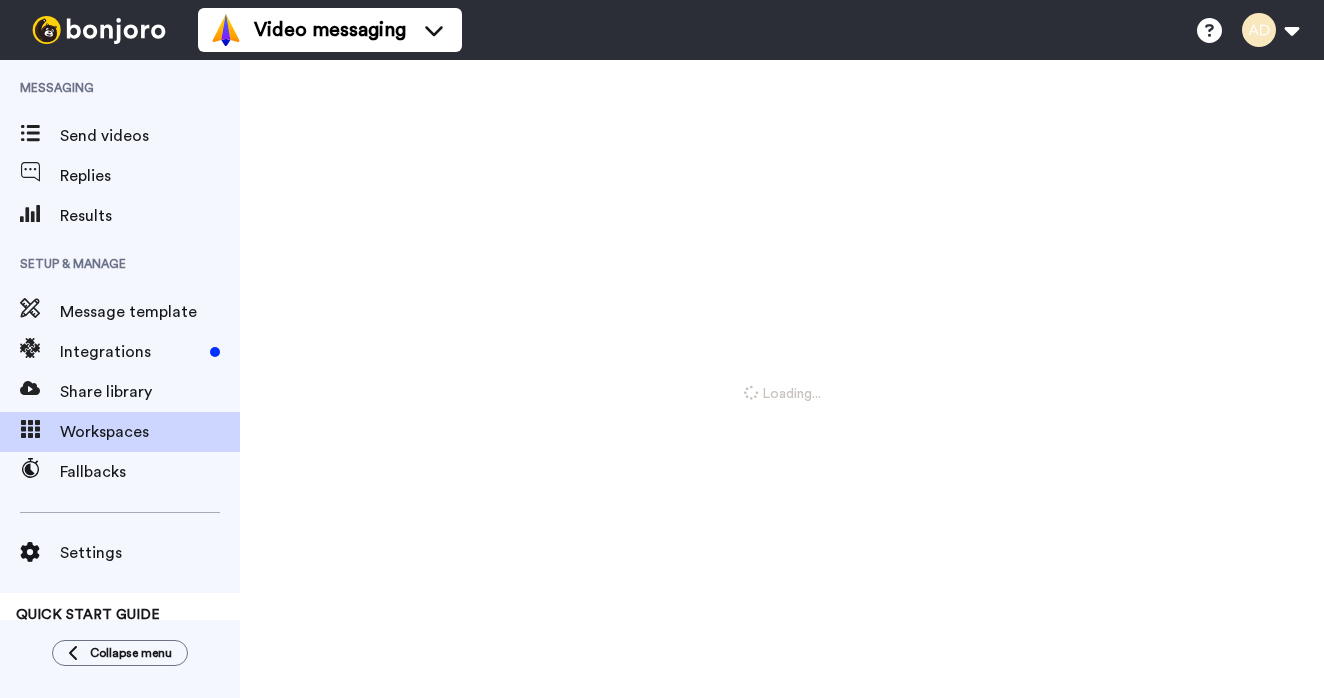 scroll, scrollTop: 0, scrollLeft: 0, axis: both 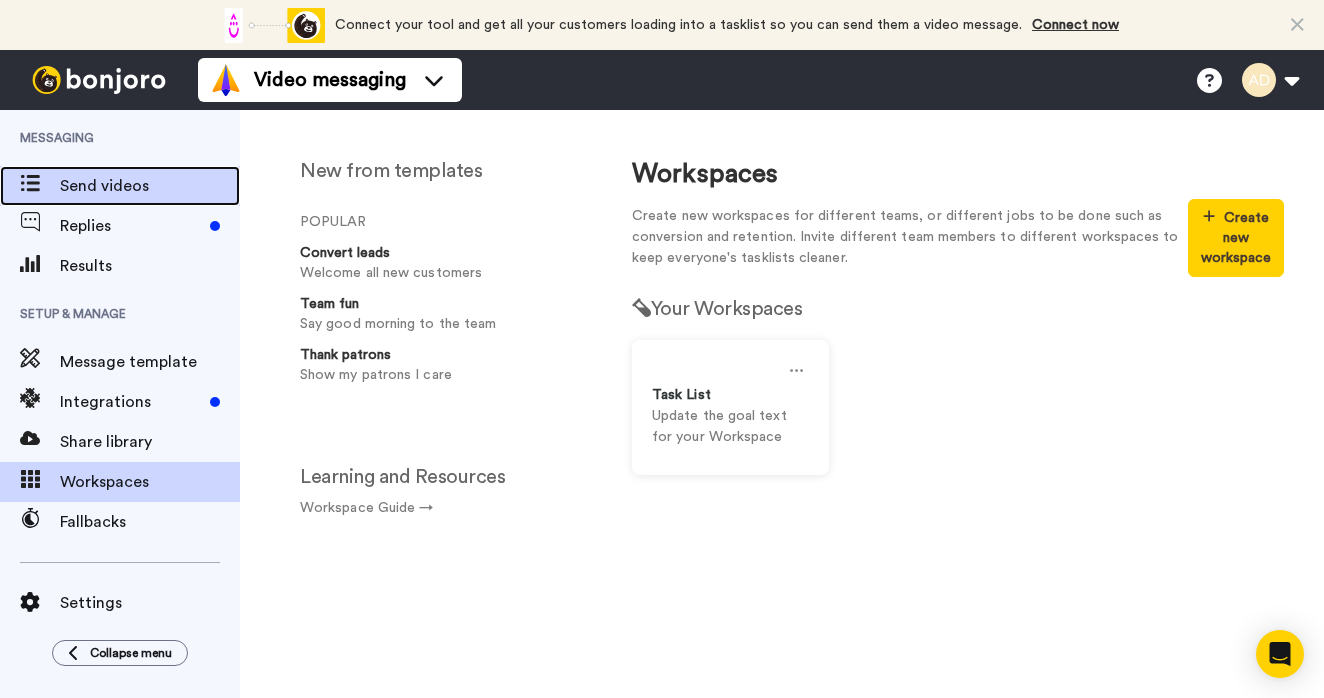 click on "Send videos" at bounding box center (150, 186) 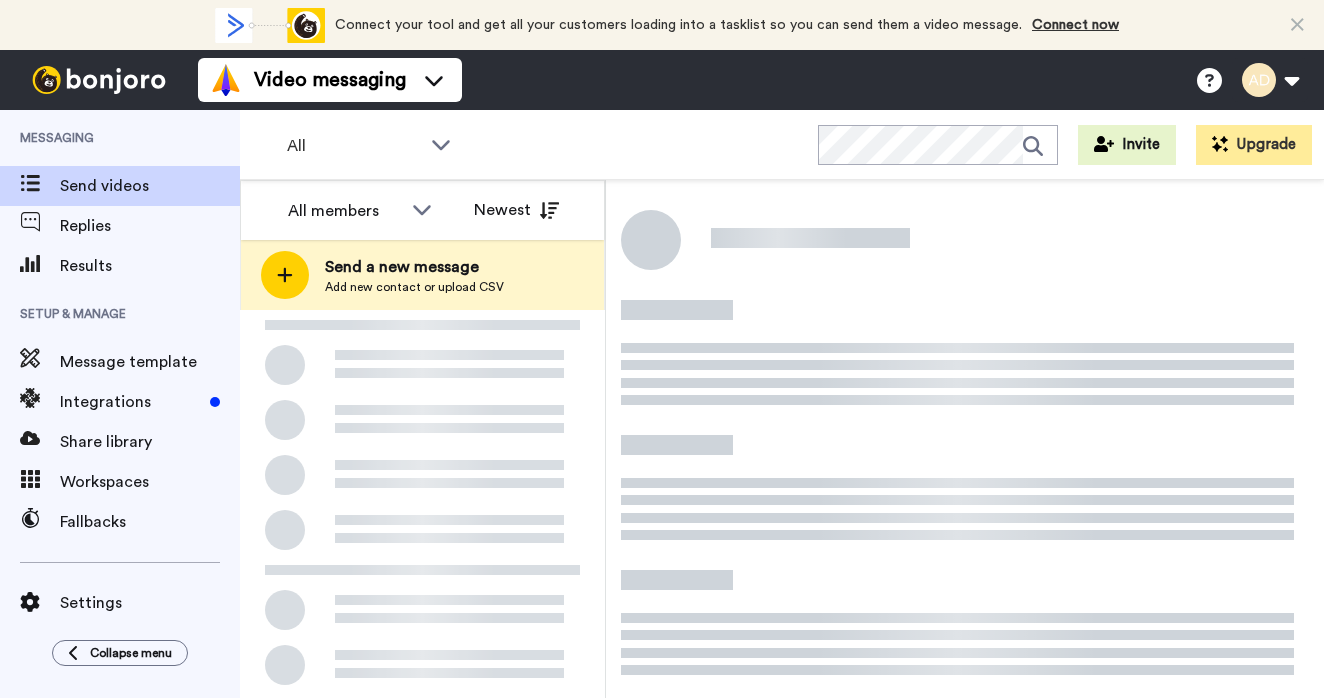 scroll, scrollTop: 0, scrollLeft: 0, axis: both 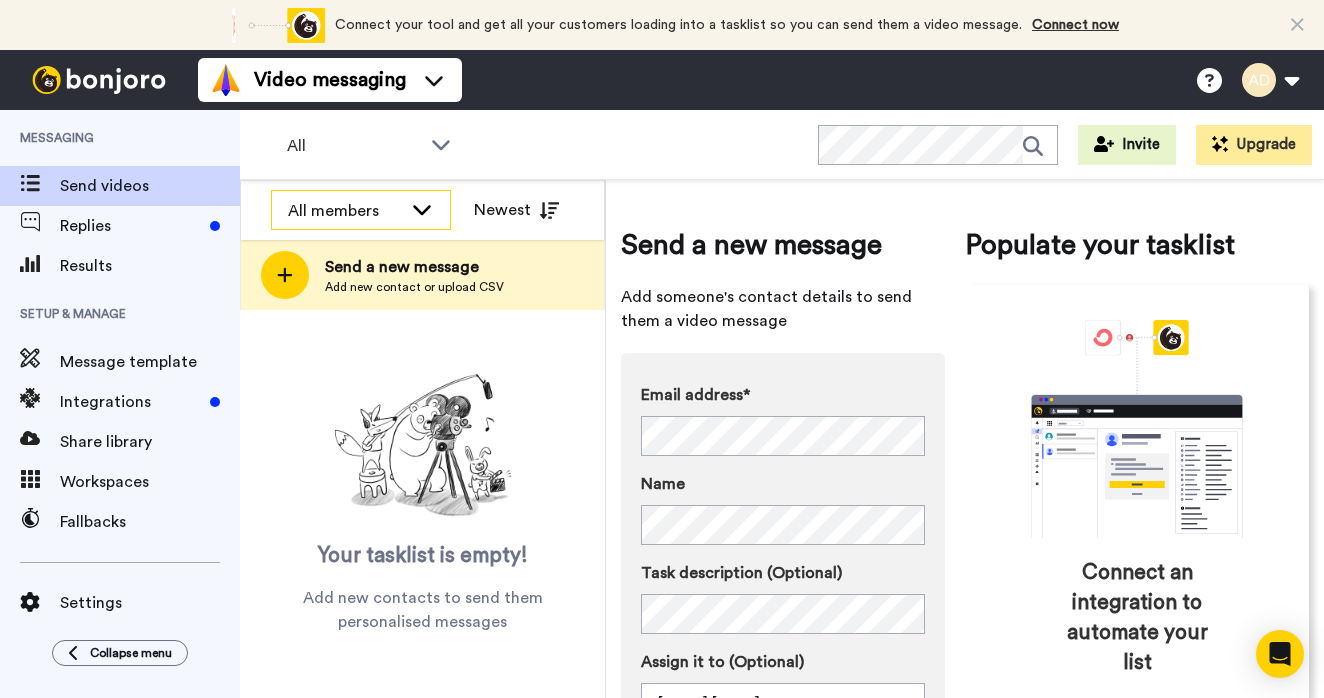 click 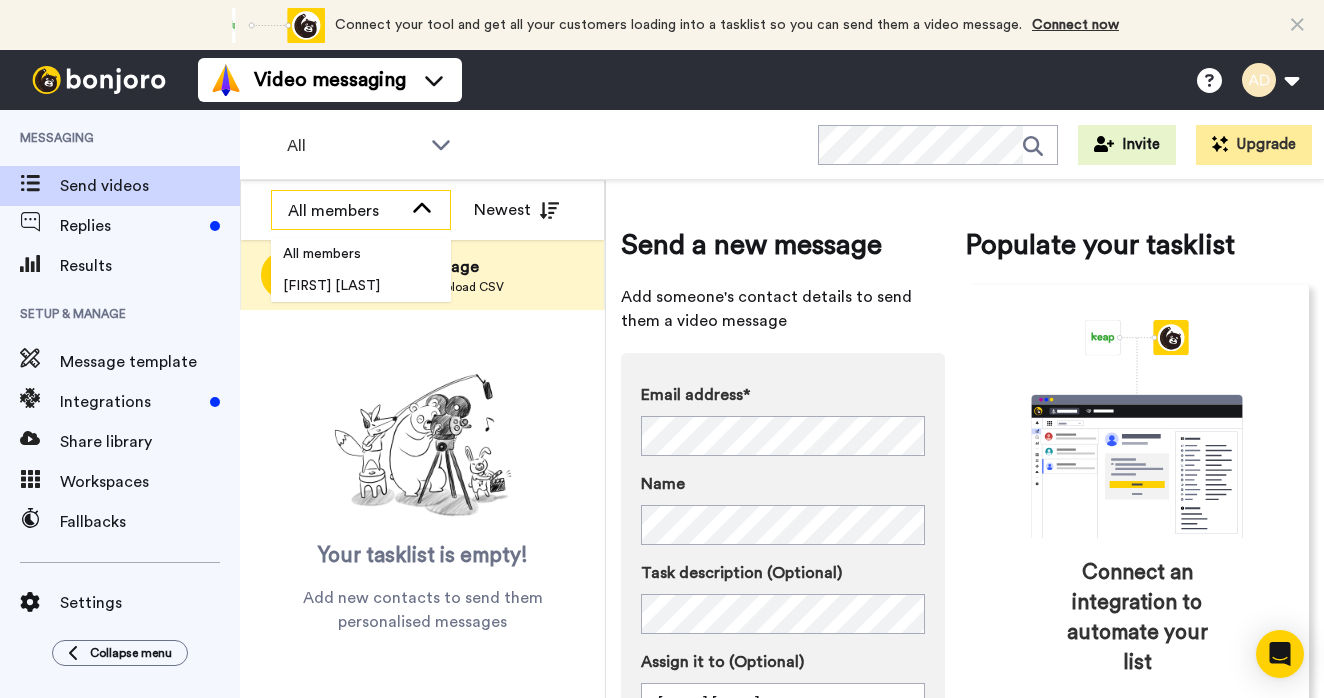 click 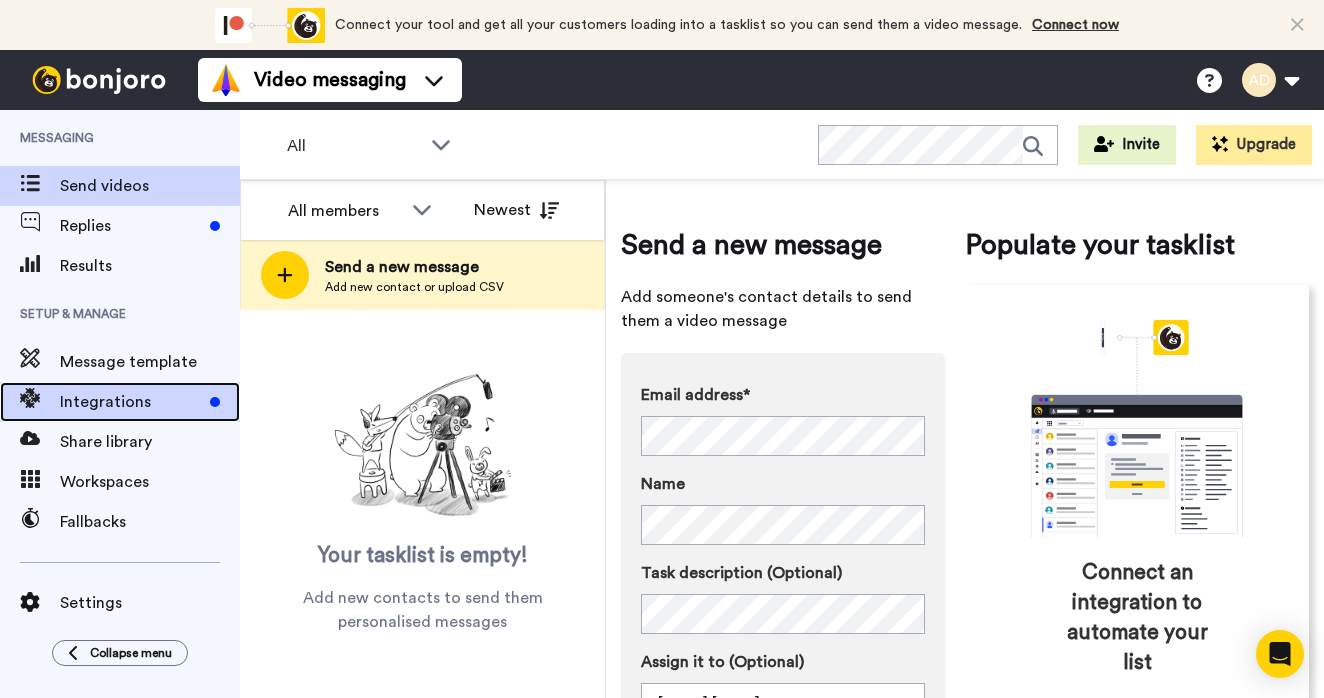 click on "Integrations" at bounding box center (131, 402) 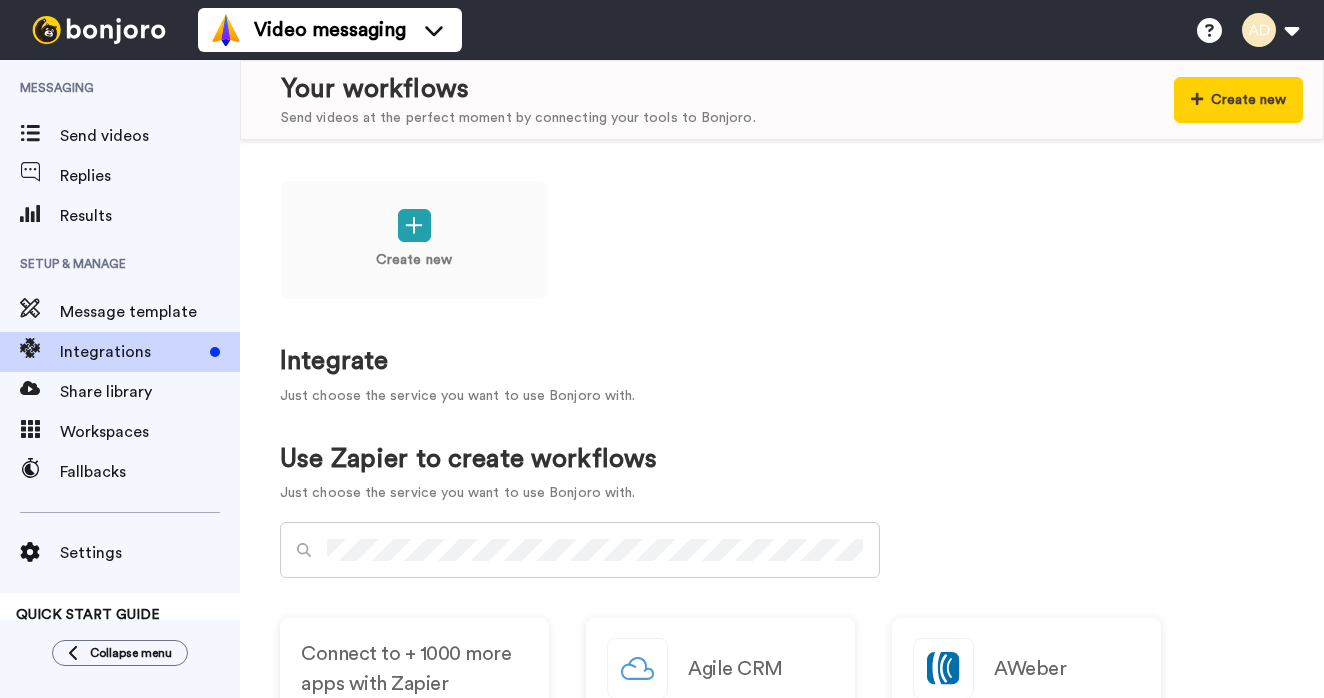scroll, scrollTop: 0, scrollLeft: 0, axis: both 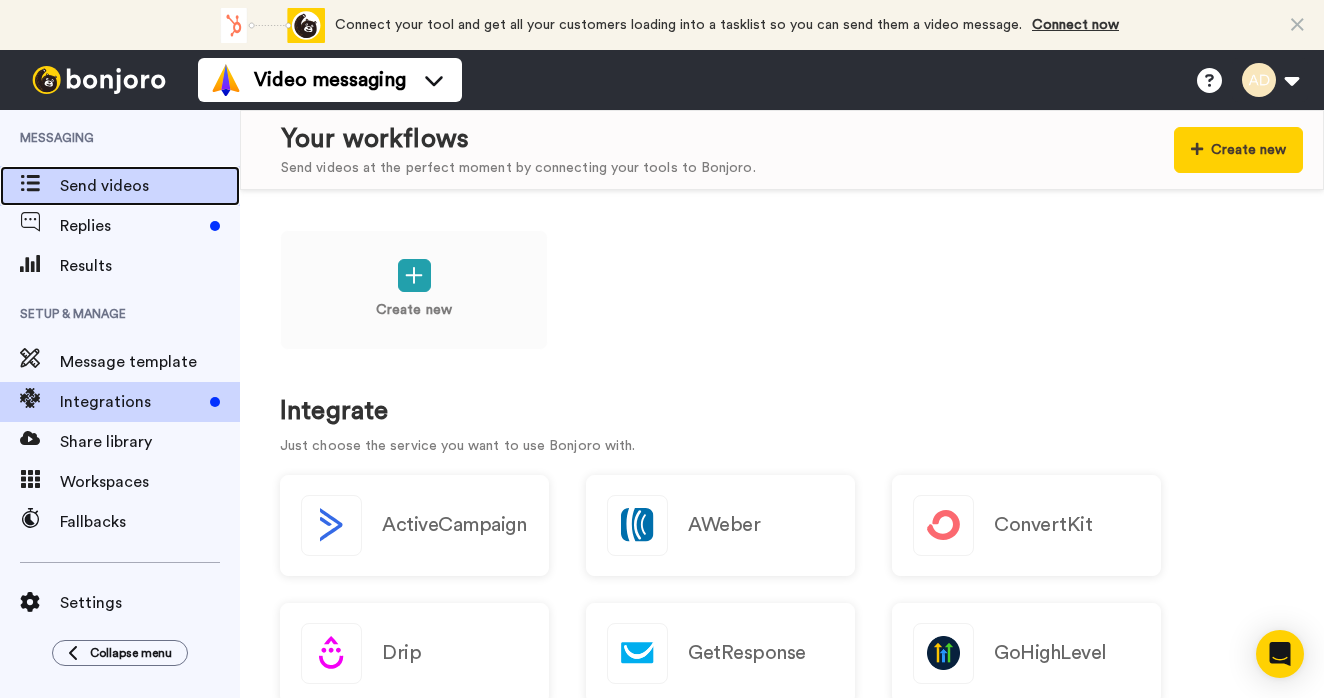 click on "Send videos" at bounding box center [150, 186] 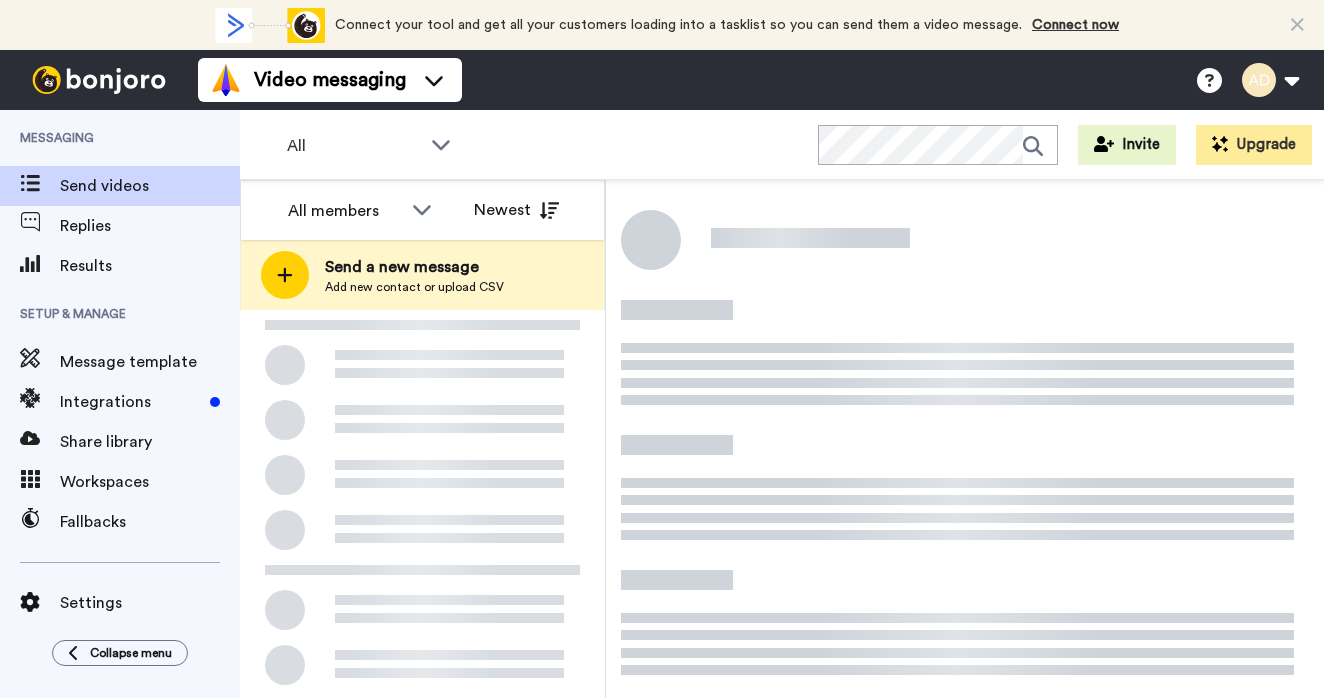 scroll, scrollTop: 0, scrollLeft: 0, axis: both 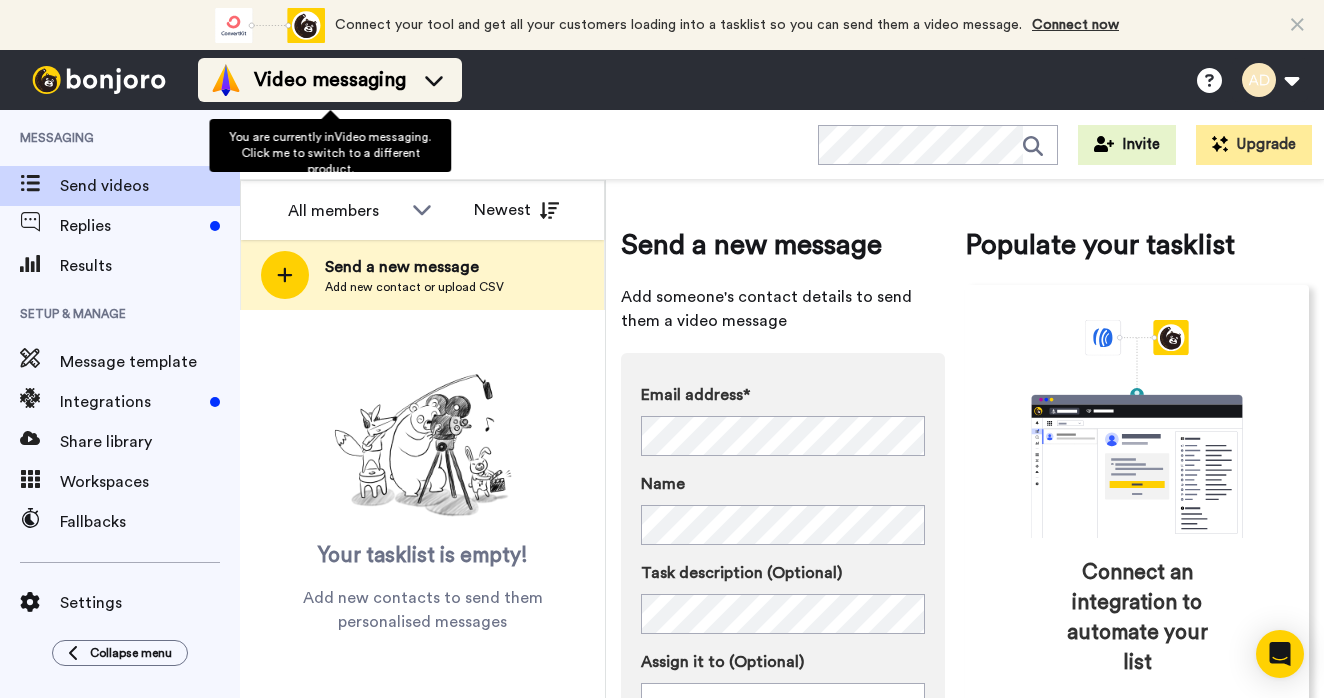 click 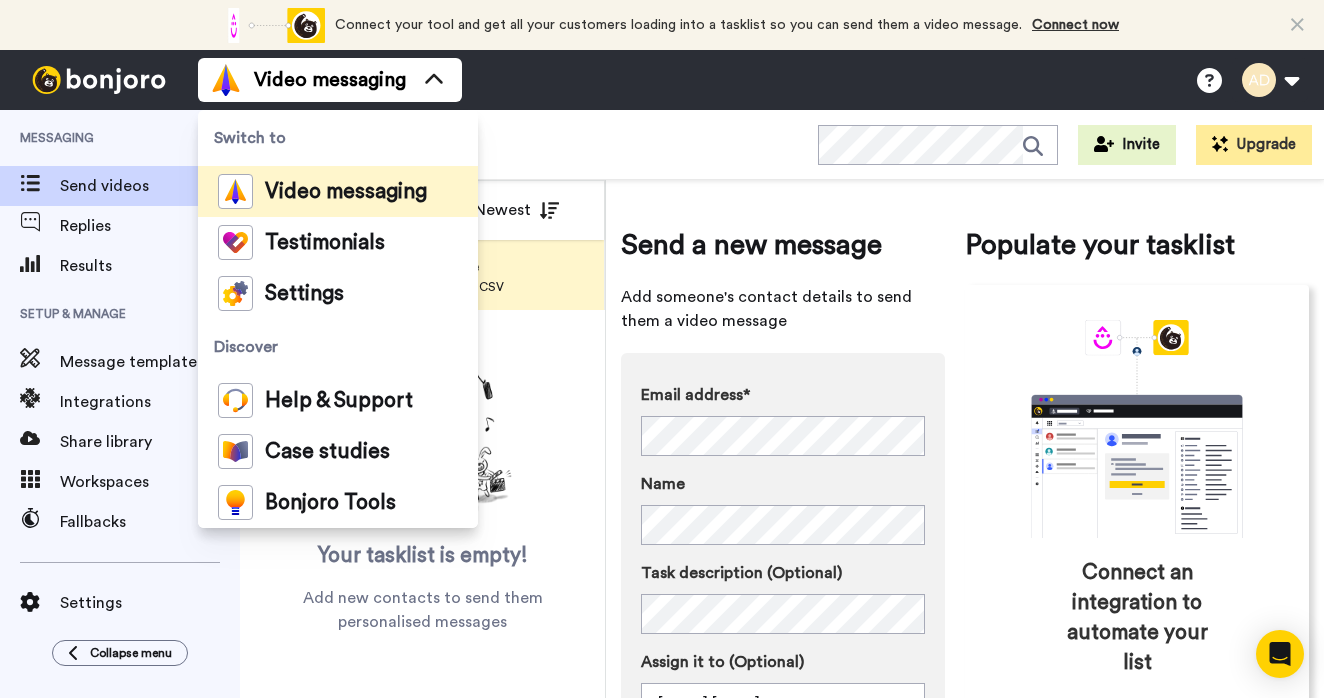 click on "All WORKSPACES View all All Default Task List + Add a new workspace
Invite Upgrade" at bounding box center (782, 145) 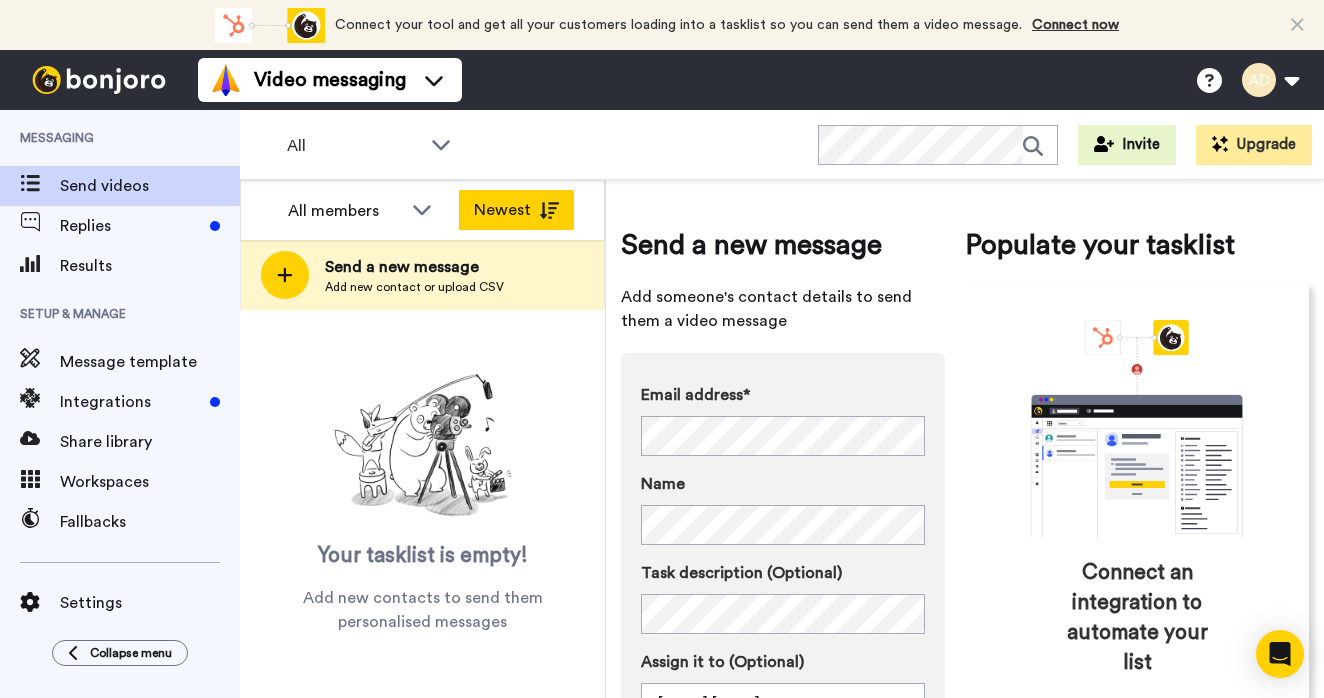 click on "Newest" at bounding box center (516, 210) 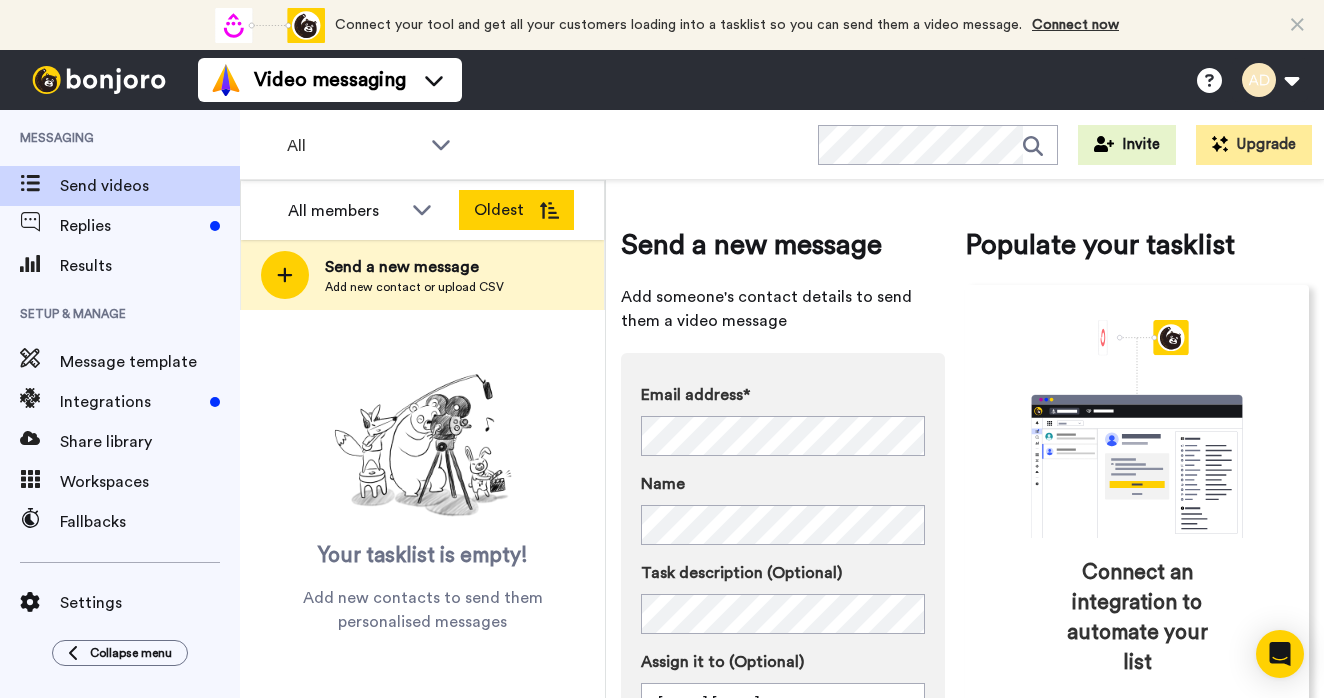 click on "Oldest" at bounding box center [516, 210] 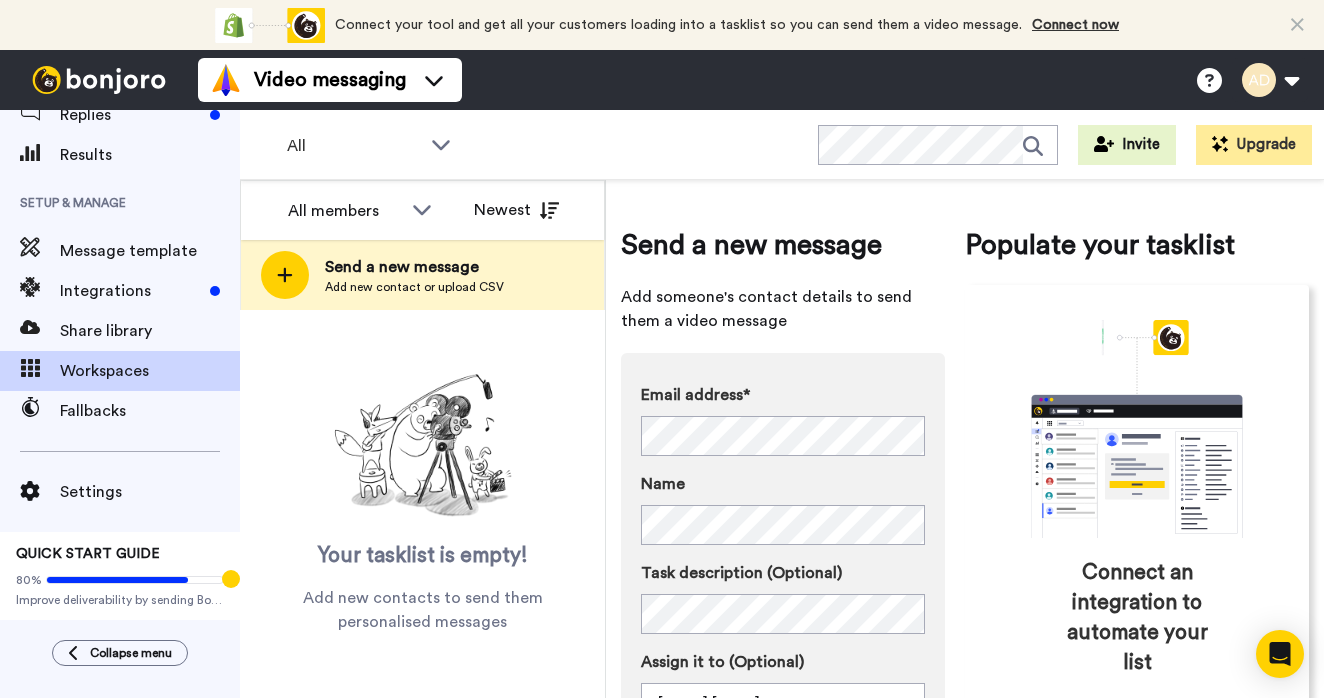 scroll, scrollTop: 0, scrollLeft: 0, axis: both 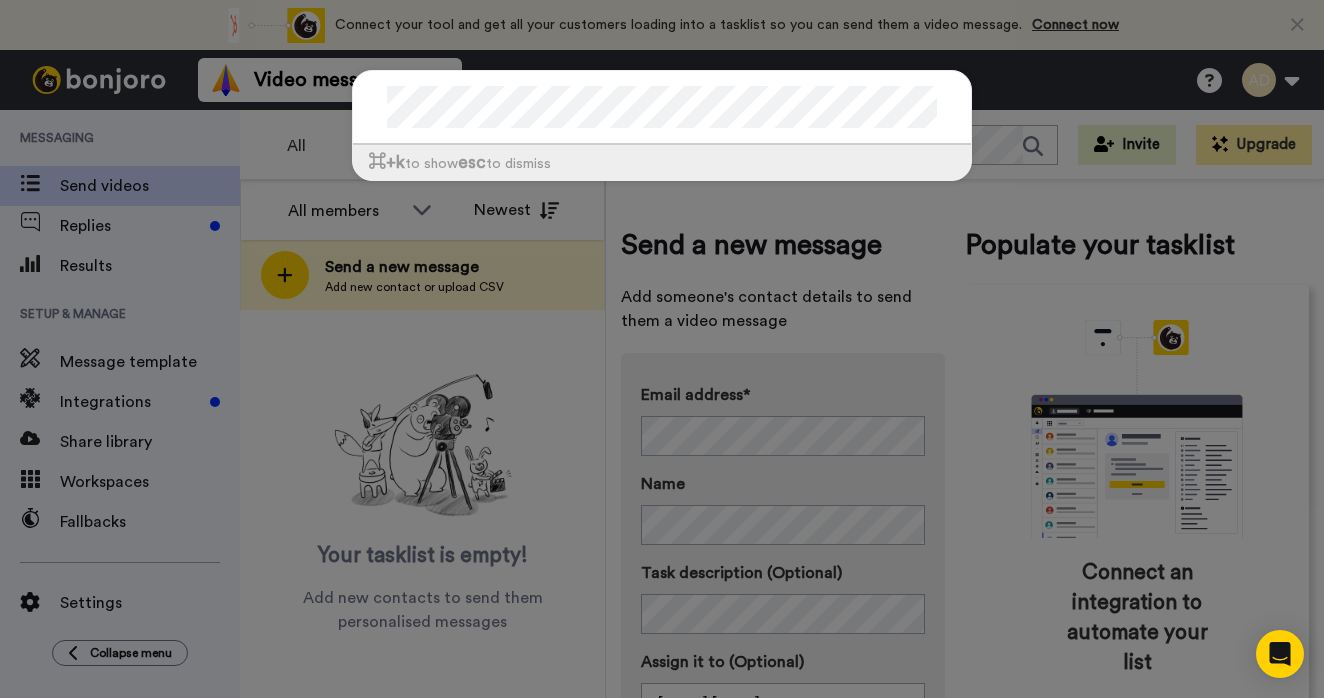 click on "⌘ +k  to show   esc  to dismiss" at bounding box center [662, 349] 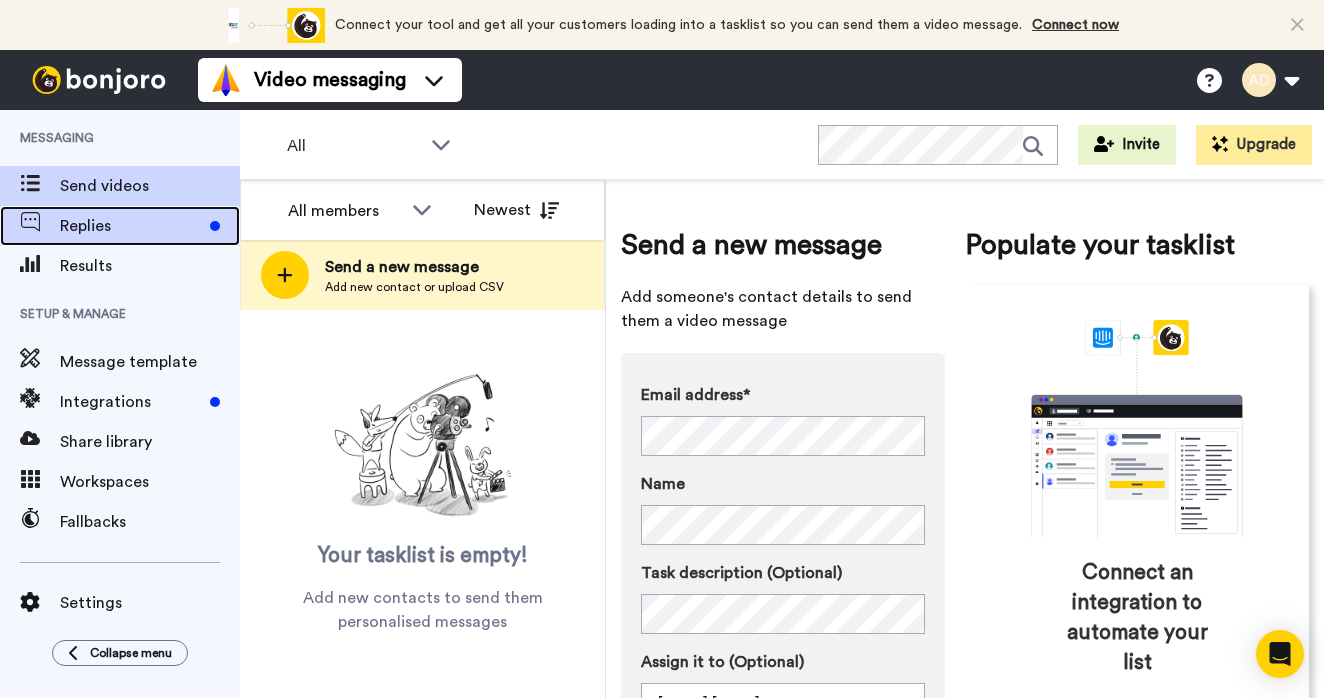 click on "Replies" at bounding box center (131, 226) 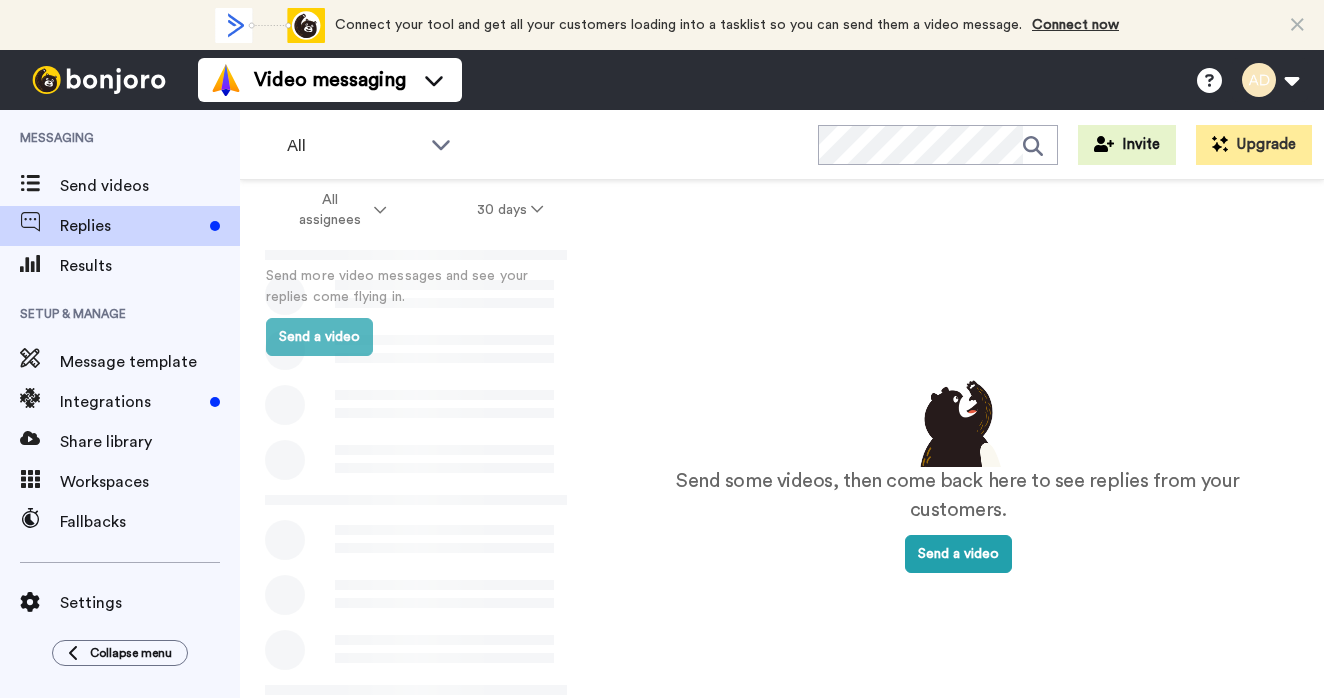 scroll, scrollTop: 0, scrollLeft: 0, axis: both 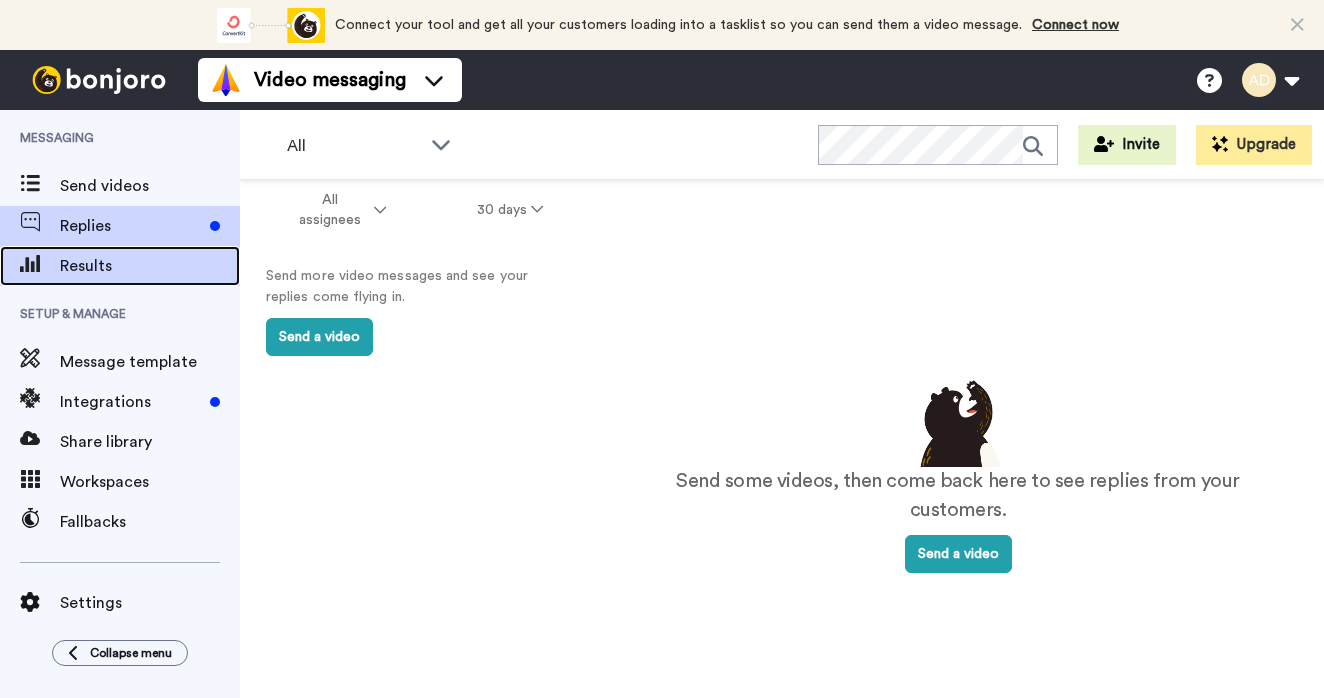 click on "Results" at bounding box center (150, 266) 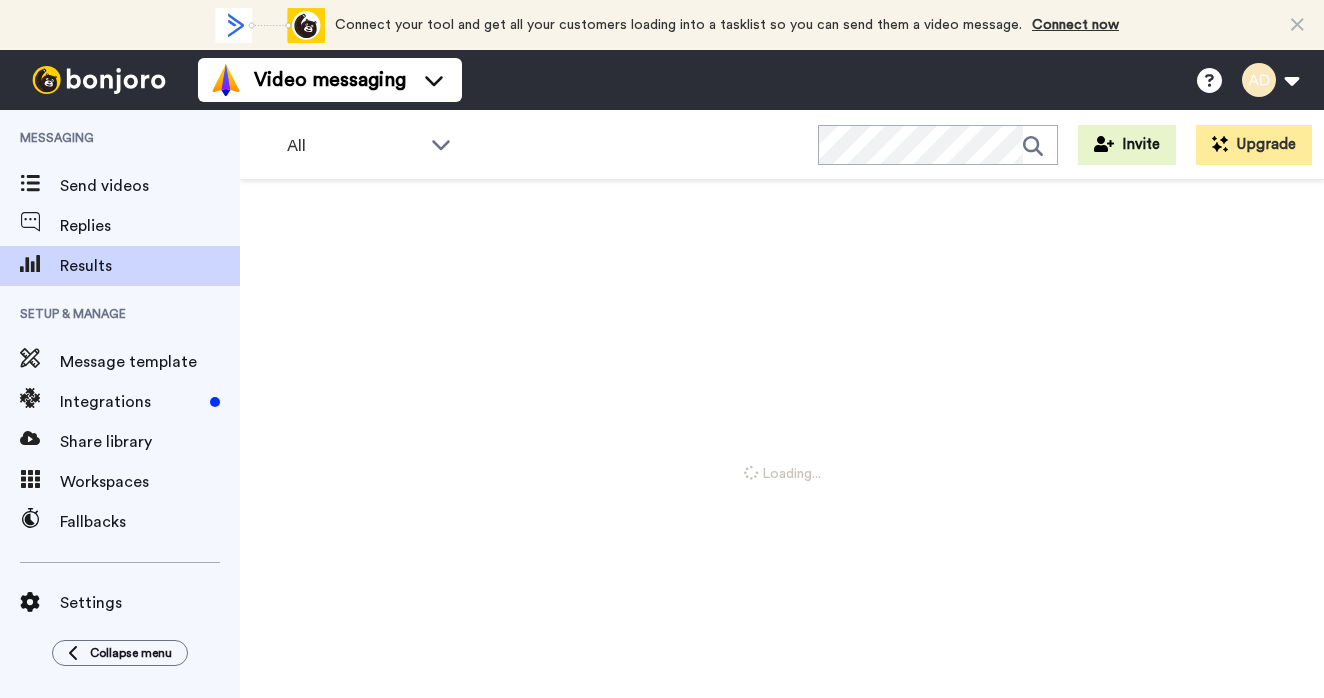 scroll, scrollTop: 0, scrollLeft: 0, axis: both 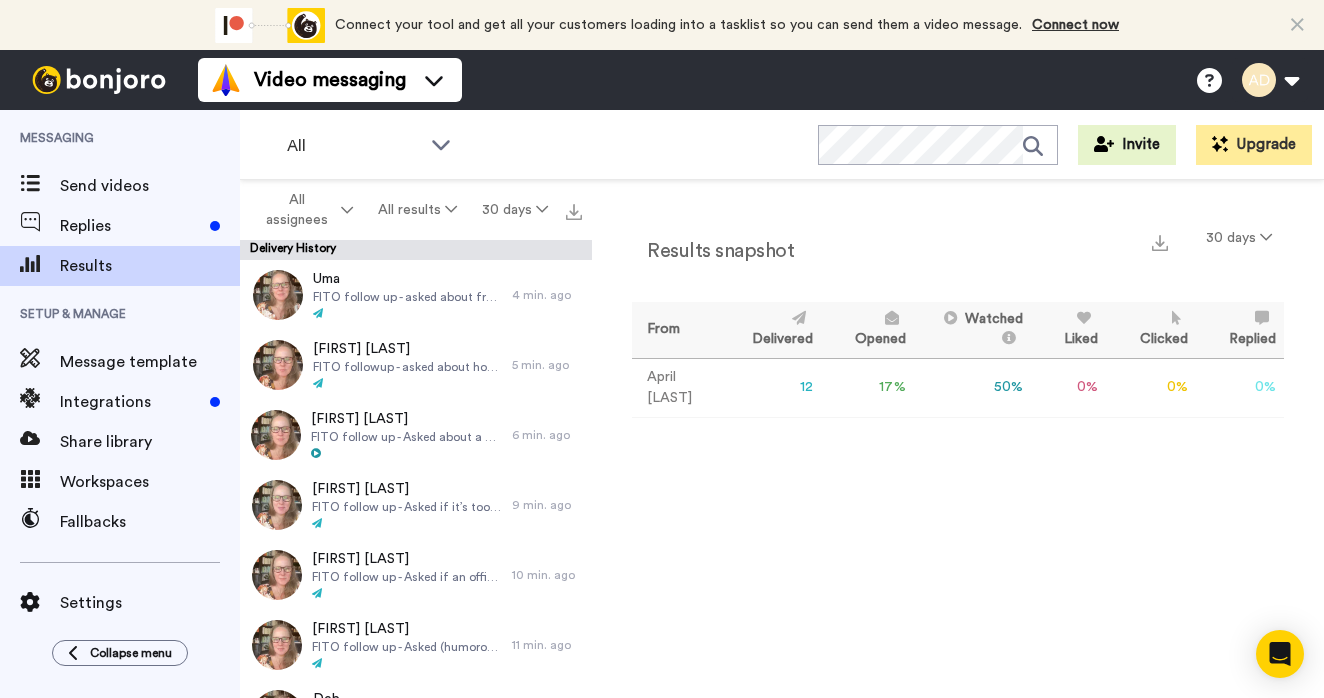 click on "12" at bounding box center [770, 387] 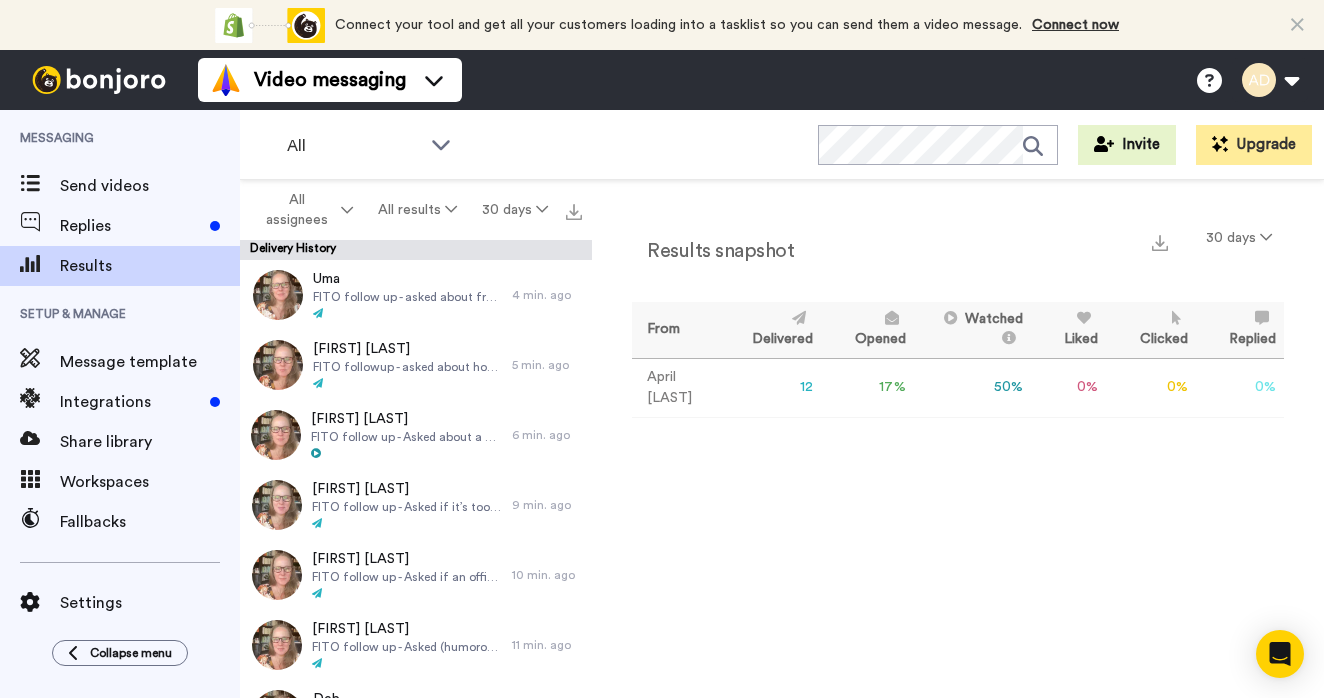 click on "17 %" at bounding box center (867, 387) 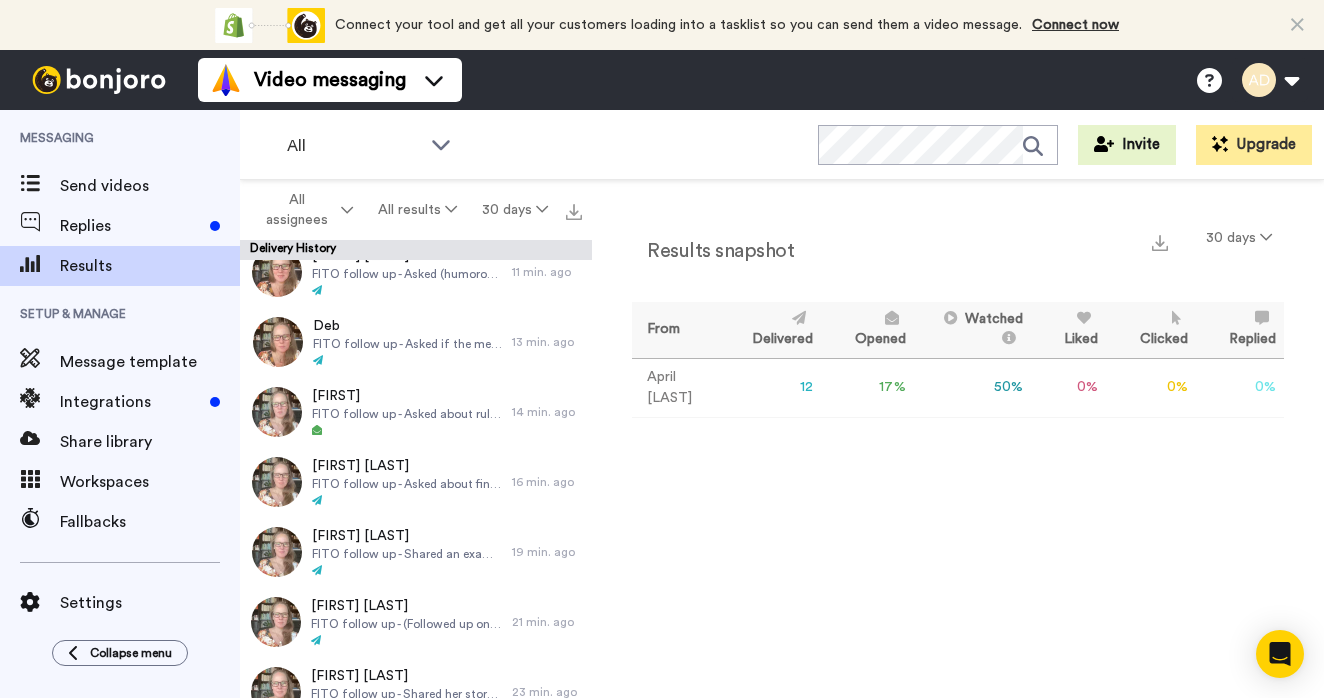 scroll, scrollTop: 390, scrollLeft: 0, axis: vertical 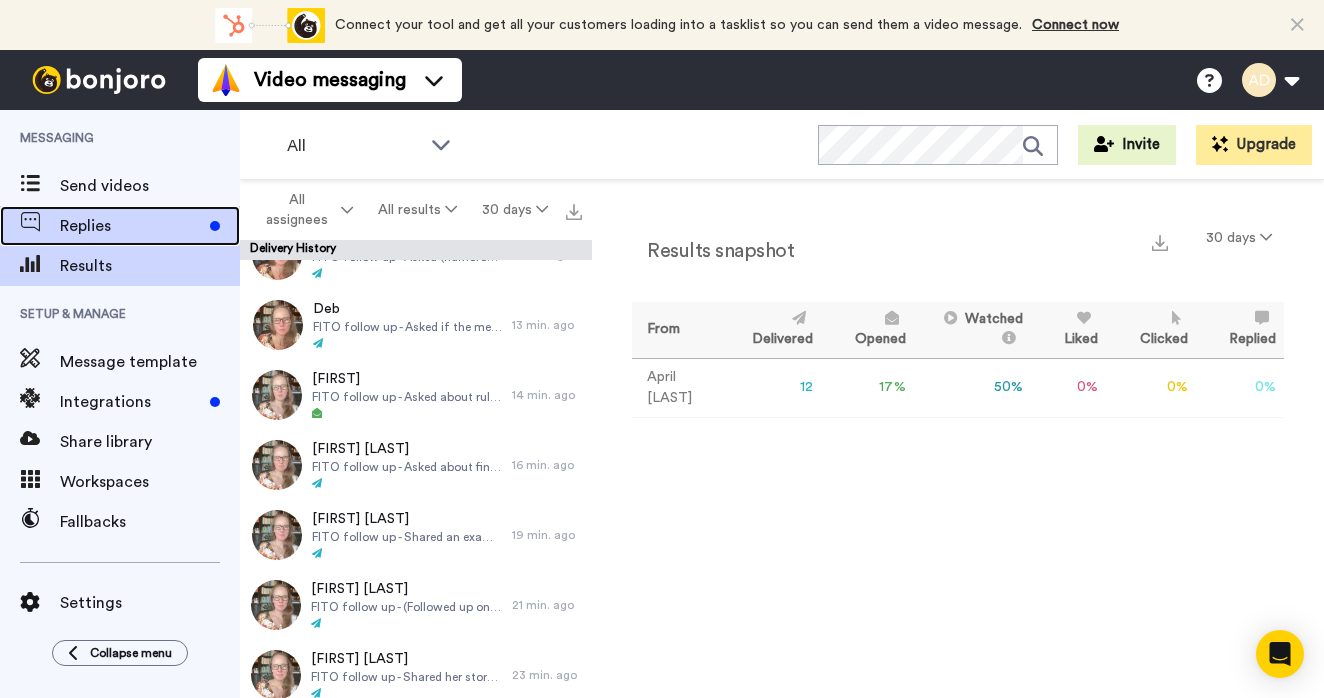 click on "Replies" at bounding box center [131, 226] 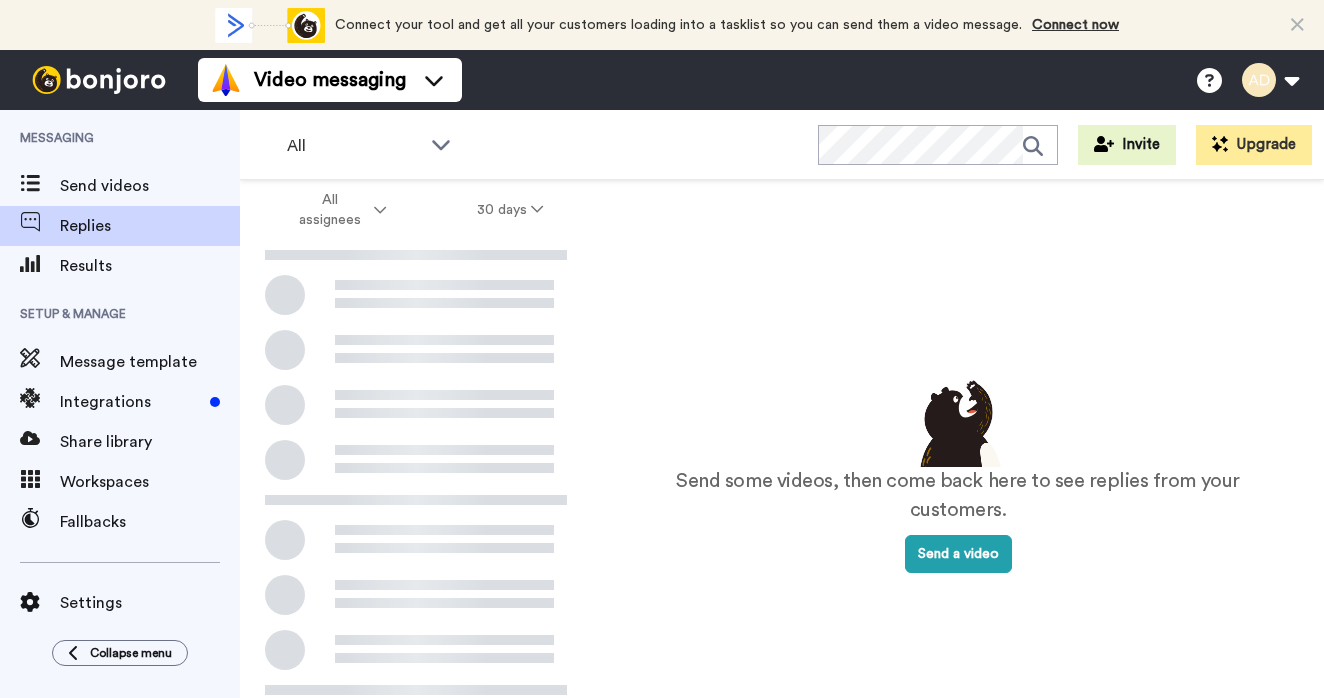 scroll, scrollTop: 0, scrollLeft: 0, axis: both 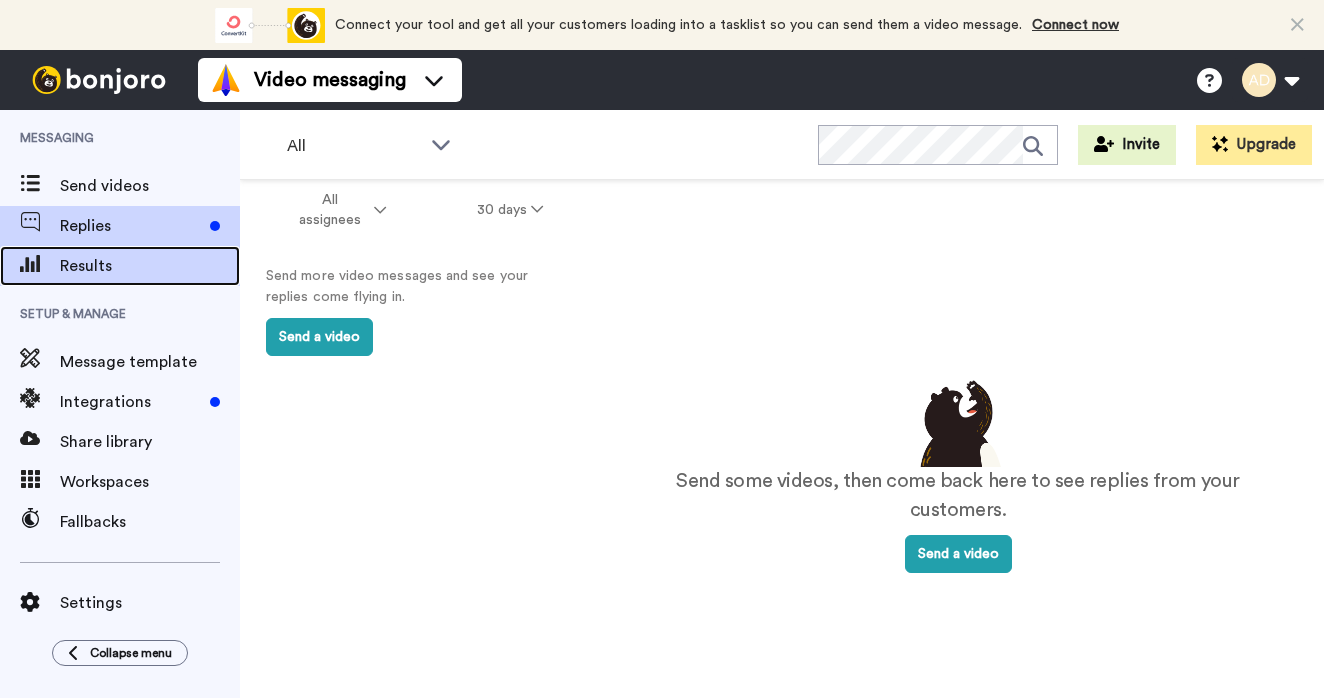 click at bounding box center [30, 266] 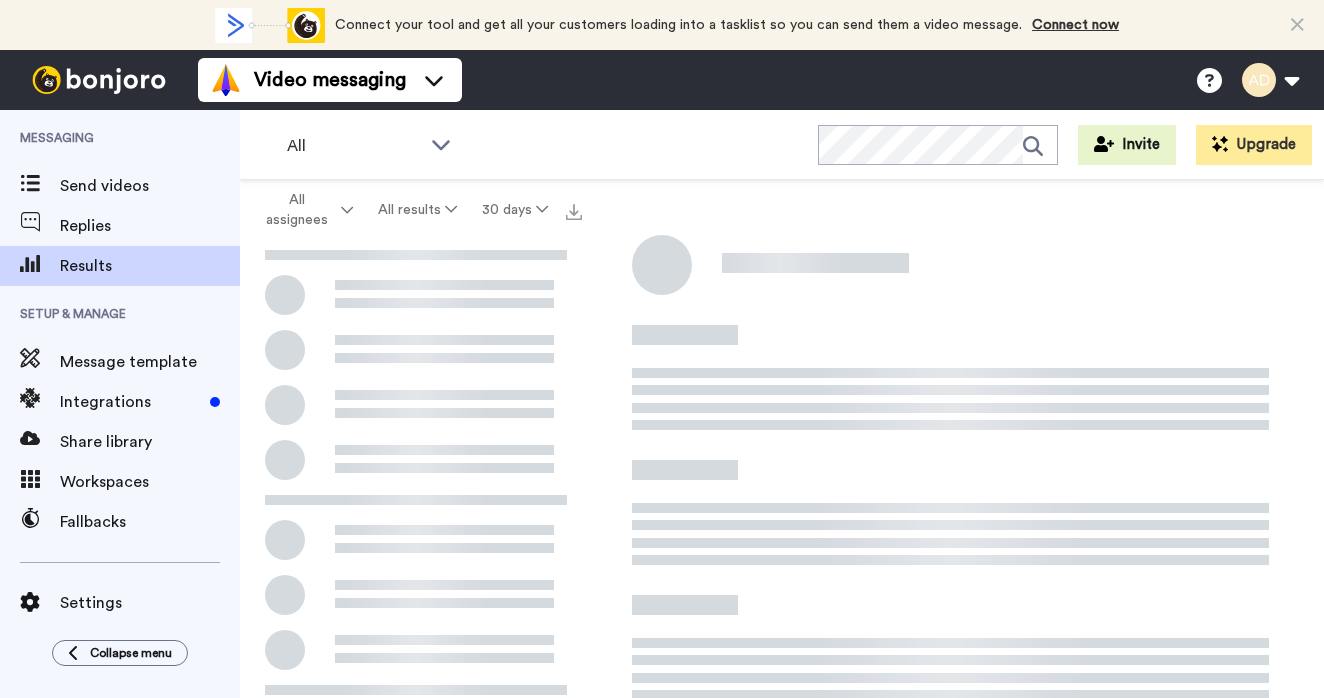 scroll, scrollTop: 0, scrollLeft: 0, axis: both 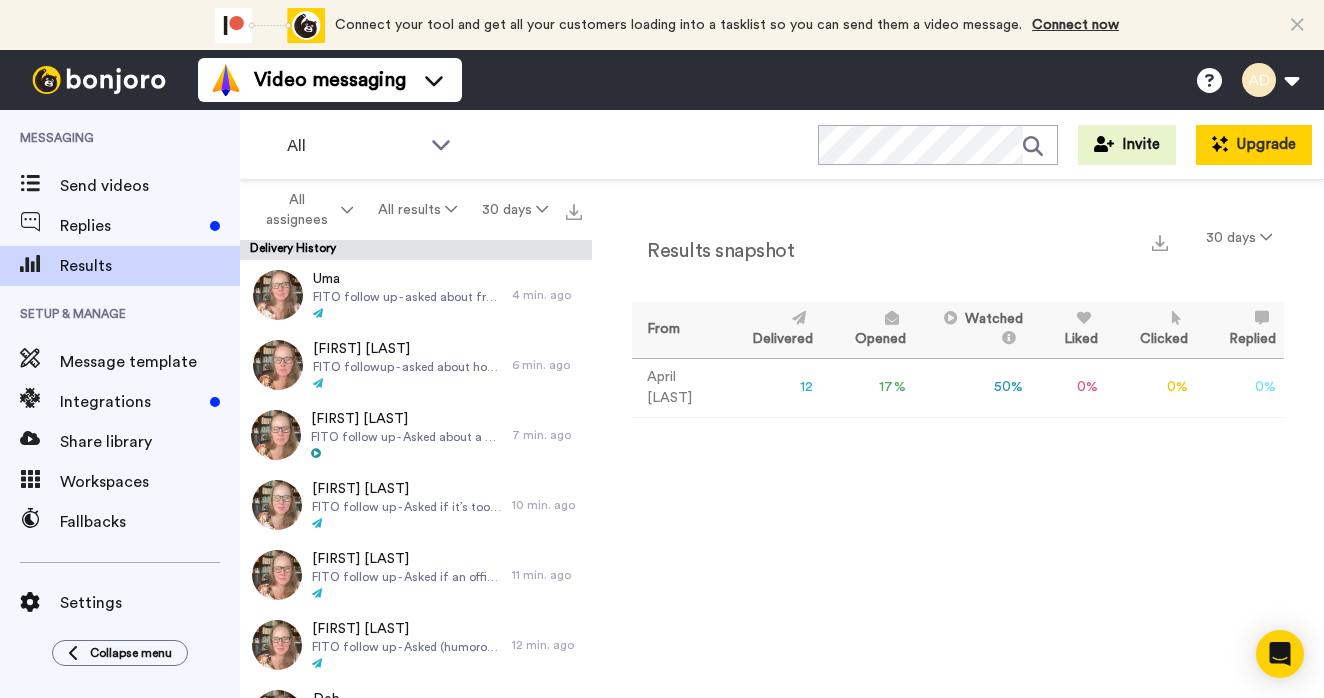 click on "Upgrade" at bounding box center [1254, 145] 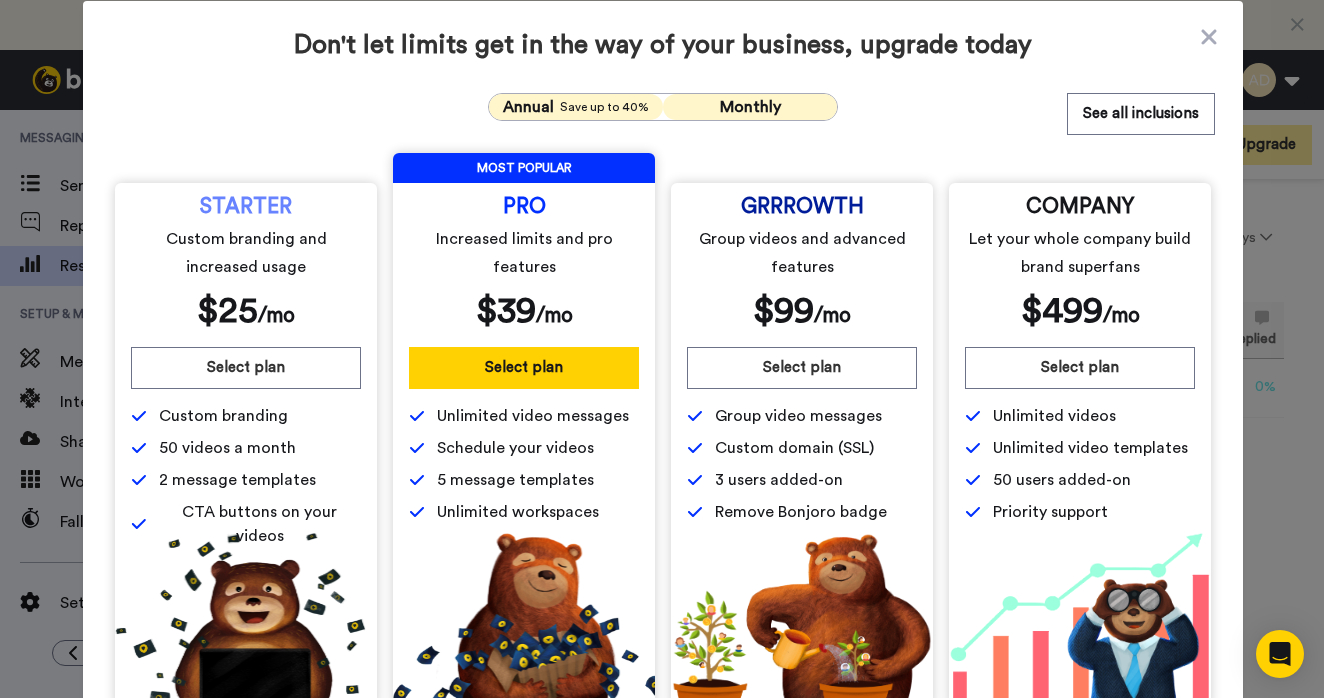 click on "Save up to 40%" at bounding box center (604, 107) 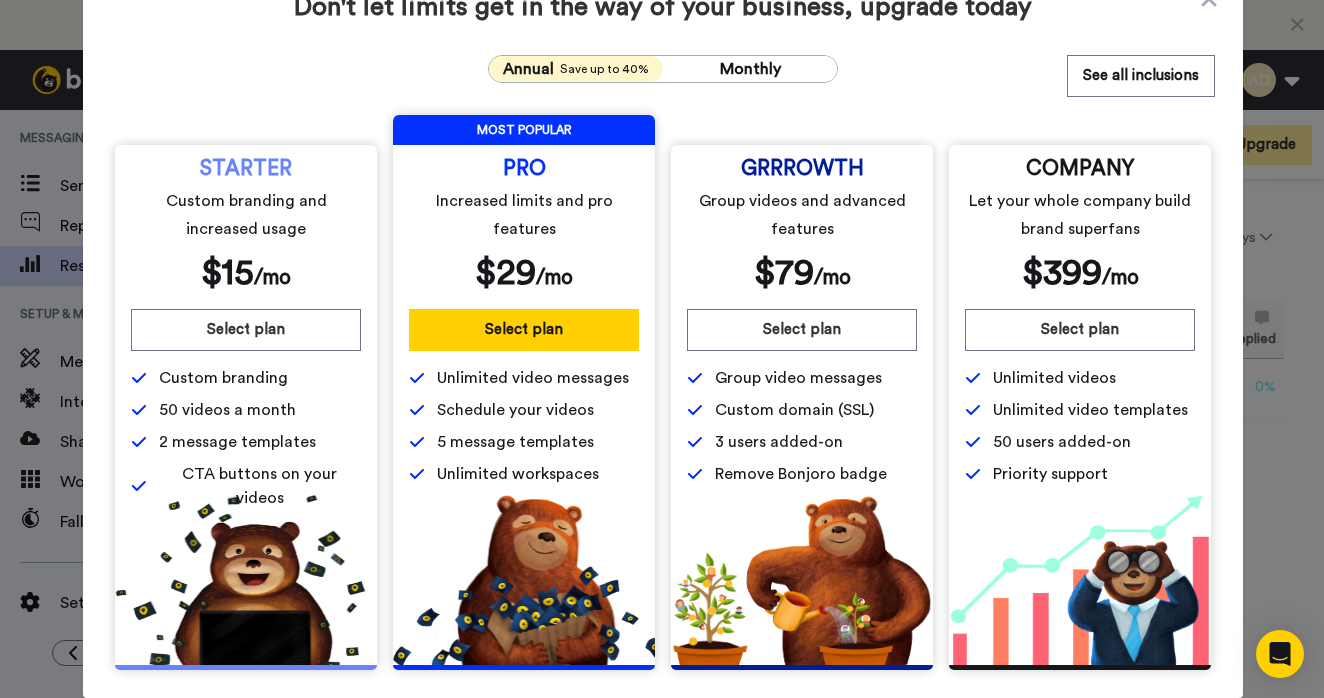 scroll, scrollTop: 0, scrollLeft: 0, axis: both 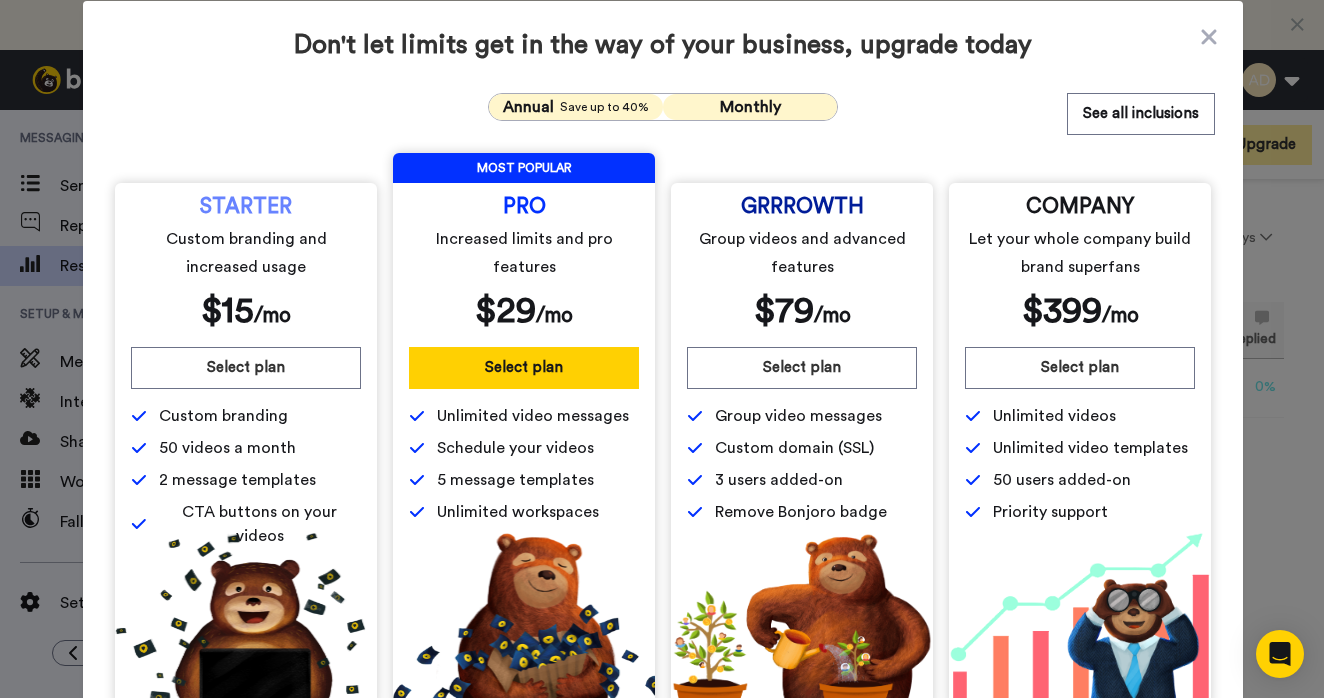 click on "Monthly" at bounding box center [750, 107] 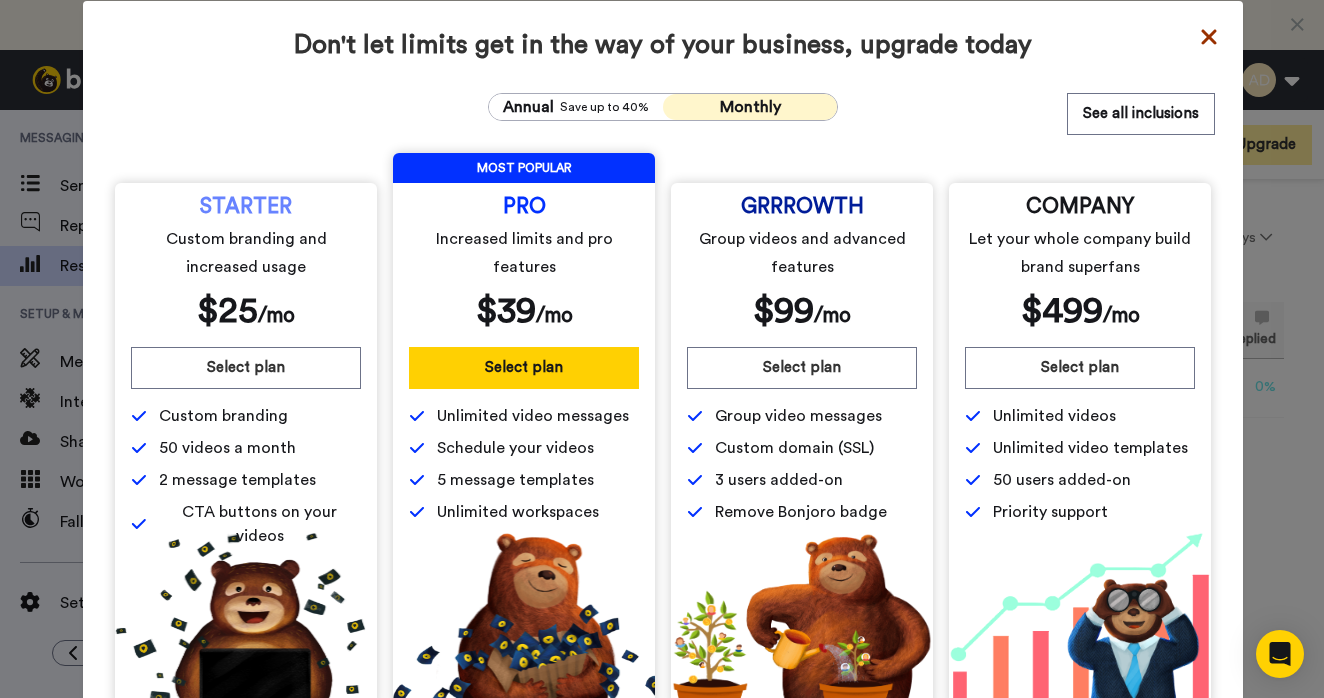 click 